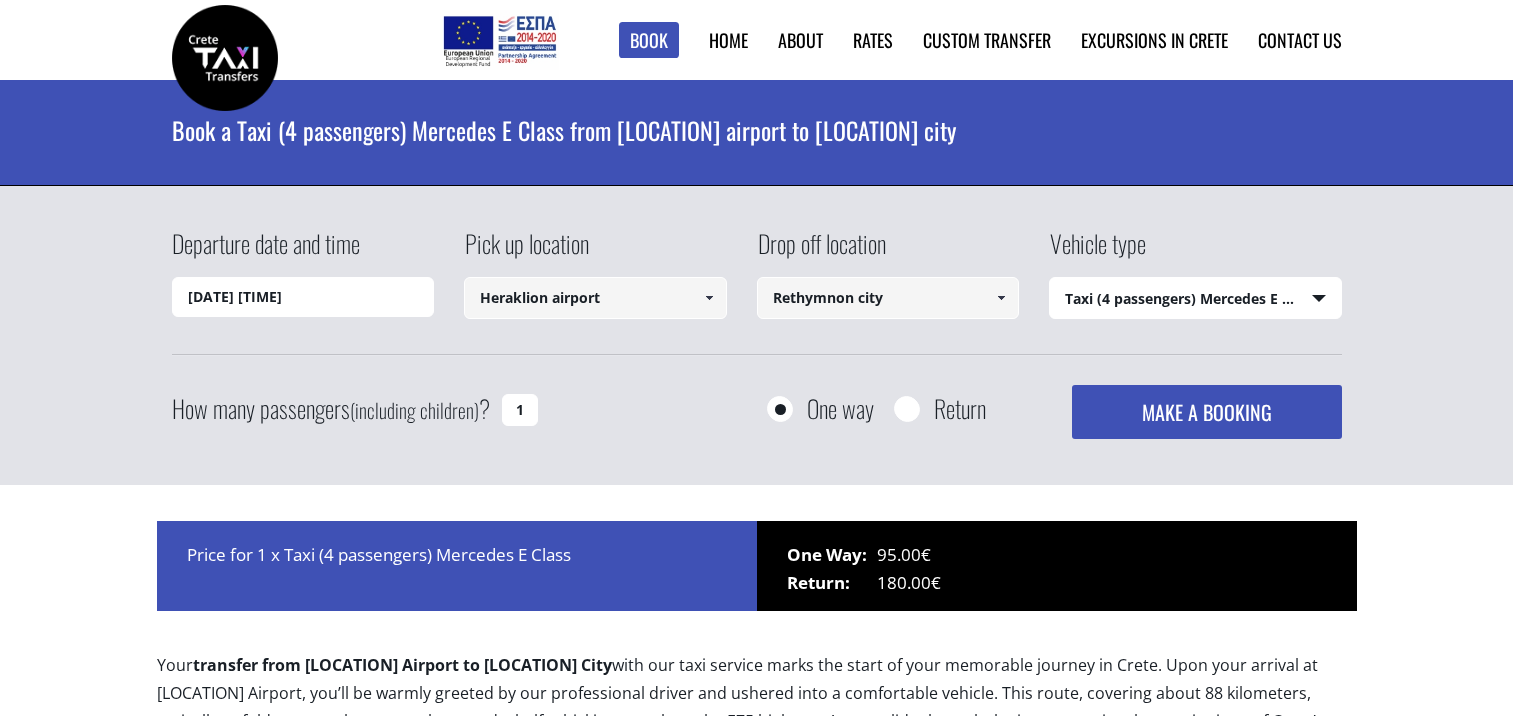 select on "540" 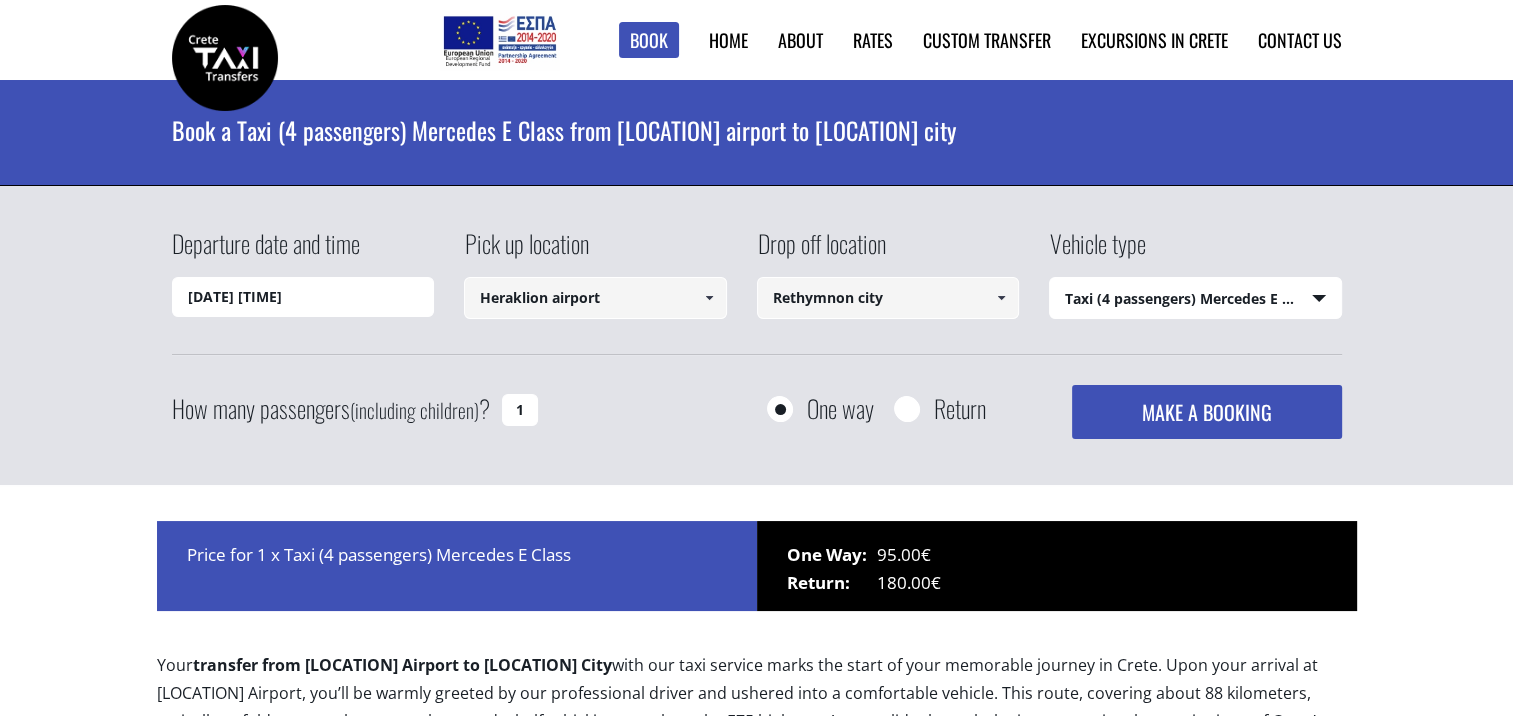 scroll, scrollTop: 0, scrollLeft: 0, axis: both 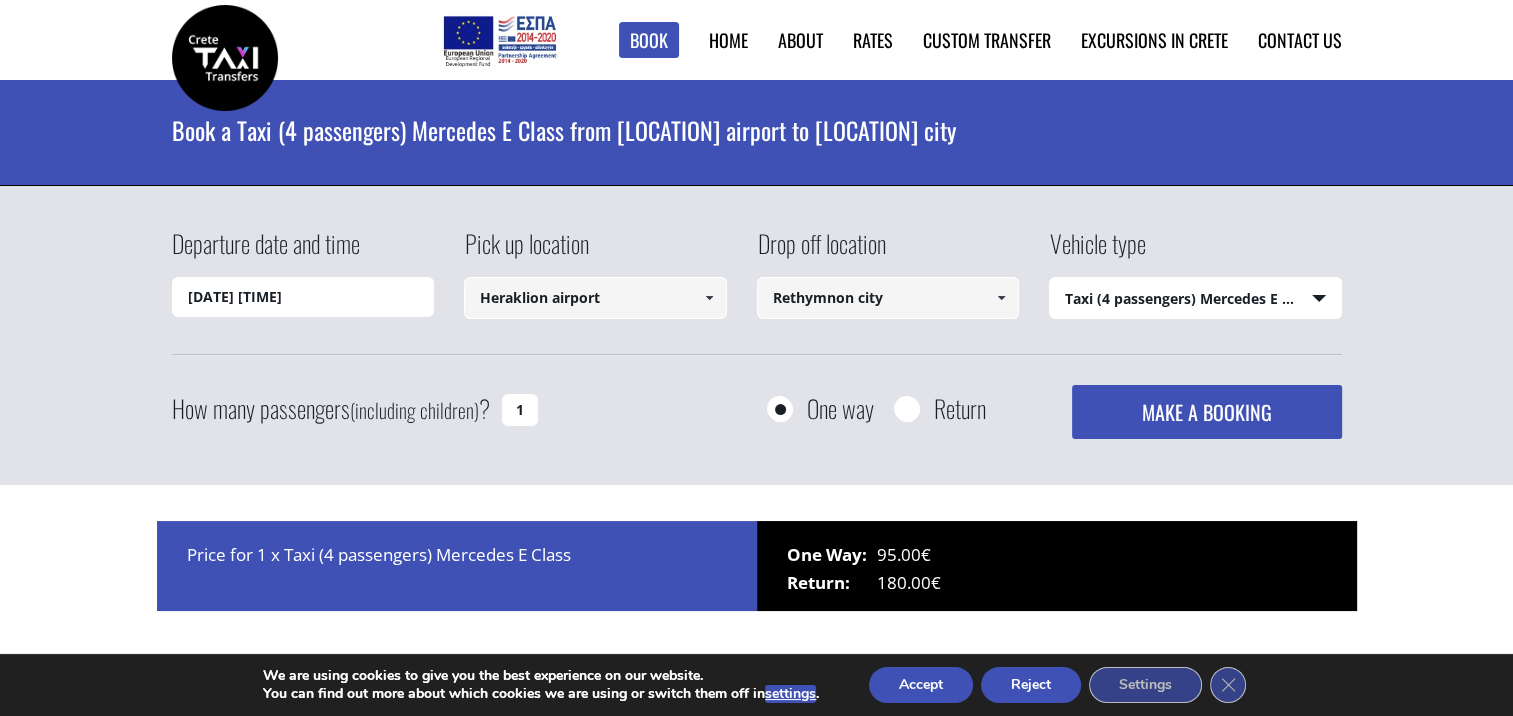 click on "Book a  Taxi (4 passengers) Mercedes E Class from Heraklion airport to Rethymnon city" at bounding box center [757, 130] 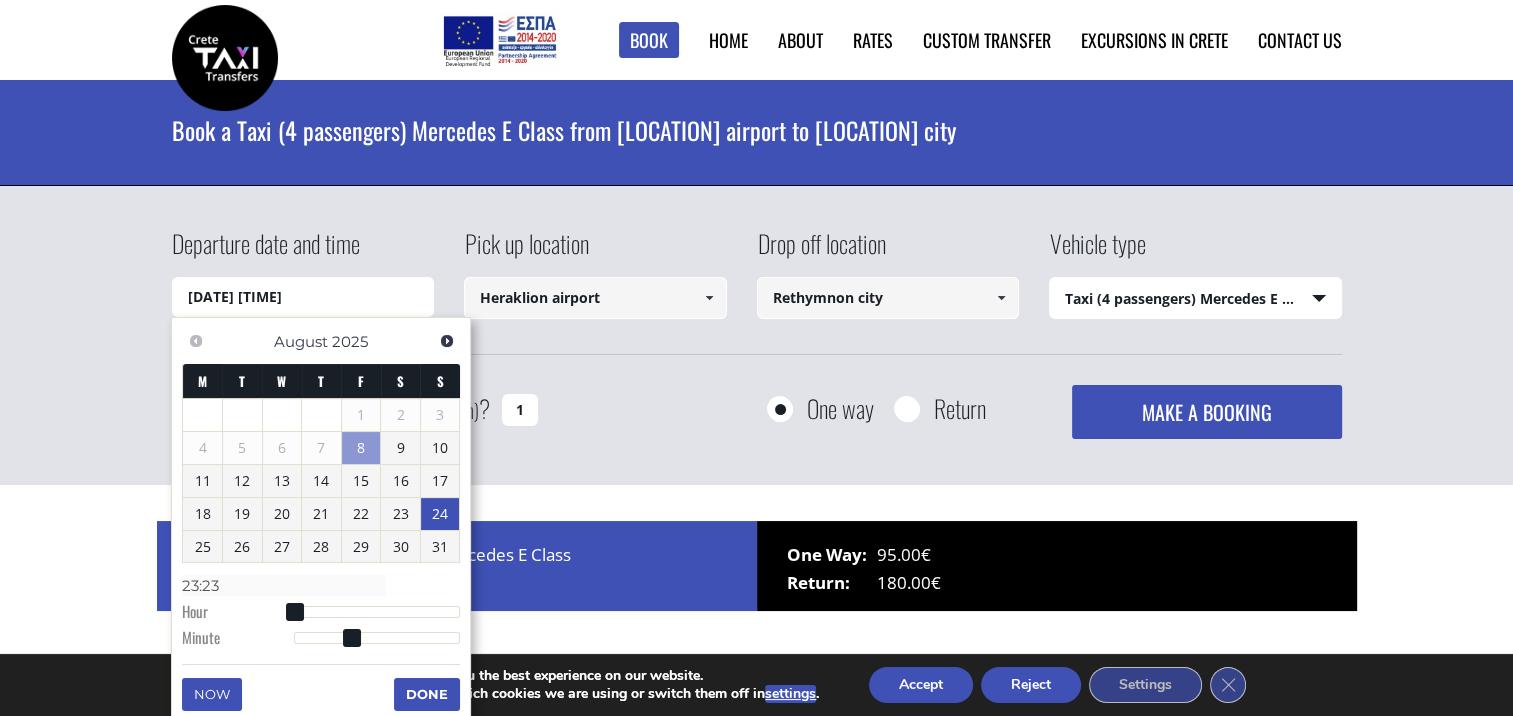 click on "24" at bounding box center [440, 514] 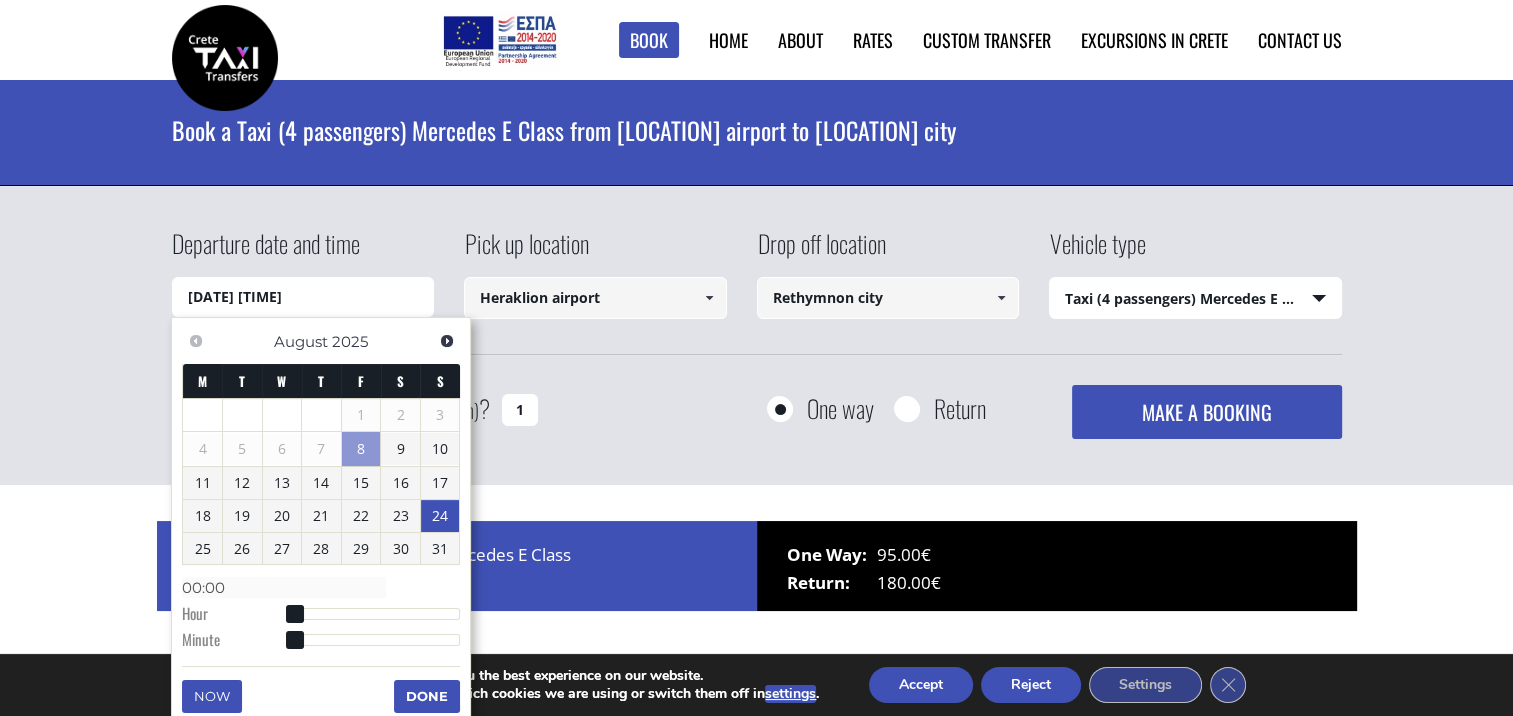 click on "Departure date and time   24/08/2025 00:00         Pick up location   Heraklion airport Select pickup location Chania airport Chania port (Souda) Heraklion airport Heraklion port Kissamos port (Chania) Rethymnon port Agia Marina (Chania) Almirida (Chania) Chania city Chora Sfakion (Chania) Georgioupolis (Chania) Kalives (Chania) Kissamos (Chania) Kolymbari (Chania) Paleochora (Chania) Platanias (Chania) Aisha Petite Suites (Chania city) Almirida Beach (Almirida, Chania) Almirida Residence Boutique (Almirida, Chania) Ambassadors Residence (Chania city) Ammos (Agioi Apostoloi, Chania) Anemos Luxury Grand Resort (Georgioupolis) Atlantica Caldera Bay (Platanias, Chania) Avra Imperial (Kolymbari, Chania) Casa Di Delfino (Chania city) Casa Leone (Chania city) Cavo Spada (Kolymbari, Chania) Chania Flair Deluxe (Chania city) Corissia Princess (Georgioupolis, Chania) Delfina Beach (Georgioupolis, Chania) Domes Noruz (Agioi Apostoloi, Chania) Domes Zeen (Kato Daratso, Chania) Domus Renier (Chania city) Heraklion city" at bounding box center [757, 332] 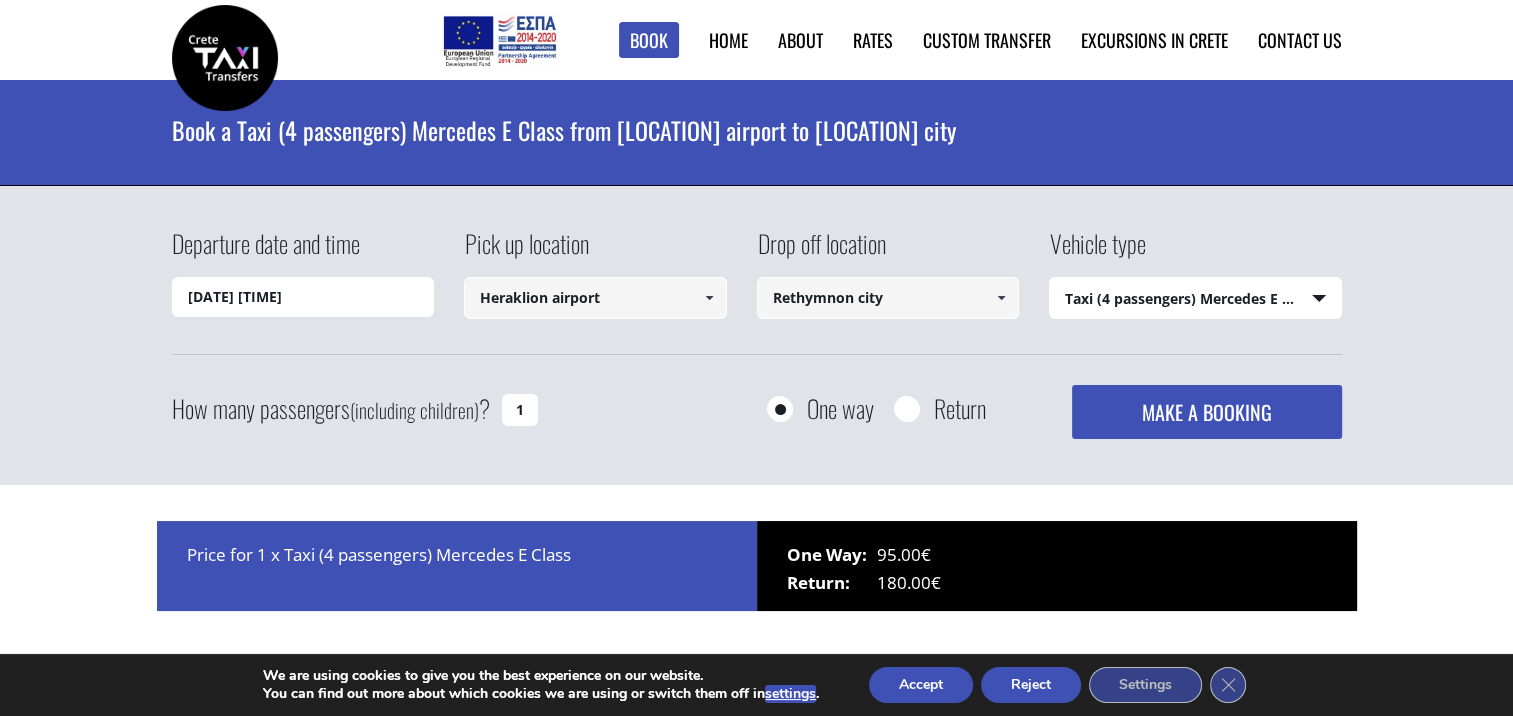 click on "Rethymnon city" at bounding box center (888, 298) 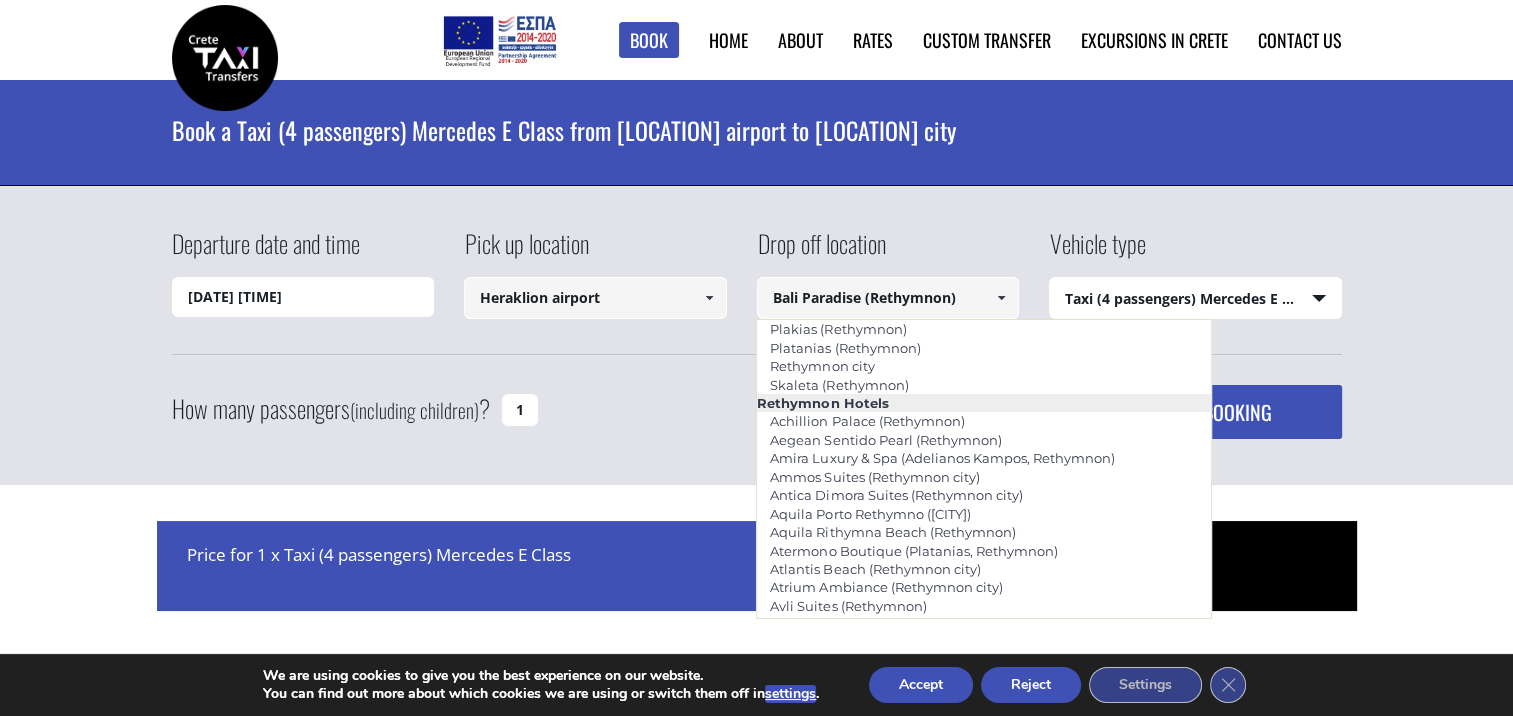 scroll, scrollTop: 0, scrollLeft: 0, axis: both 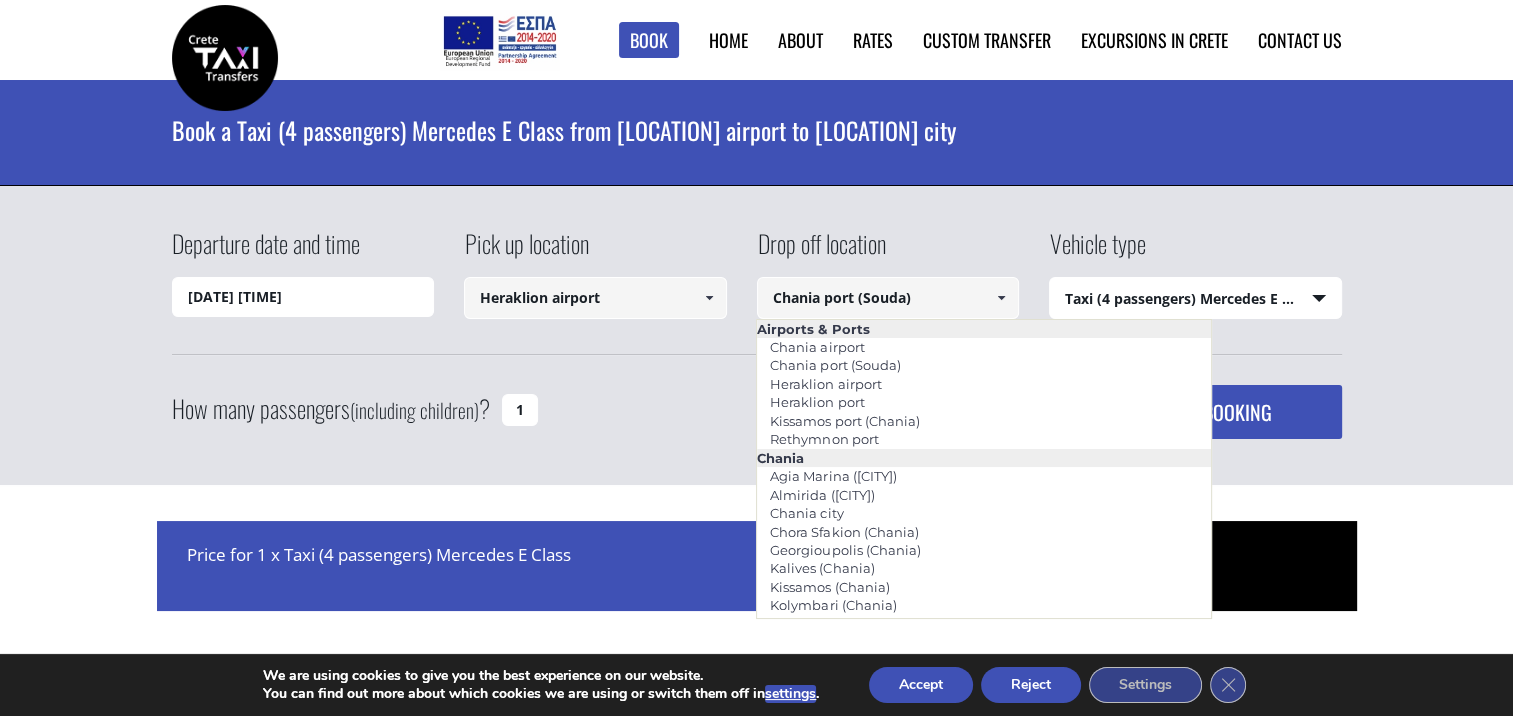 drag, startPoint x: 983, startPoint y: 296, endPoint x: 636, endPoint y: 210, distance: 357.49826 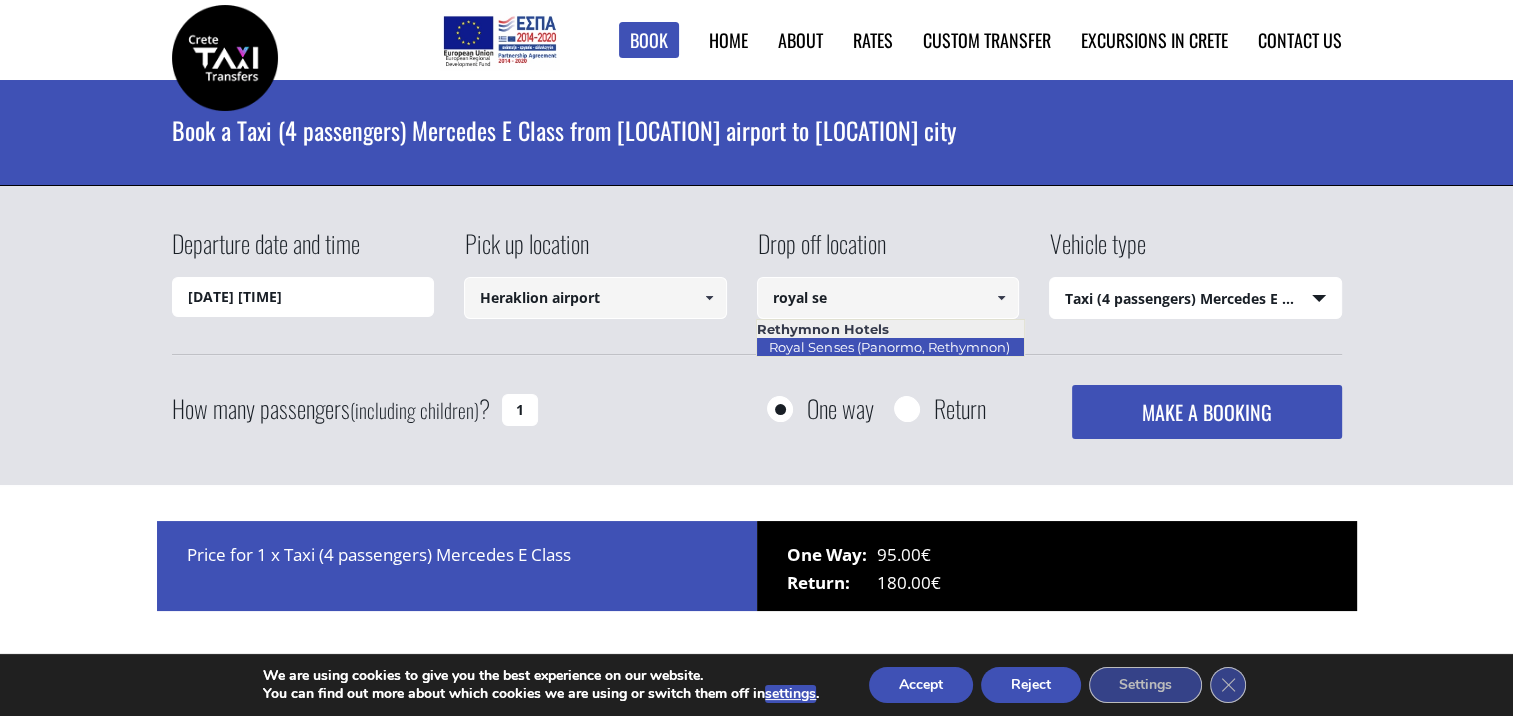 click on "Royal Senses (Panormo, Rethymnon)" at bounding box center [889, 347] 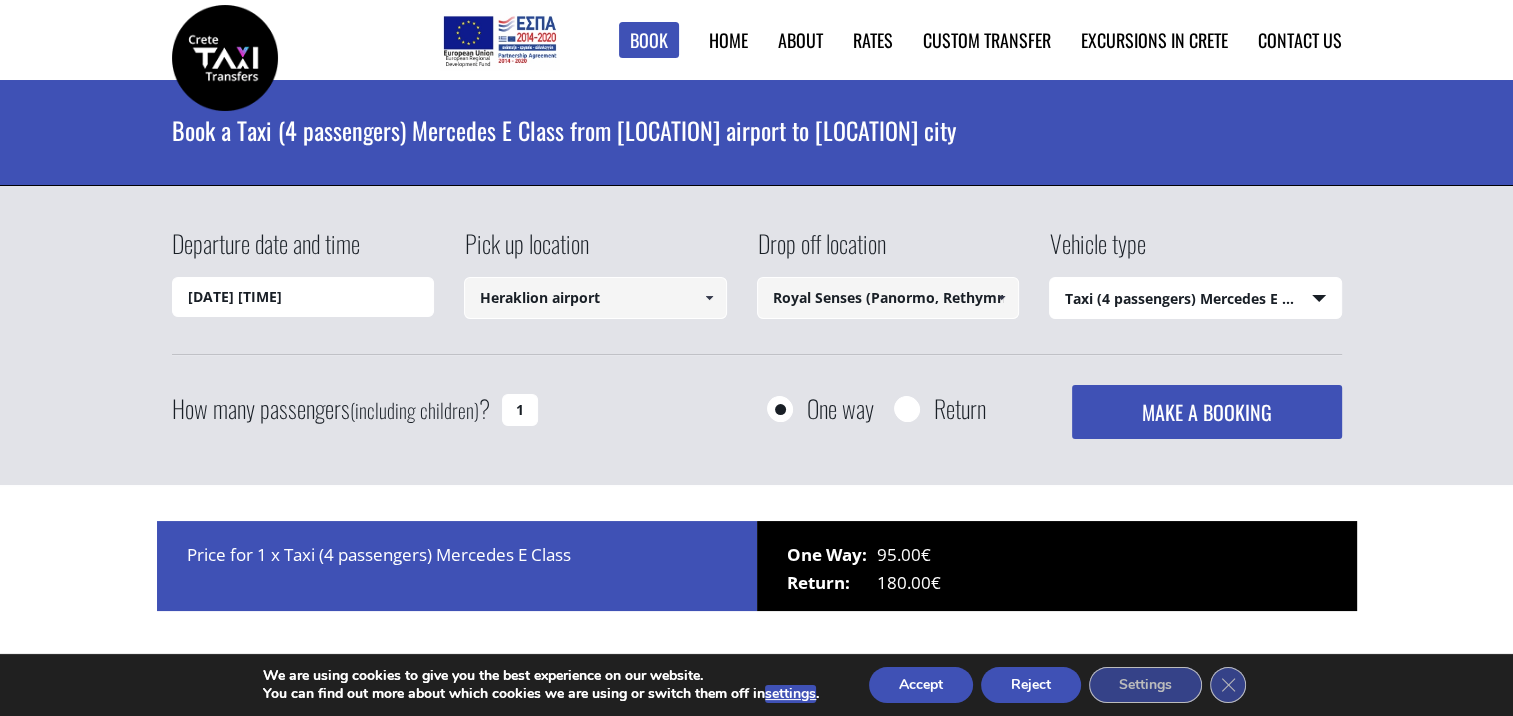 click on "Royal Senses (Panormo, Rethymnon)" at bounding box center (888, 298) 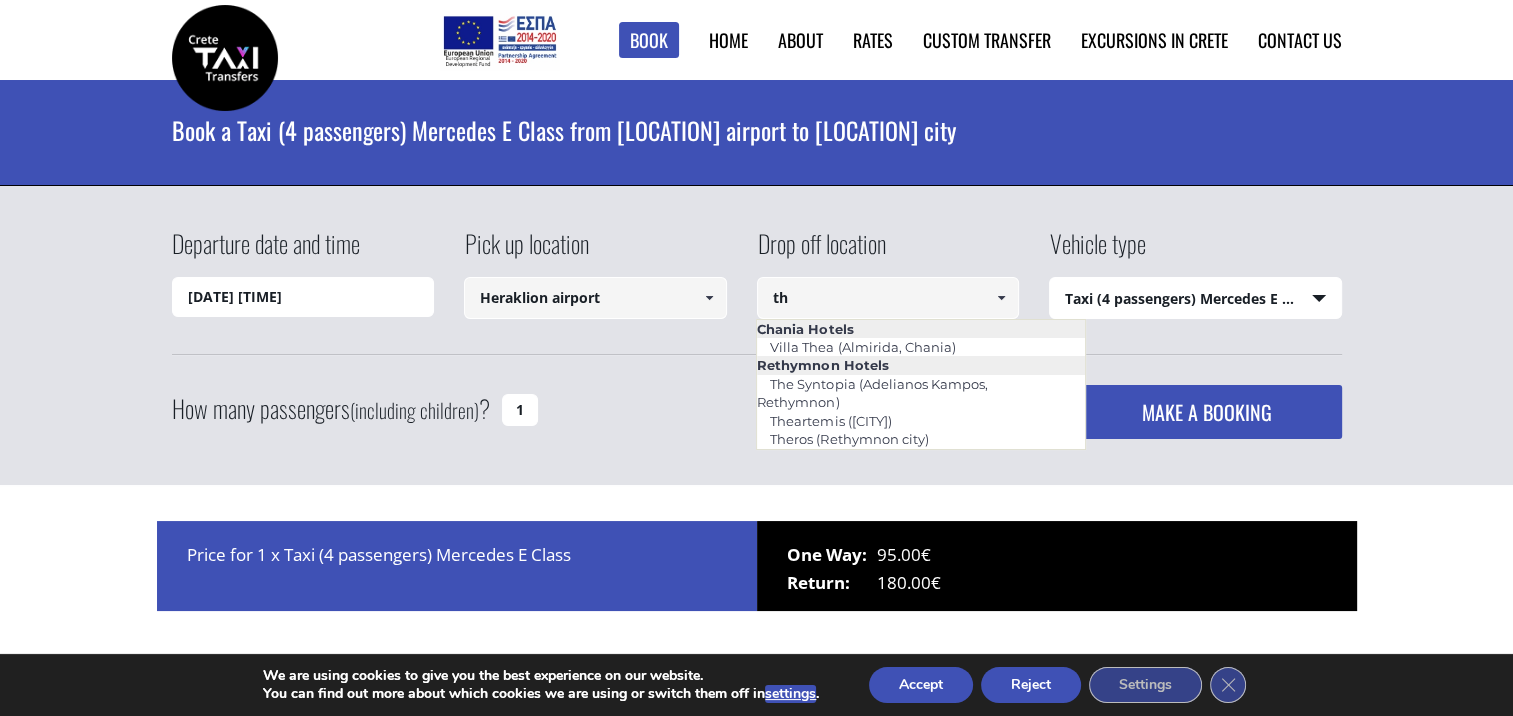 type on "t" 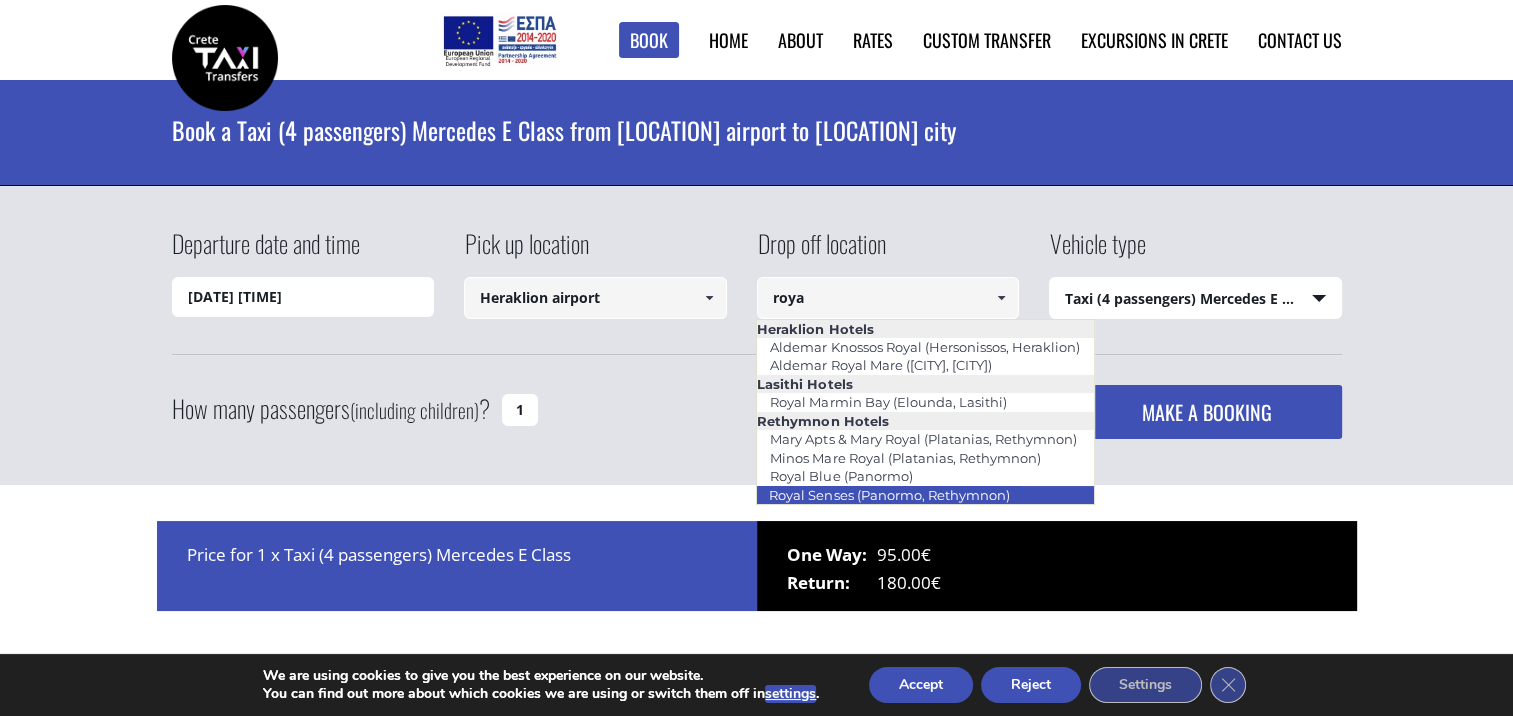 click on "Royal Senses (Panormo, Rethymnon)" at bounding box center [889, 495] 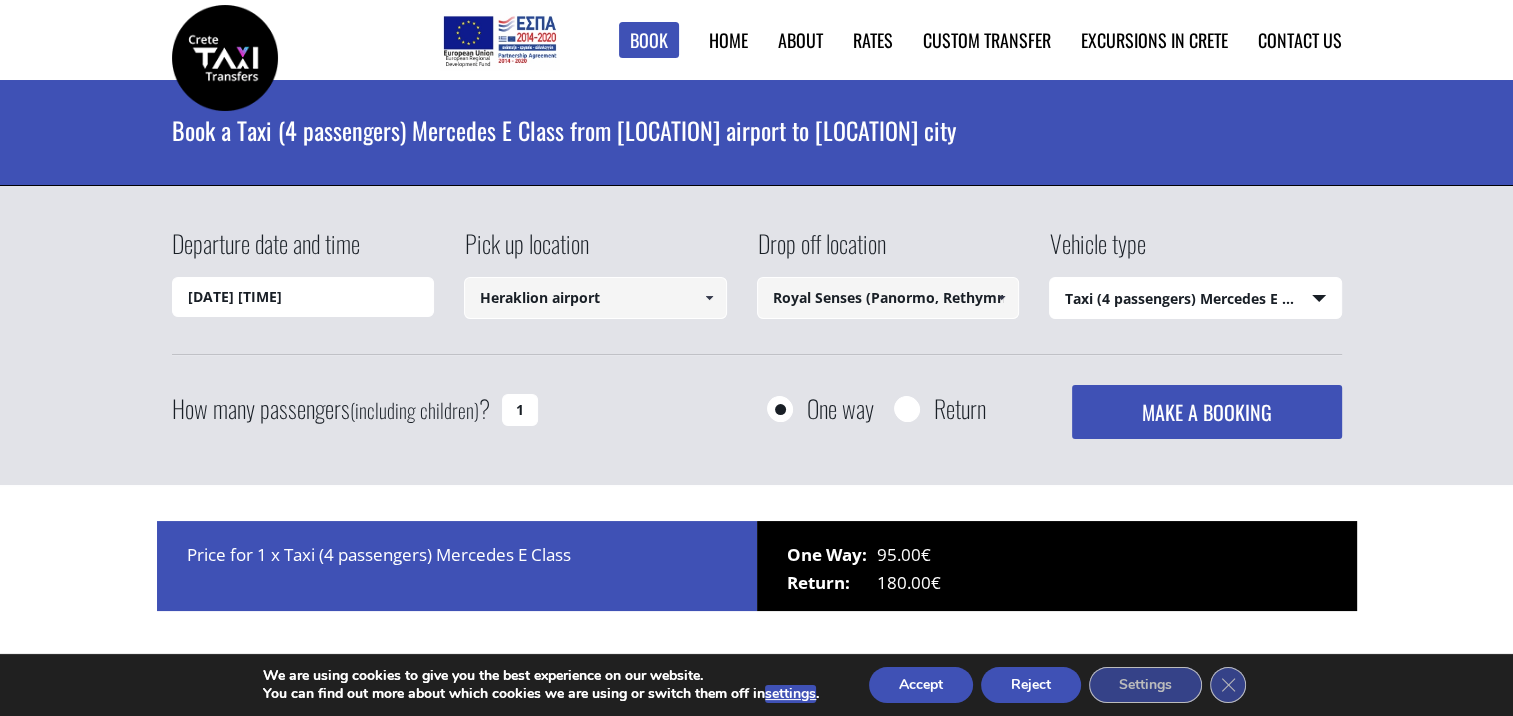 type on "Royal Senses (Panormo, Rethymnon)" 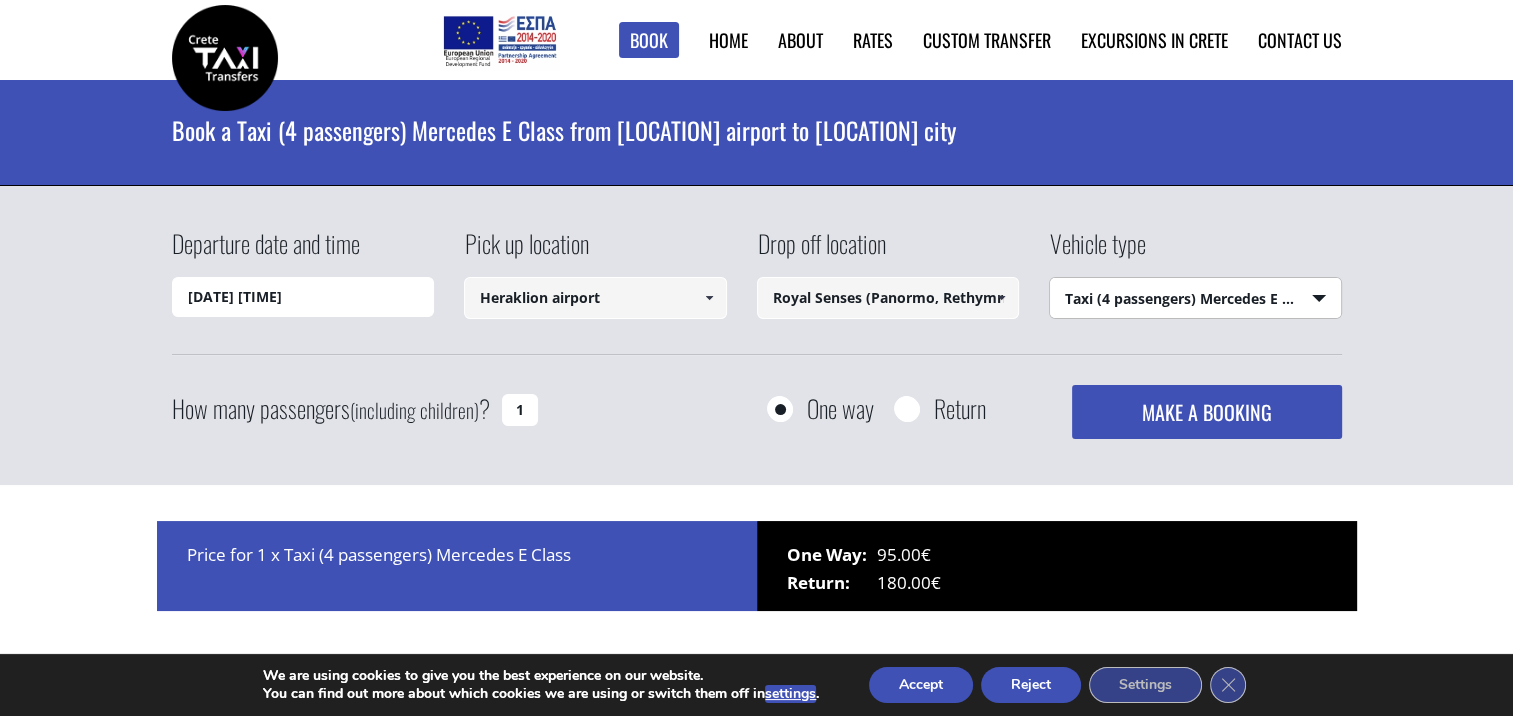 click on "Select vehicle type Taxi (4 passengers) Mercedes E Class Mini Van (7 passengers) Mercedes Vito Mini Bus (10 passengers) Mercedes Sprinter Mini Bus 16 (16 passengers) Mercedes Sprinter" at bounding box center (1195, 299) 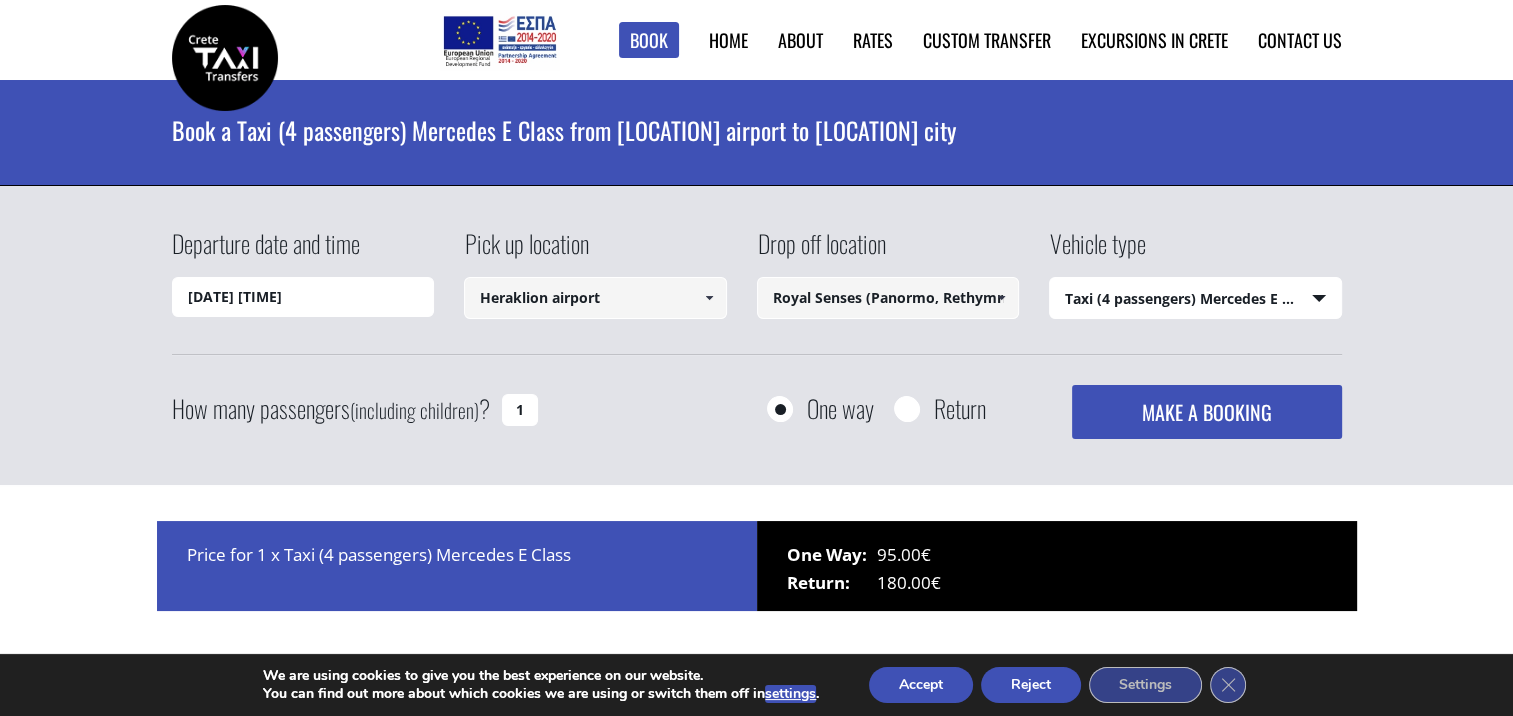 drag, startPoint x: 527, startPoint y: 407, endPoint x: 458, endPoint y: 376, distance: 75.643906 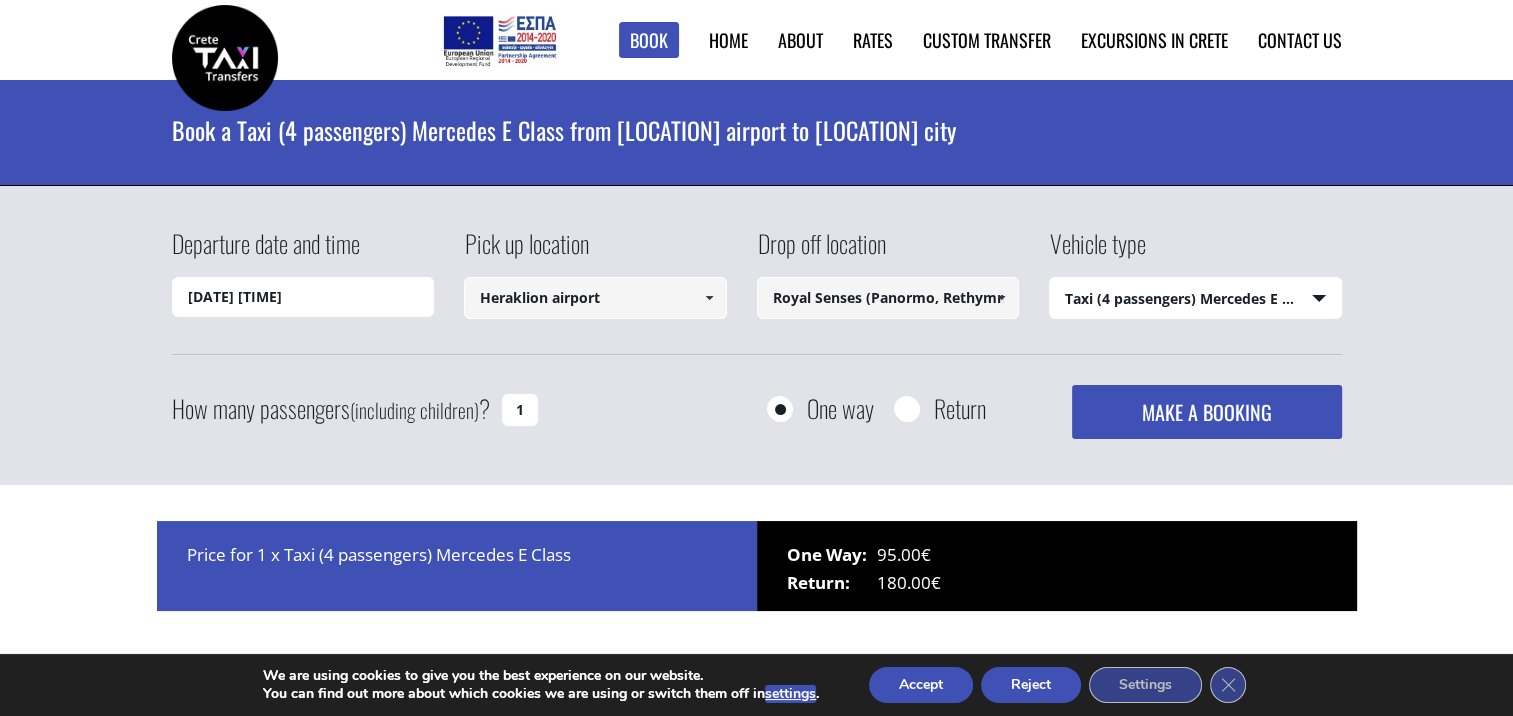 click on "Departure date and time   24/08/2025 00:00         Pick up location   Heraklion airport Select pickup location Chania airport Chania port (Souda) Heraklion airport Heraklion port Kissamos port (Chania) Rethymnon port Agia Marina (Chania) Almirida (Chania) Chania city Chora Sfakion (Chania) Georgioupolis (Chania) Kalives (Chania) Kissamos (Chania) Kolymbari (Chania) Paleochora (Chania) Platanias (Chania) Aisha Petite Suites (Chania city) Almirida Beach (Almirida, Chania) Almirida Residence Boutique (Almirida, Chania) Ambassadors Residence (Chania city) Ammos (Agioi Apostoloi, Chania) Anemos Luxury Grand Resort (Georgioupolis) Atlantica Caldera Bay (Platanias, Chania) Avra Imperial (Kolymbari, Chania) Casa Di Delfino (Chania city) Casa Leone (Chania city) Cavo Spada (Kolymbari, Chania) Chania Flair Deluxe (Chania city) Corissia Princess (Georgioupolis, Chania) Delfina Beach (Georgioupolis, Chania) Domes Noruz (Agioi Apostoloi, Chania) Domes Zeen (Kato Daratso, Chania) Domus Renier (Chania city) Heraklion city" at bounding box center [757, 332] 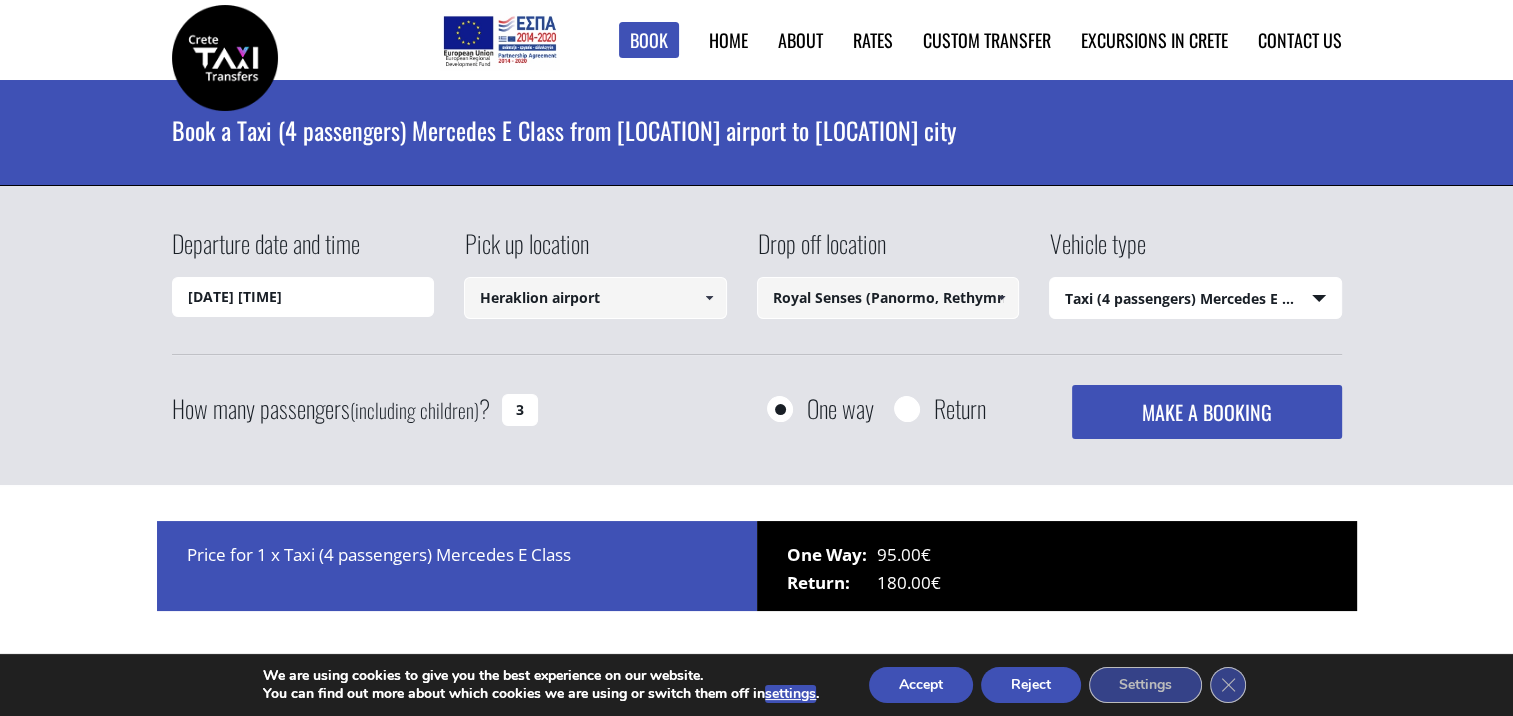 type on "3" 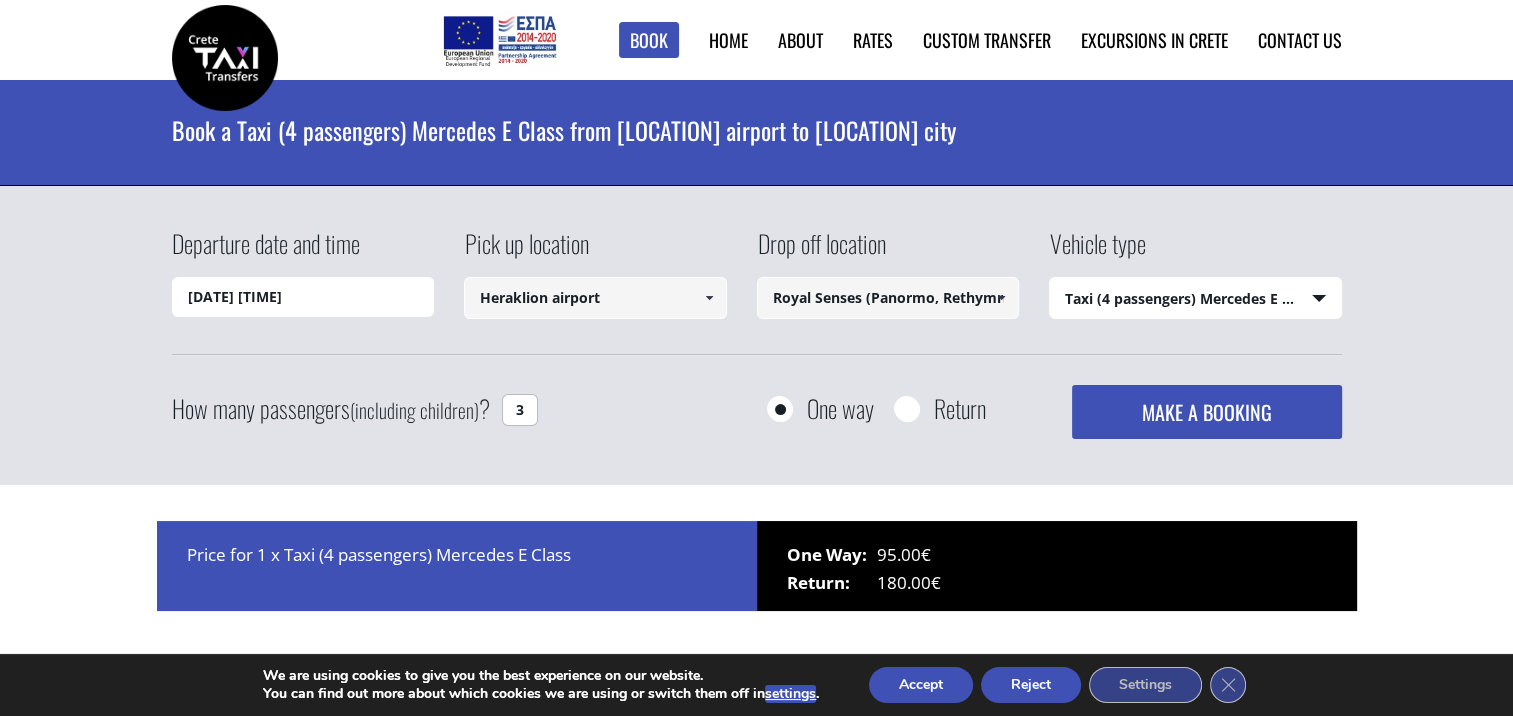 click on "Return" at bounding box center (906, 410) 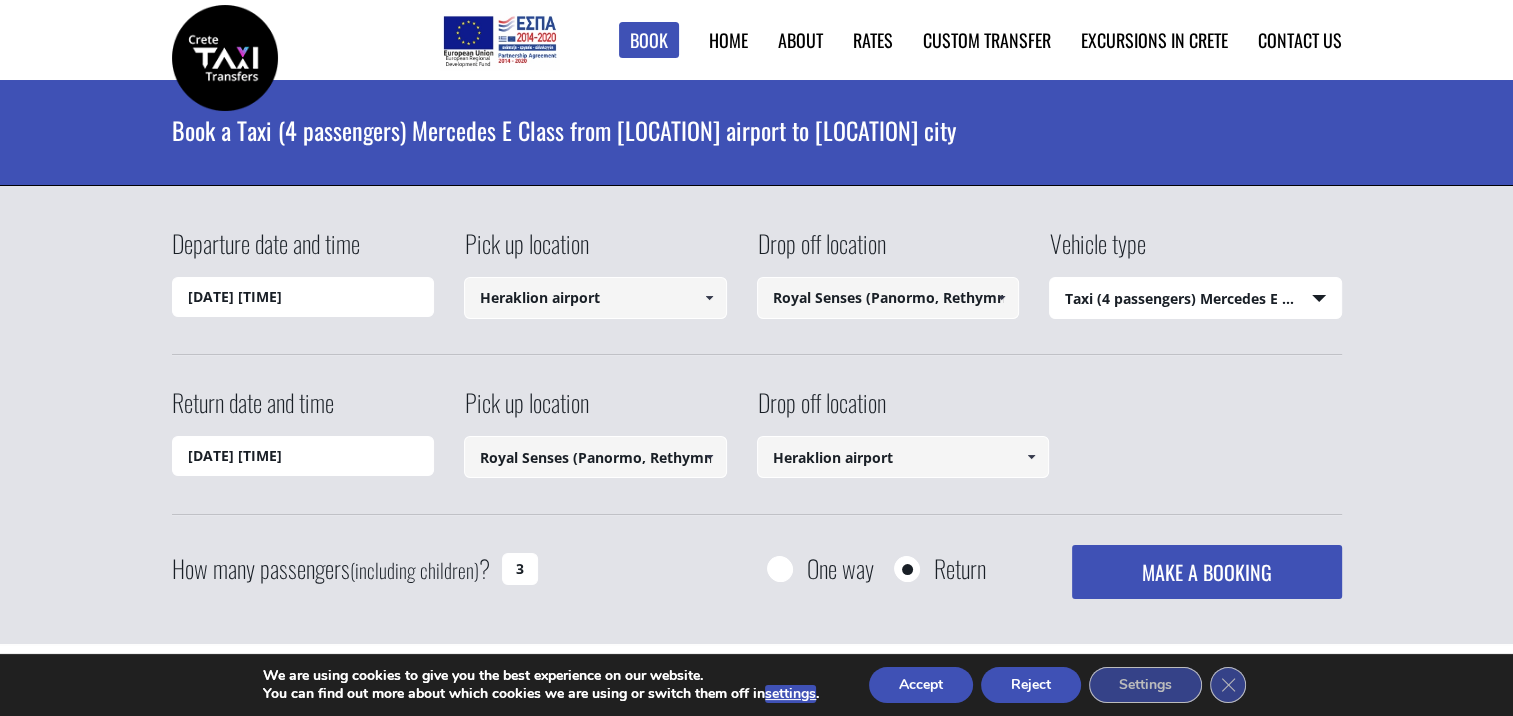 click on "09/08/2025 19:23" at bounding box center (303, 456) 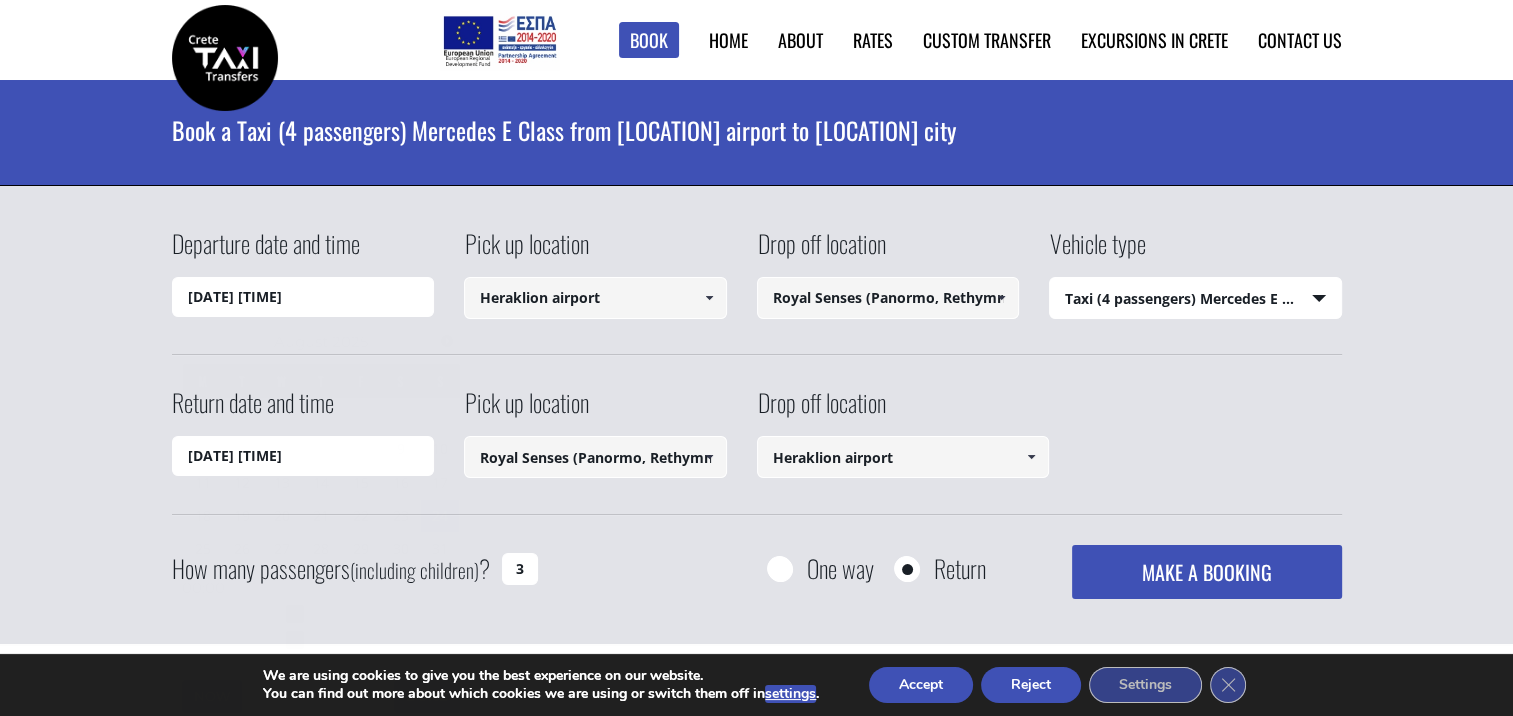 click on "24/08/2025 00:00" at bounding box center (303, 297) 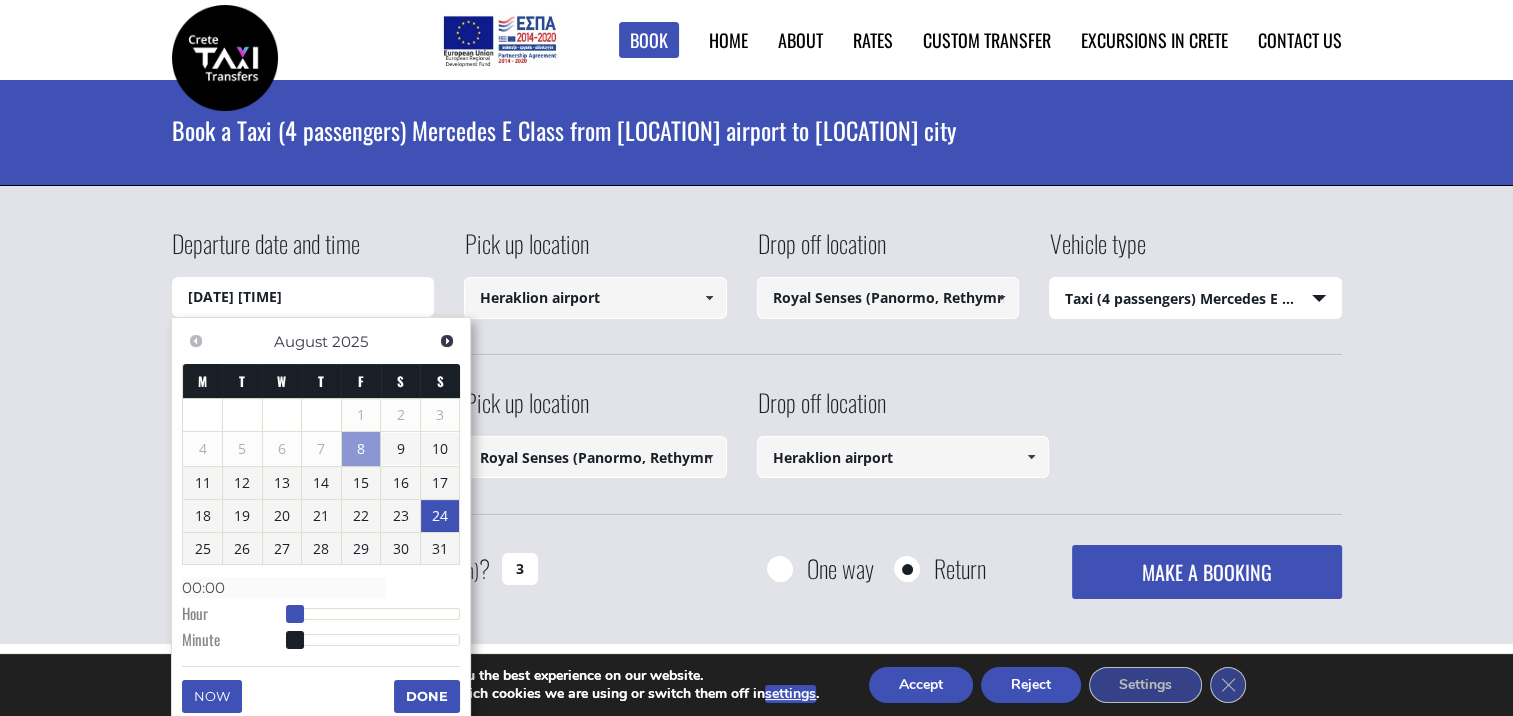 type on "24/08/2025 01:00" 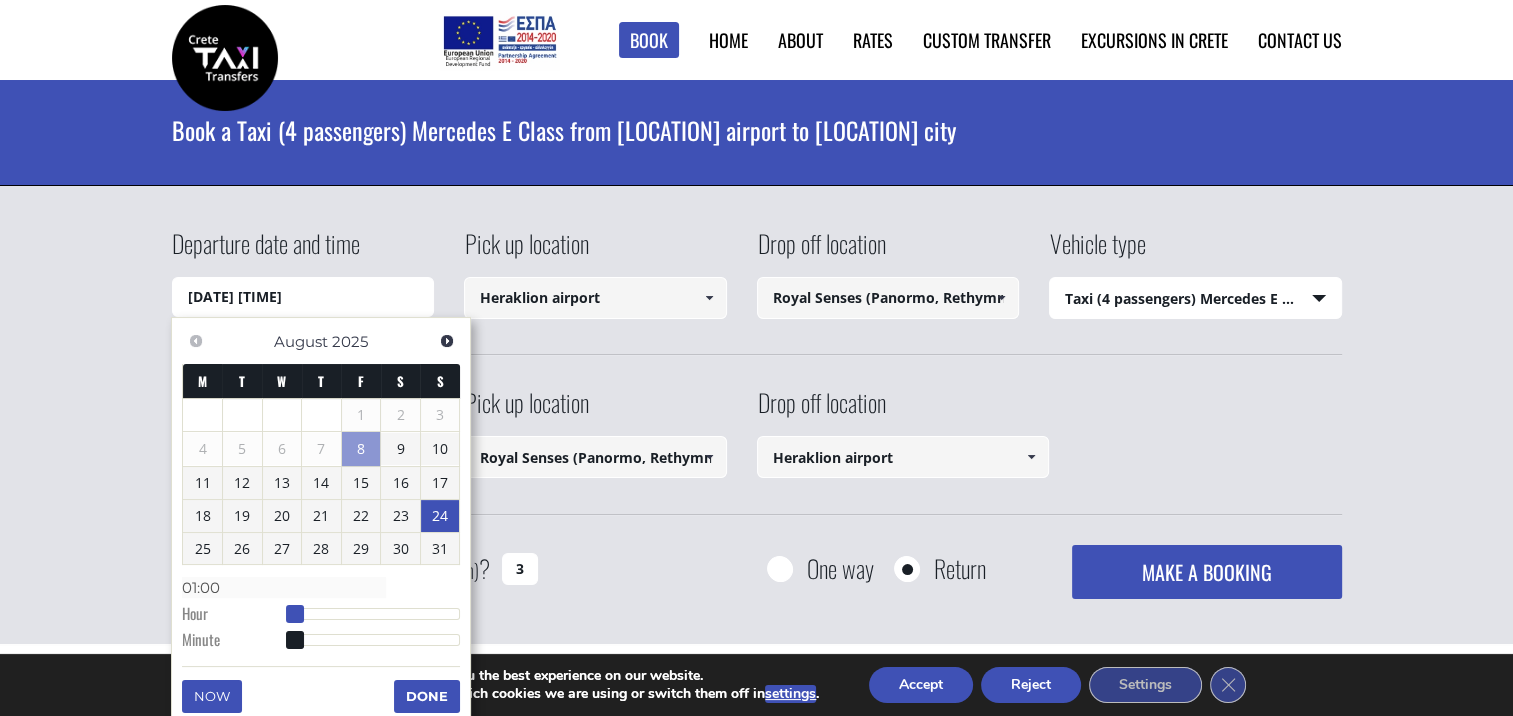 type on "24/08/2025 02:00" 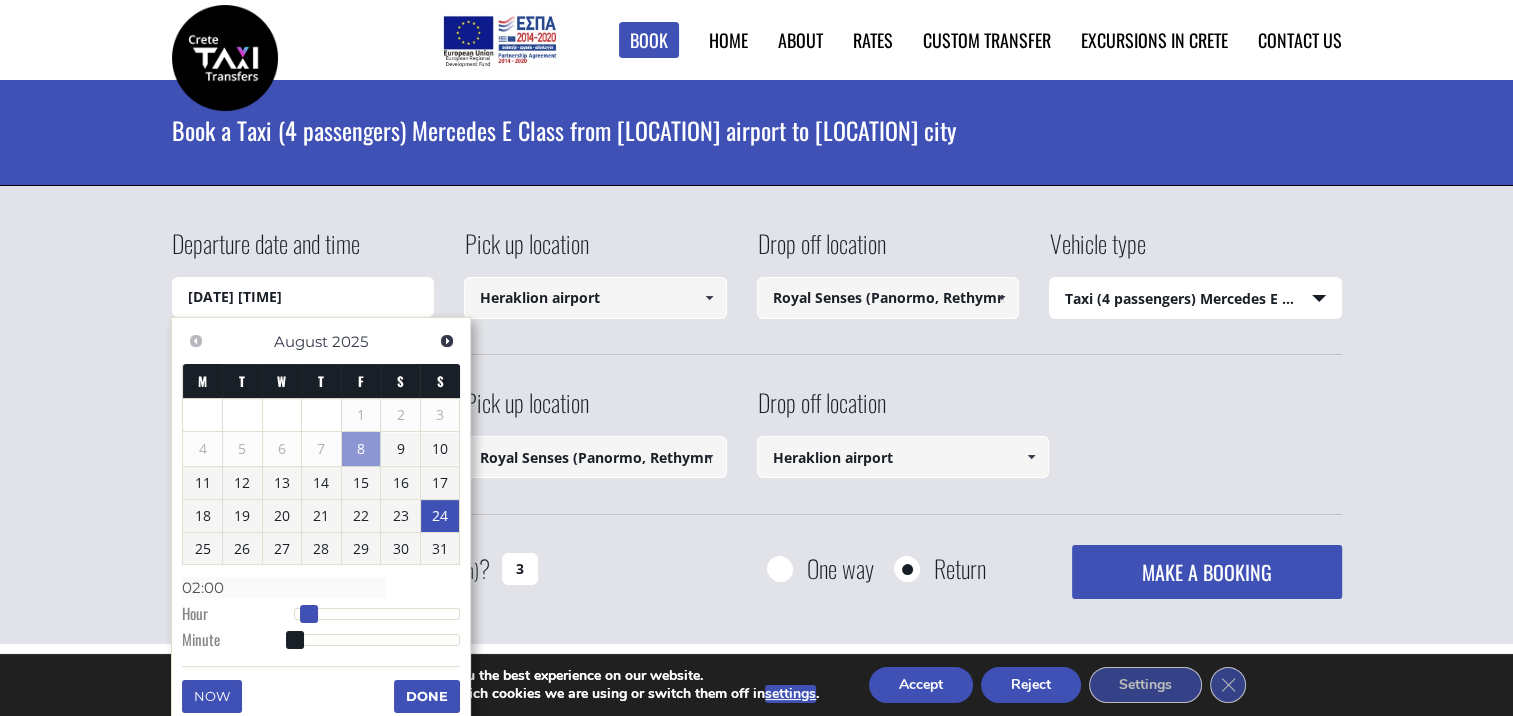 type on "24/08/2025 03:00" 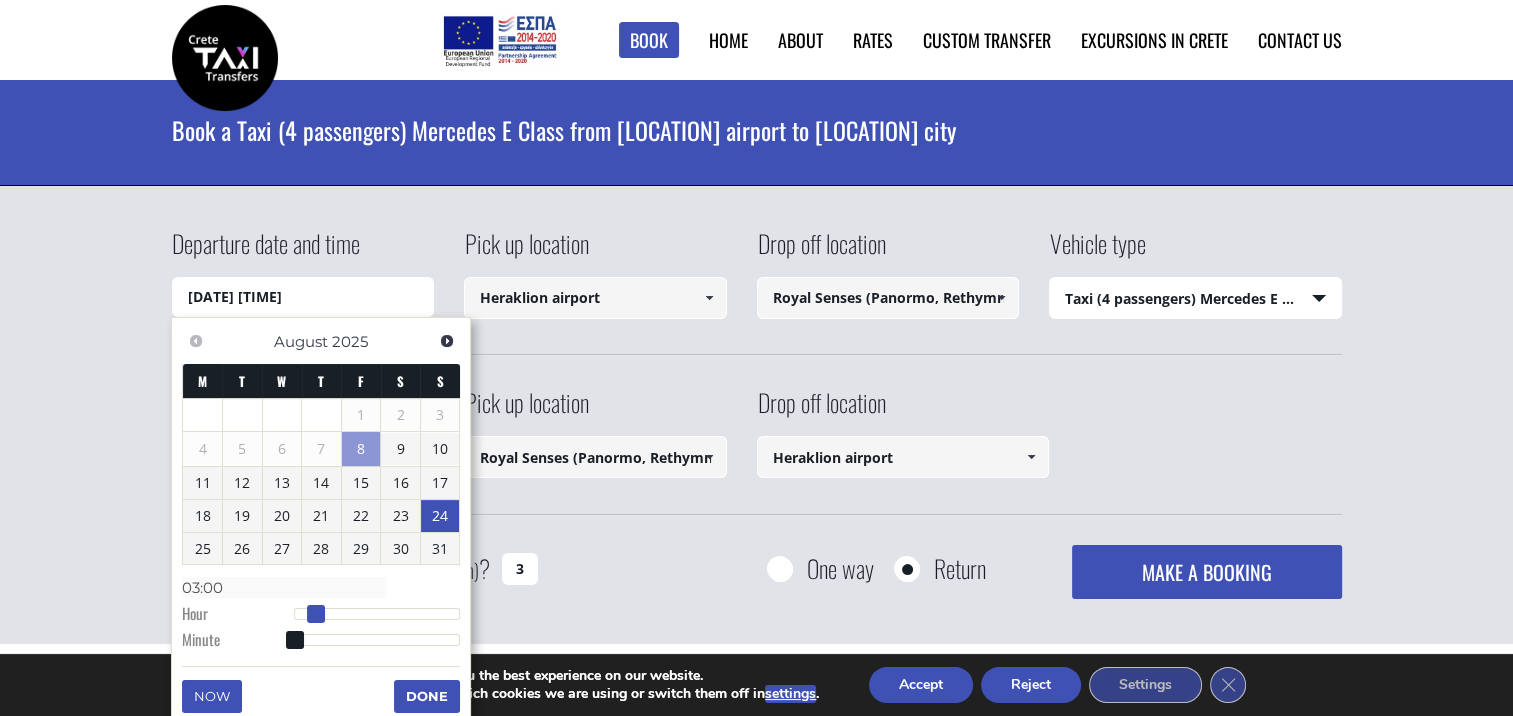 type on "24/08/2025 04:00" 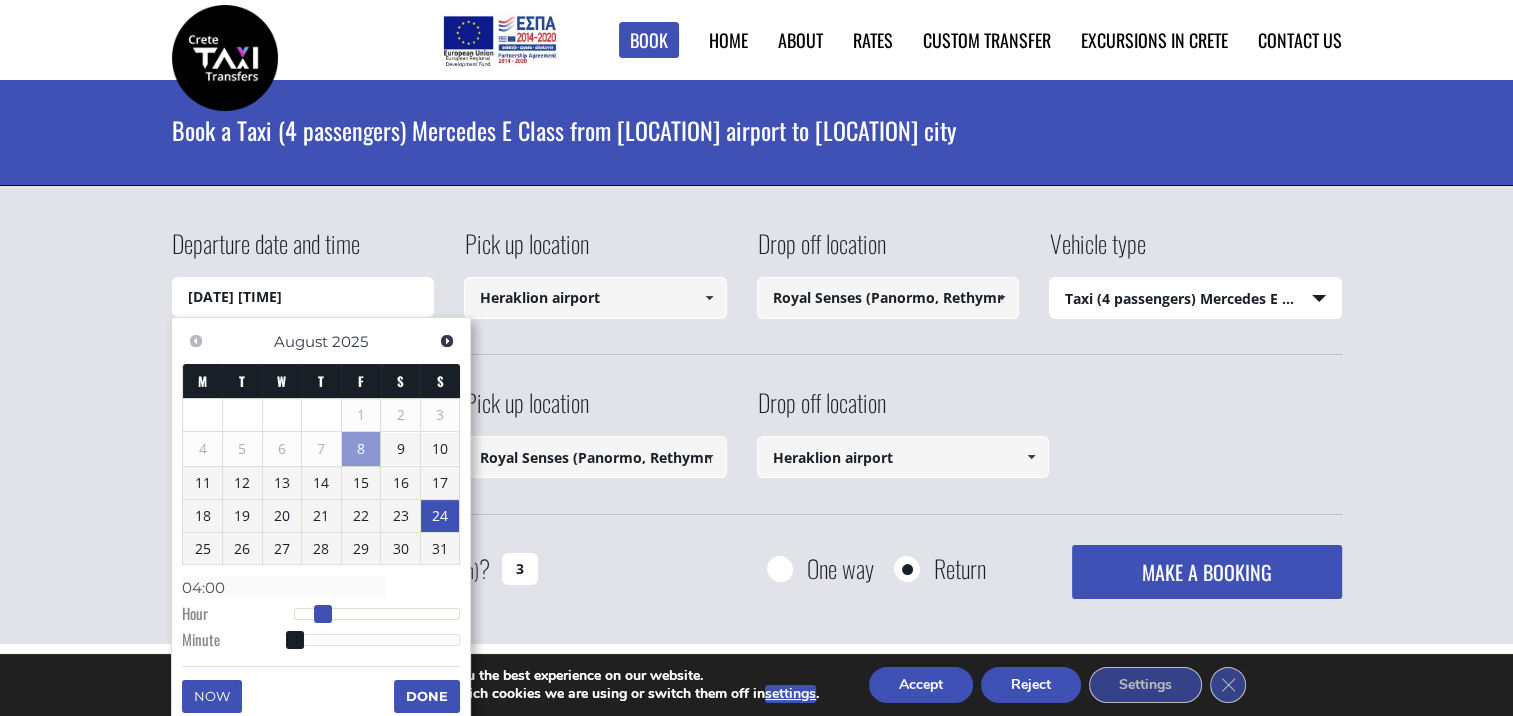 type on "24/08/2025 05:00" 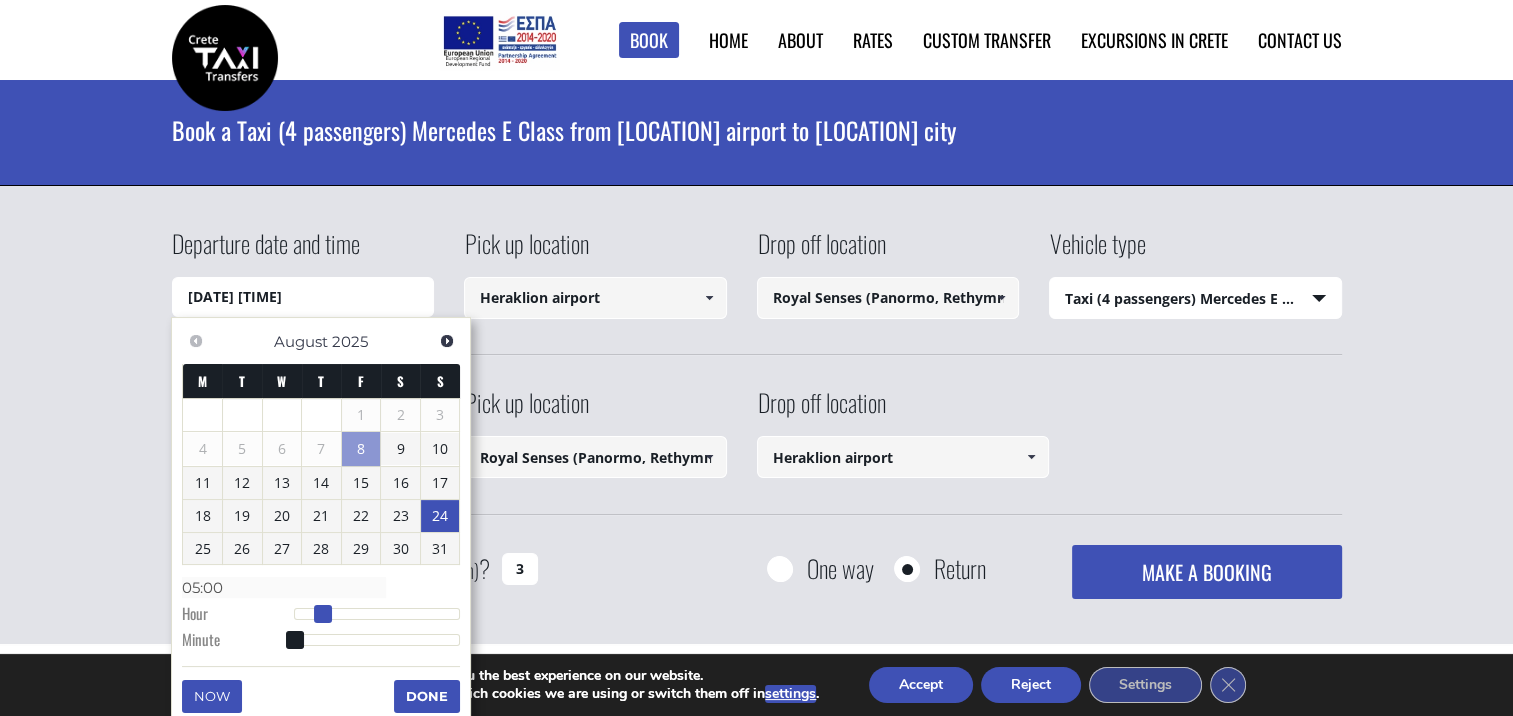 type on "24/08/2025 06:00" 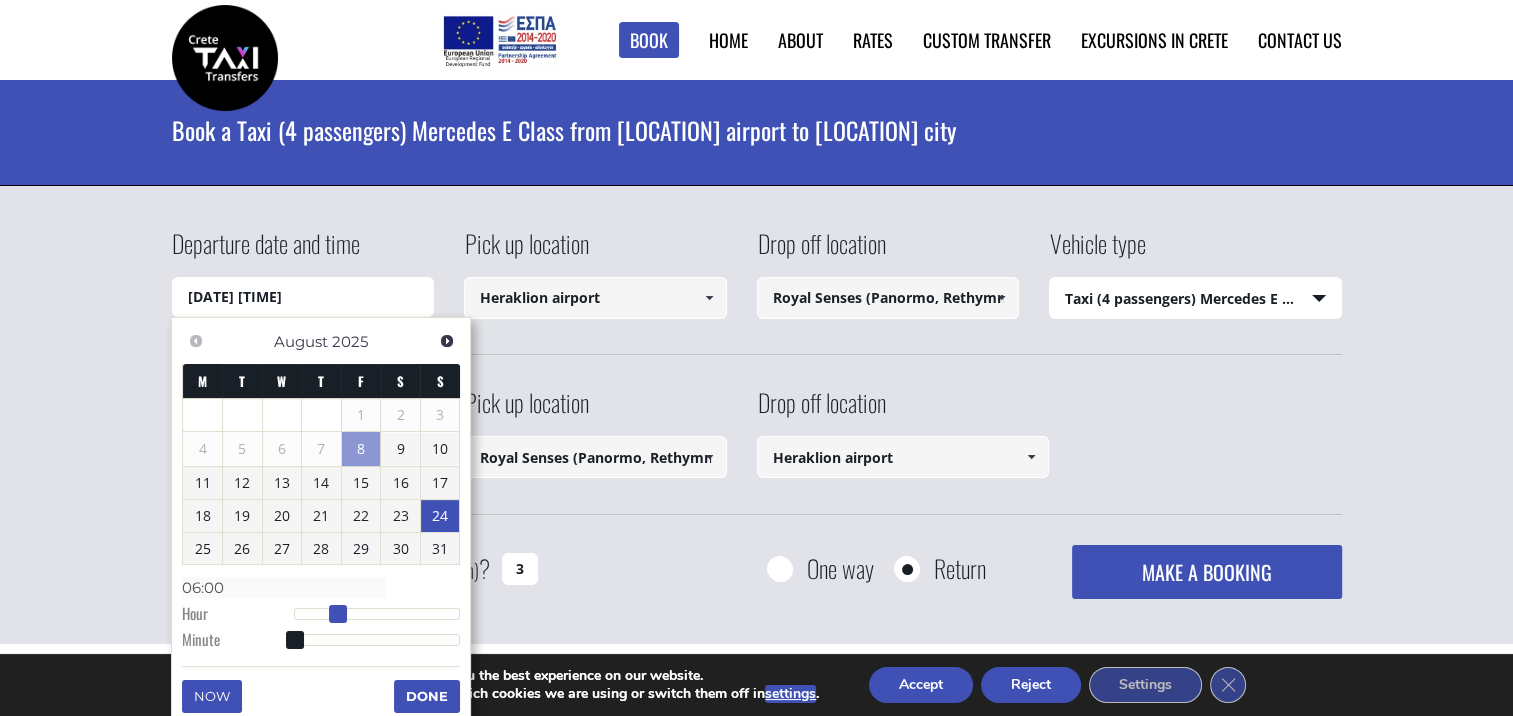 type on "24/08/2025 07:00" 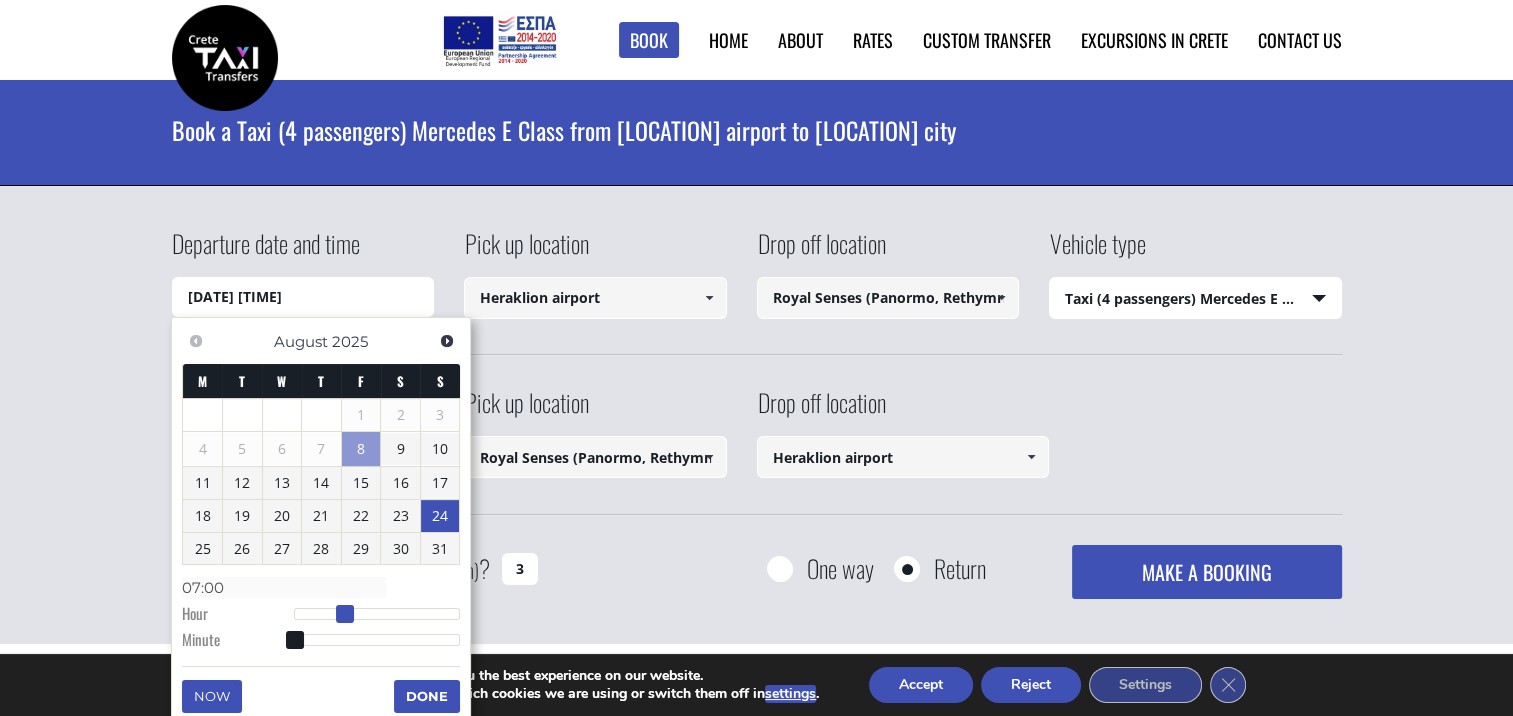 type on "24/08/2025 08:00" 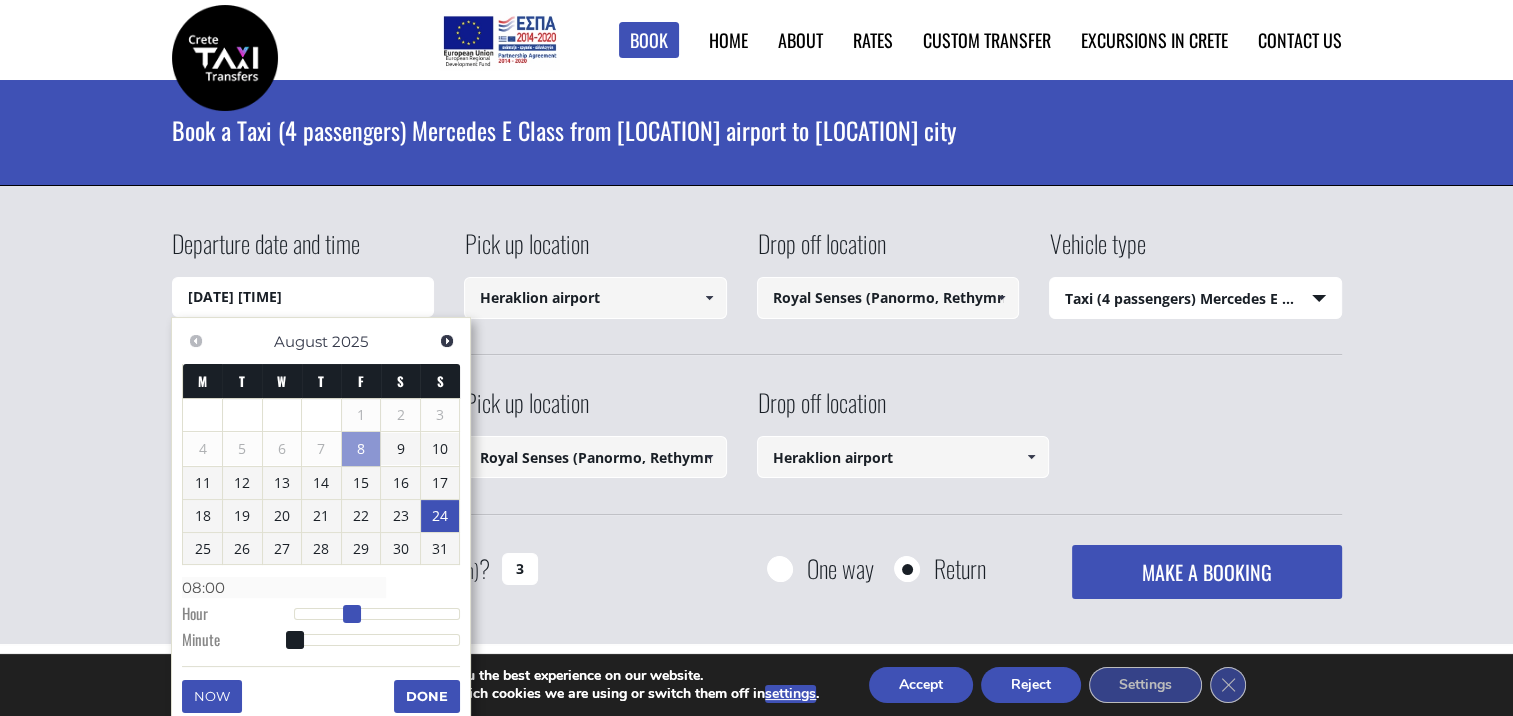 type on "24/08/2025 09:00" 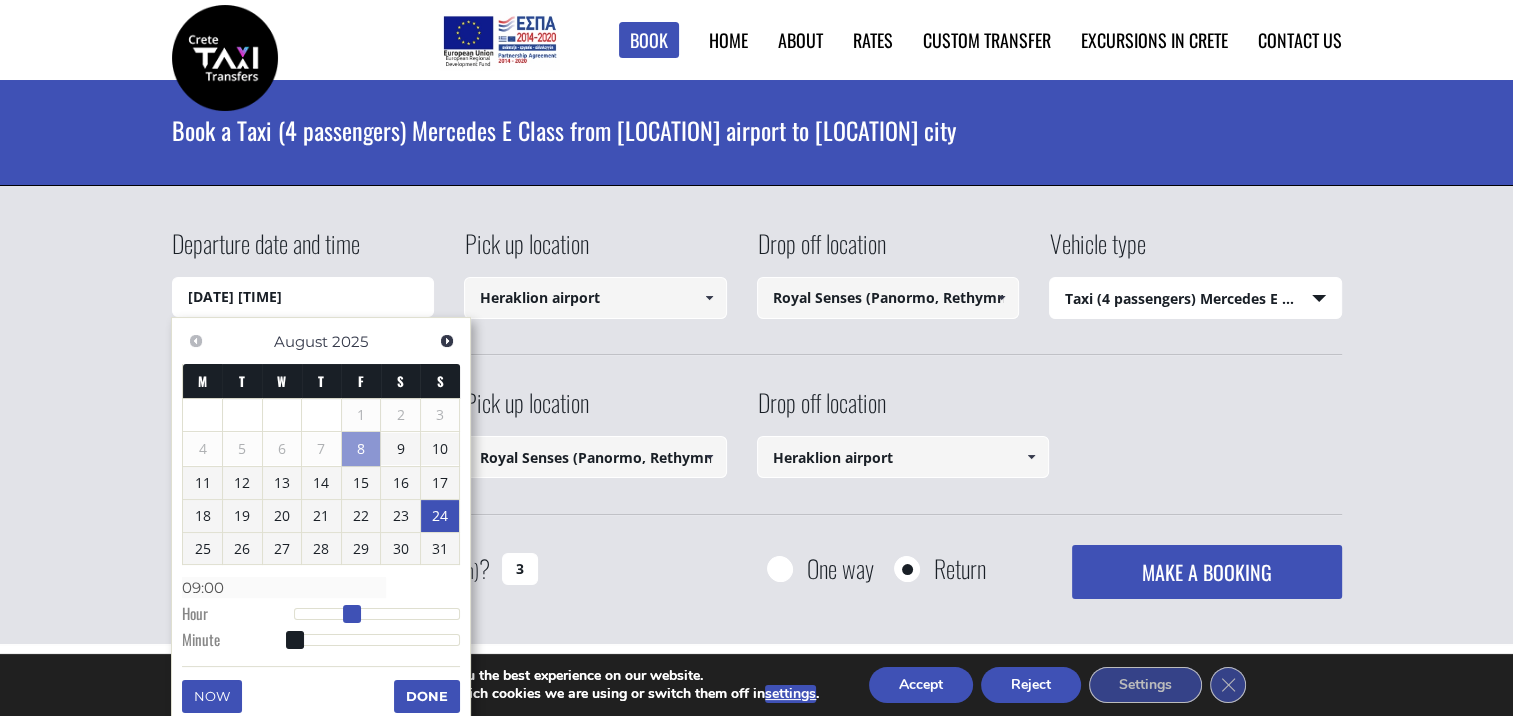 type on "24/08/2025 11:00" 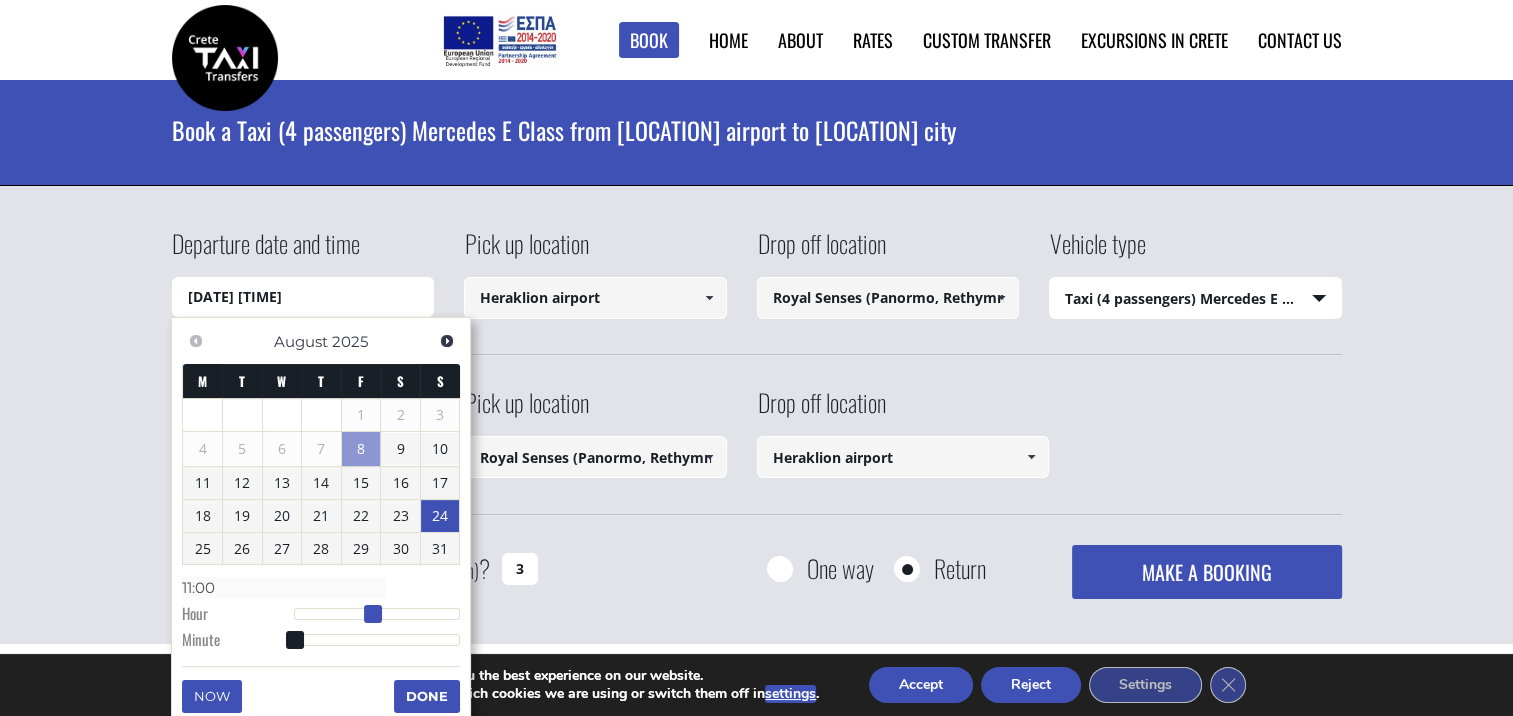 type on "24/08/2025 12:00" 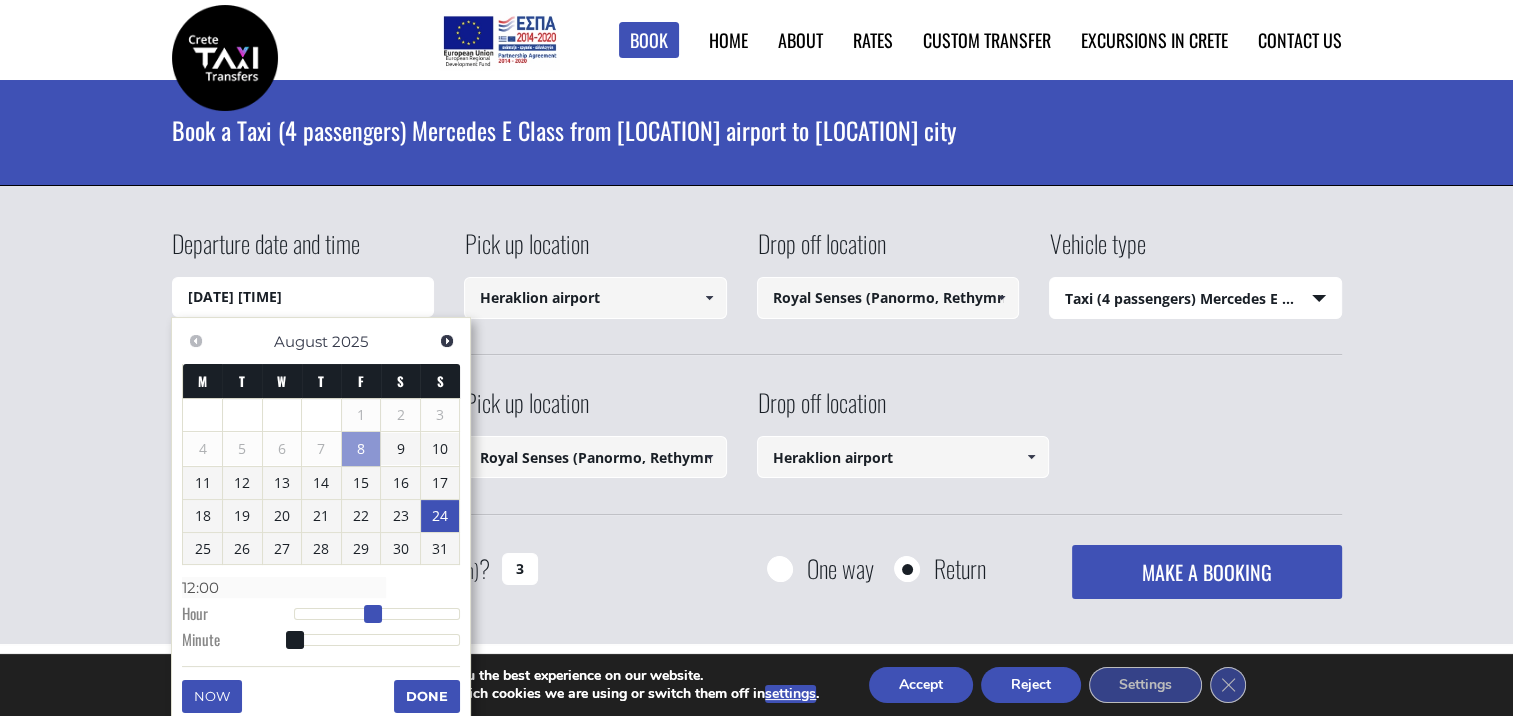 type on "24/08/2025 13:00" 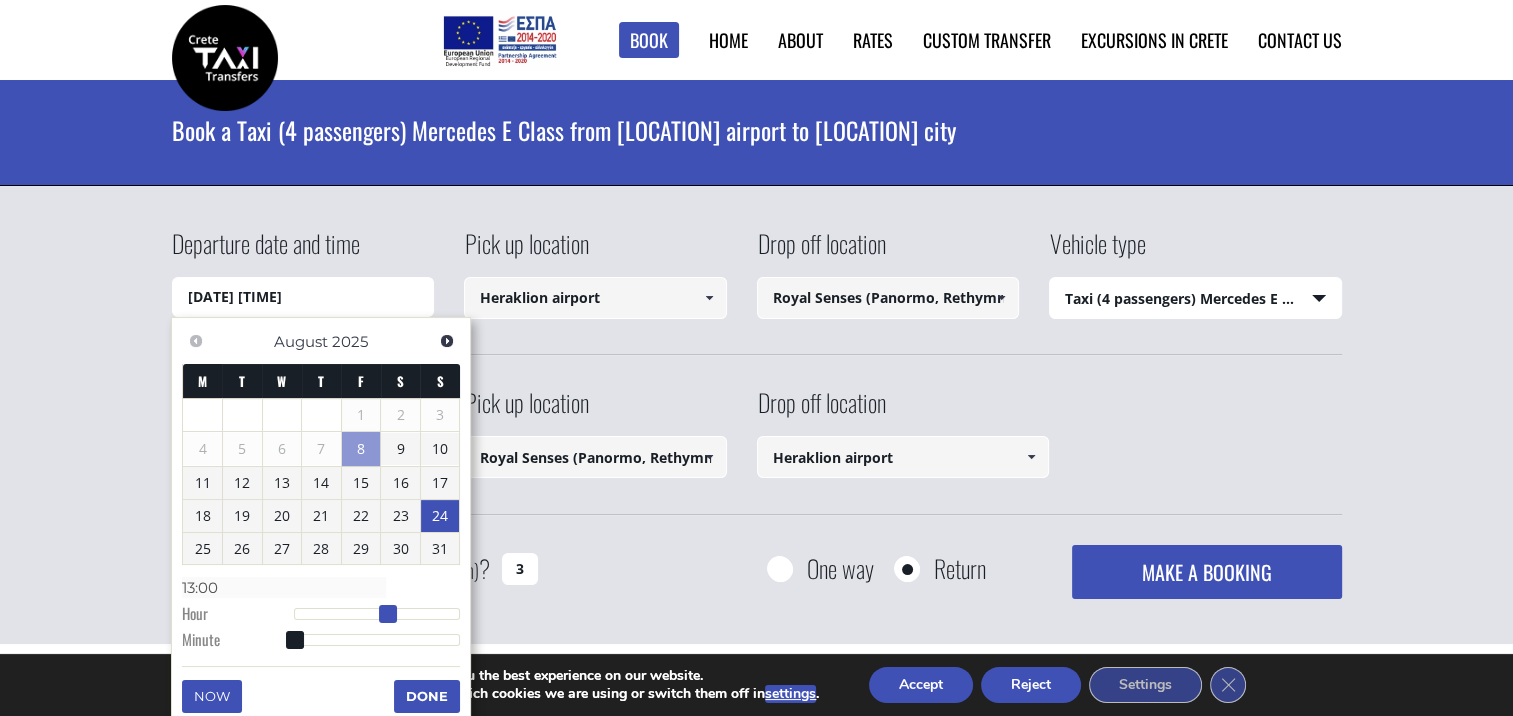 type on "24/08/2025 14:00" 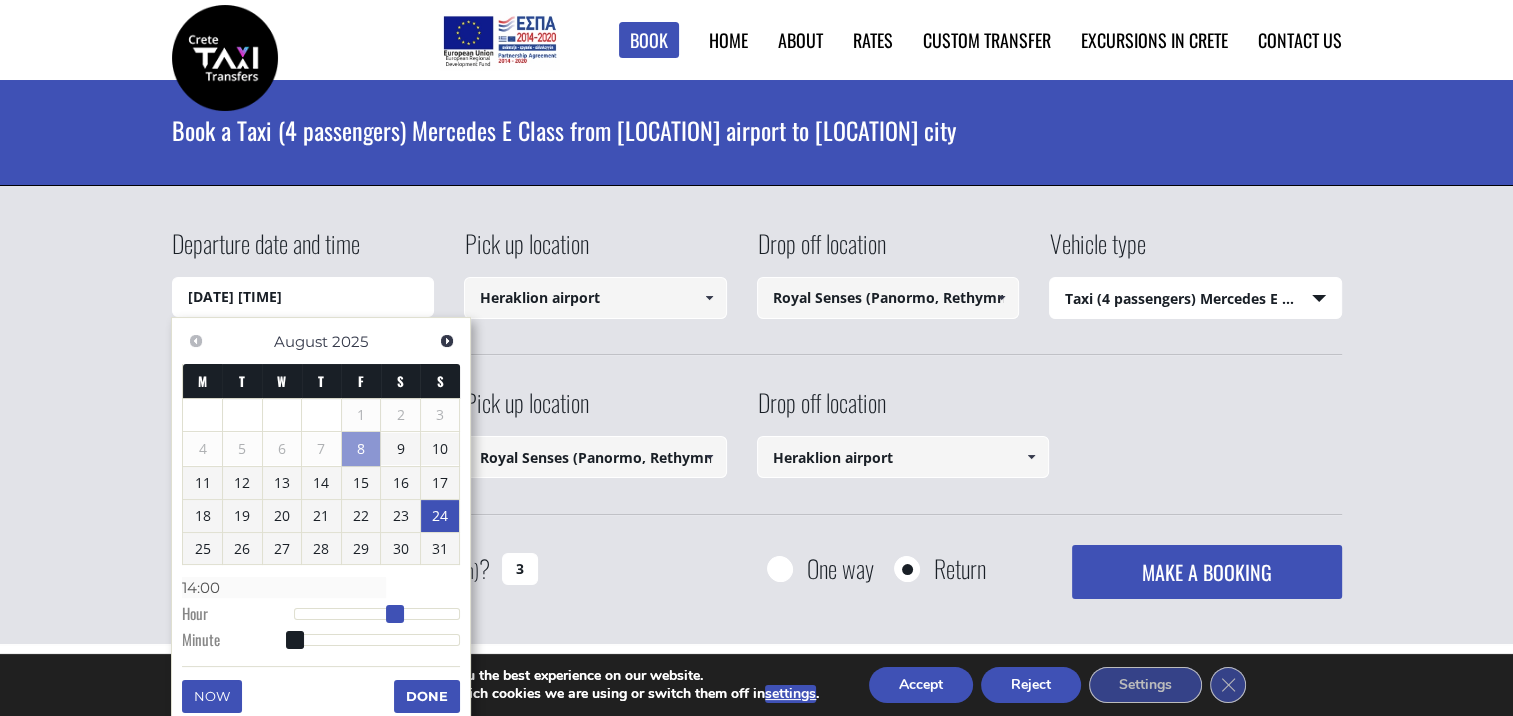 type on "24/08/2025 13:00" 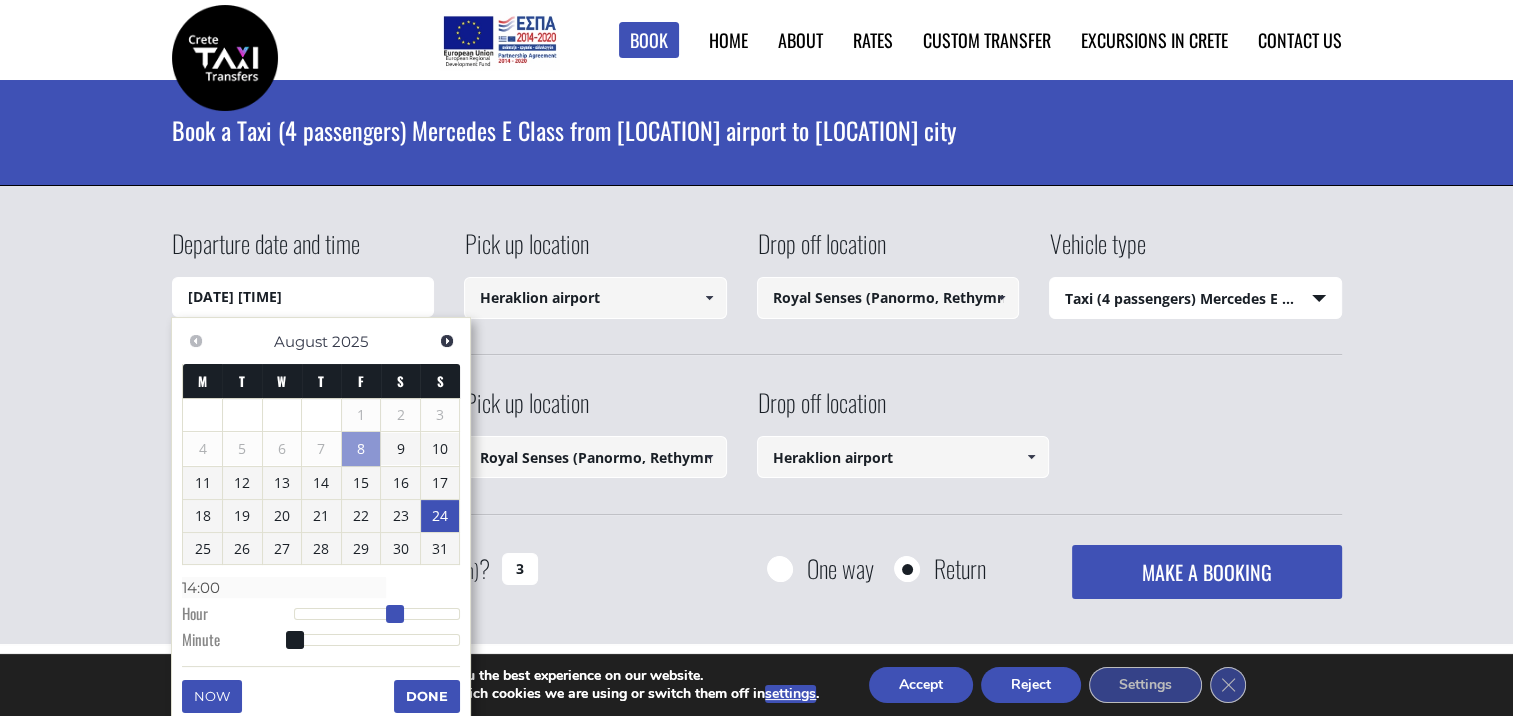 type on "13:00" 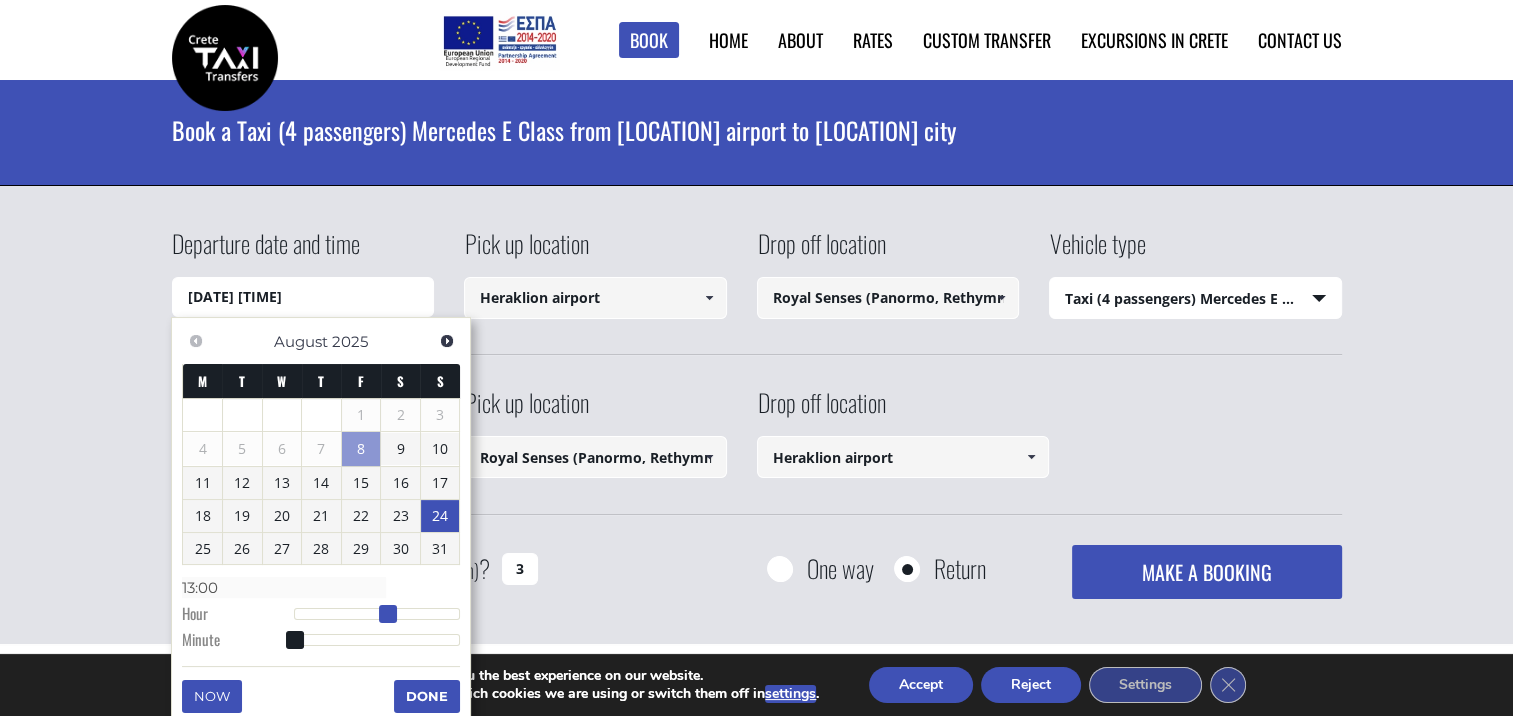type on "24/08/2025 12:00" 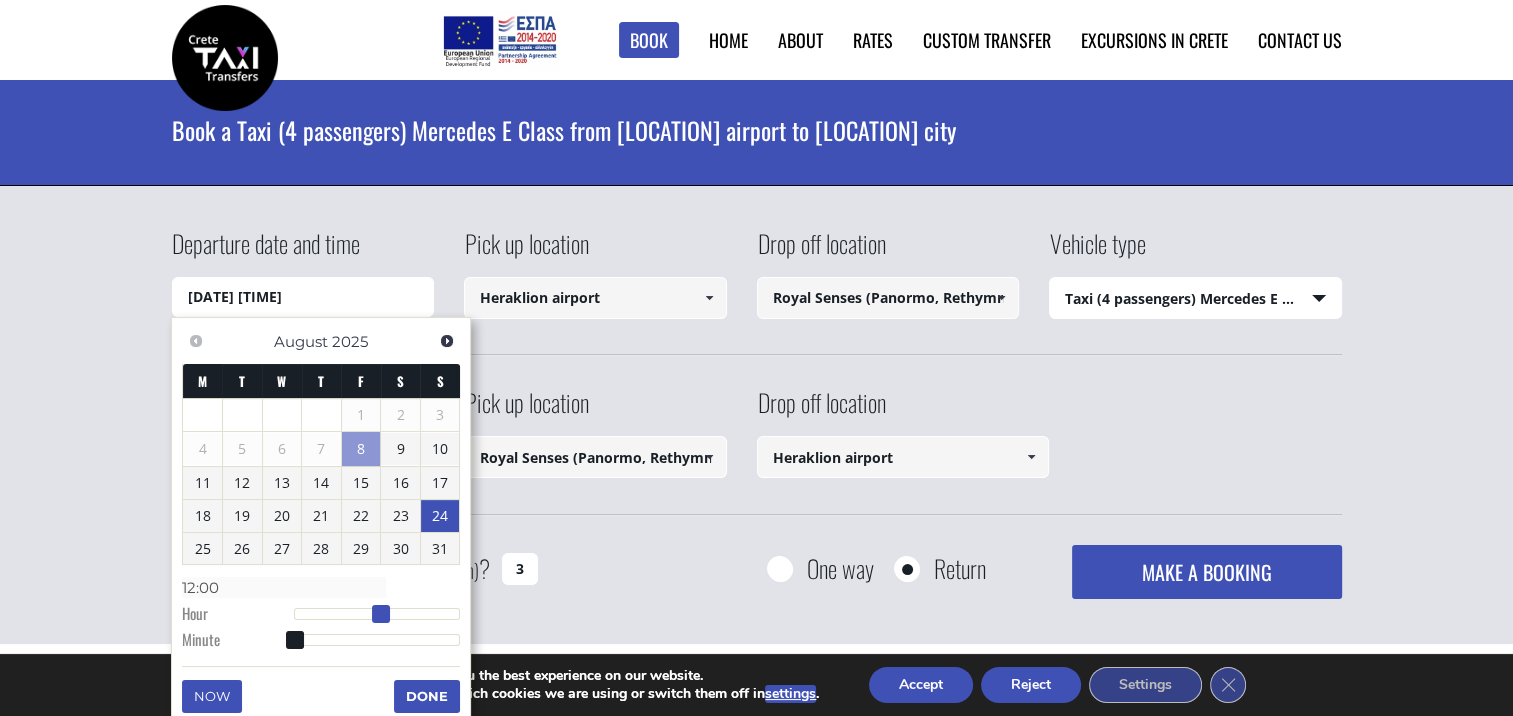drag, startPoint x: 292, startPoint y: 612, endPoint x: 379, endPoint y: 614, distance: 87.02299 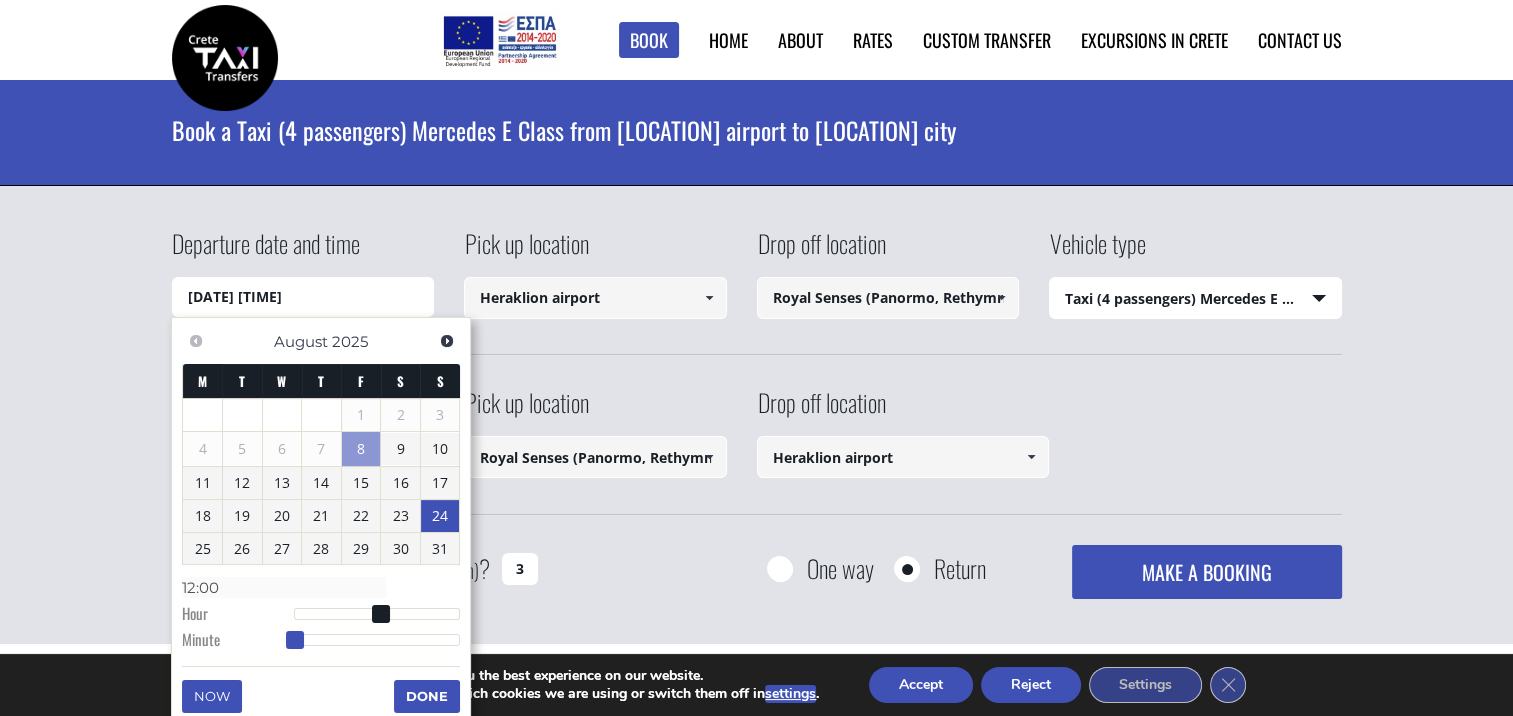 type on "24/08/2025 12:01" 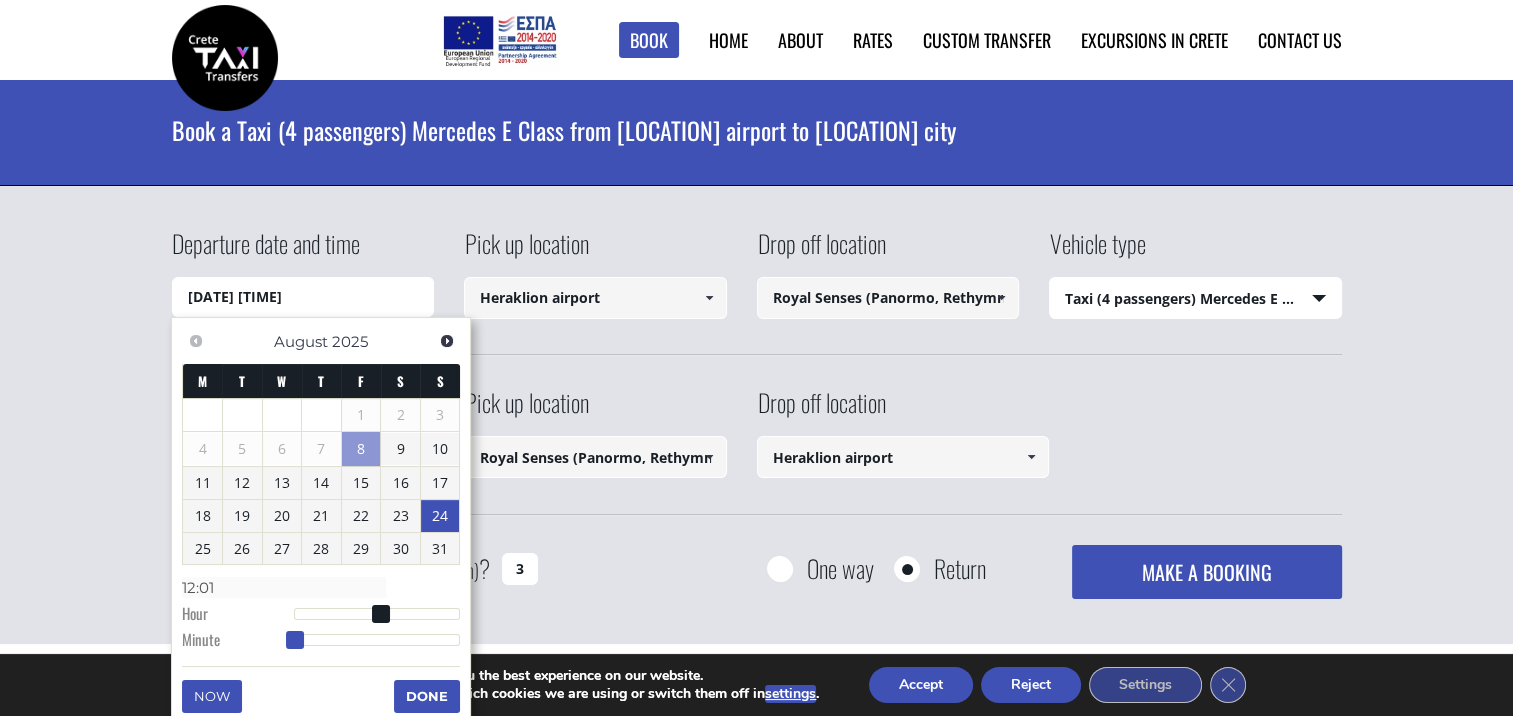 type on "24/08/2025 12:02" 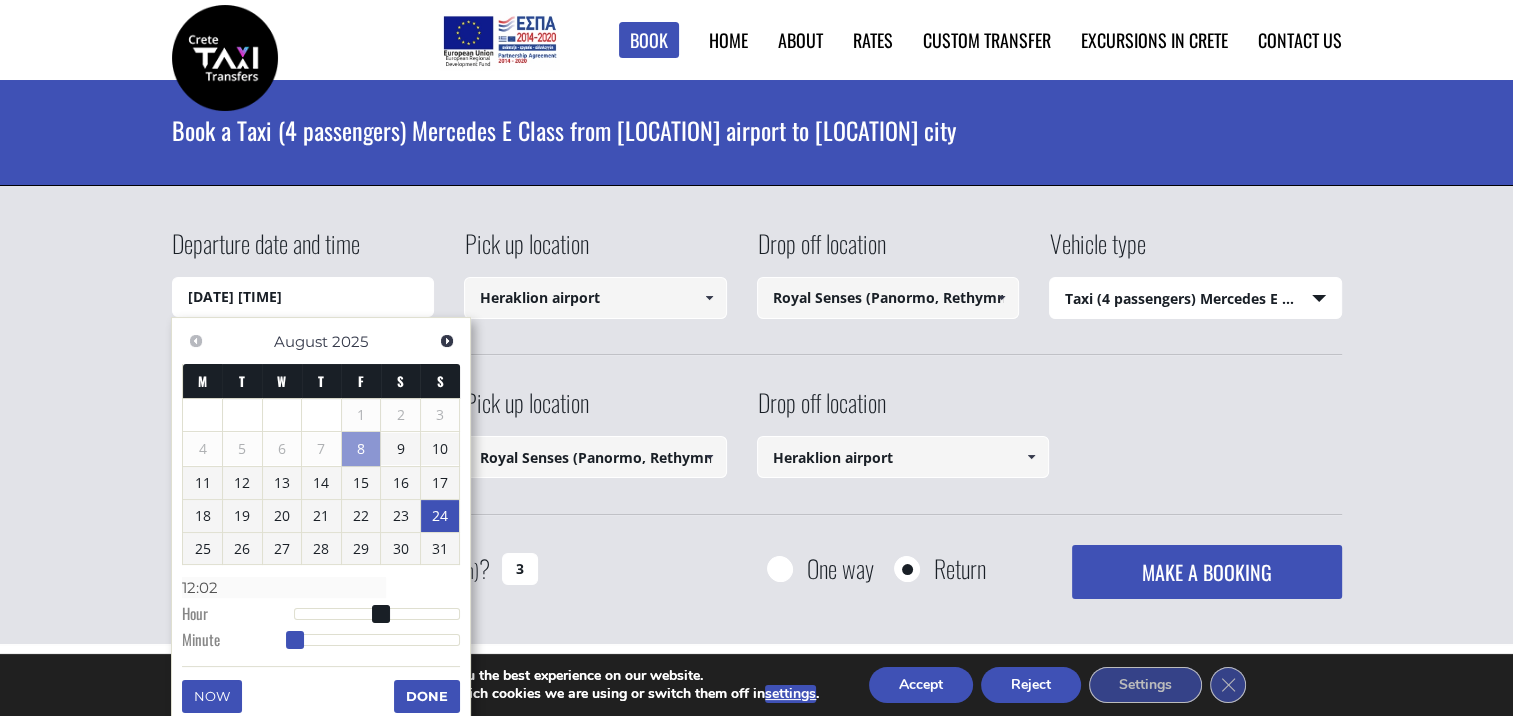type on "24/08/2025 12:03" 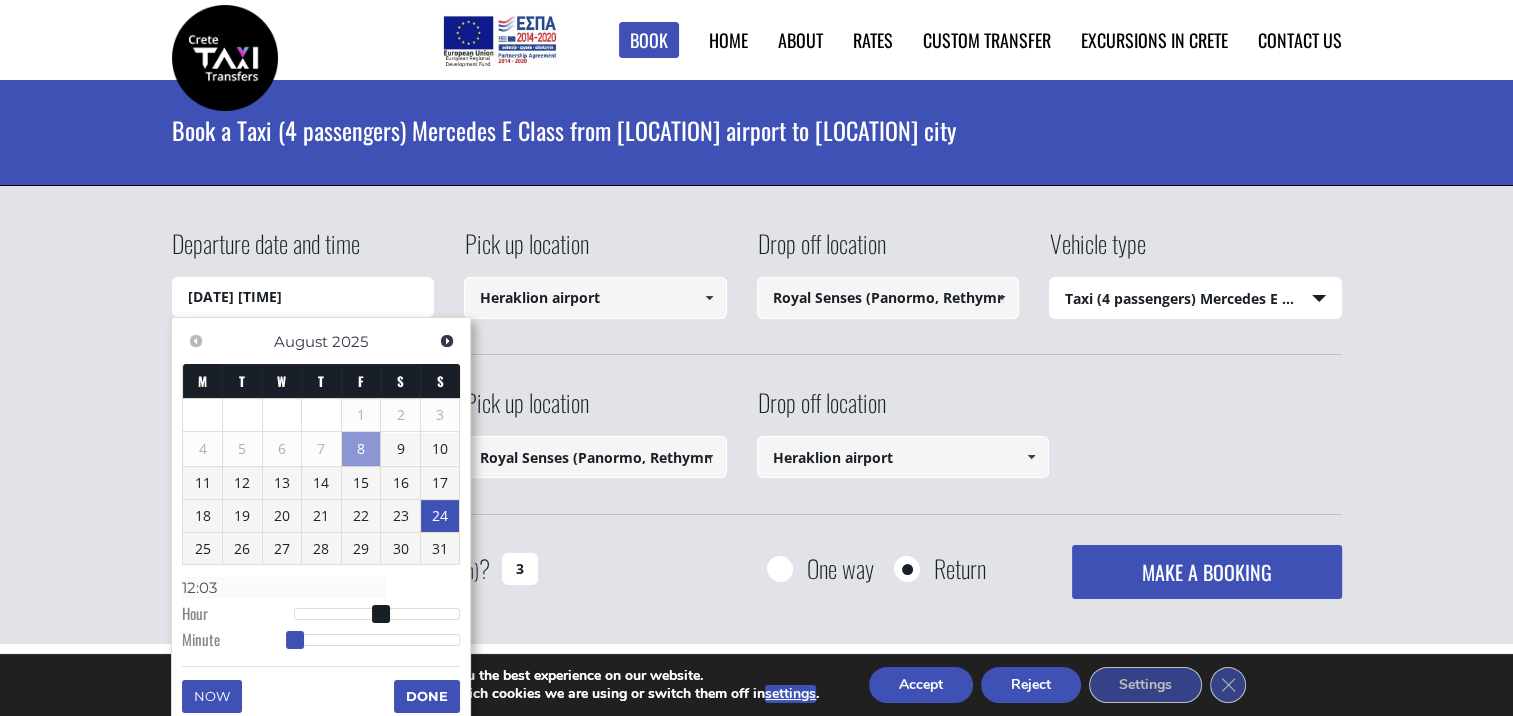 type on "24/08/2025 12:04" 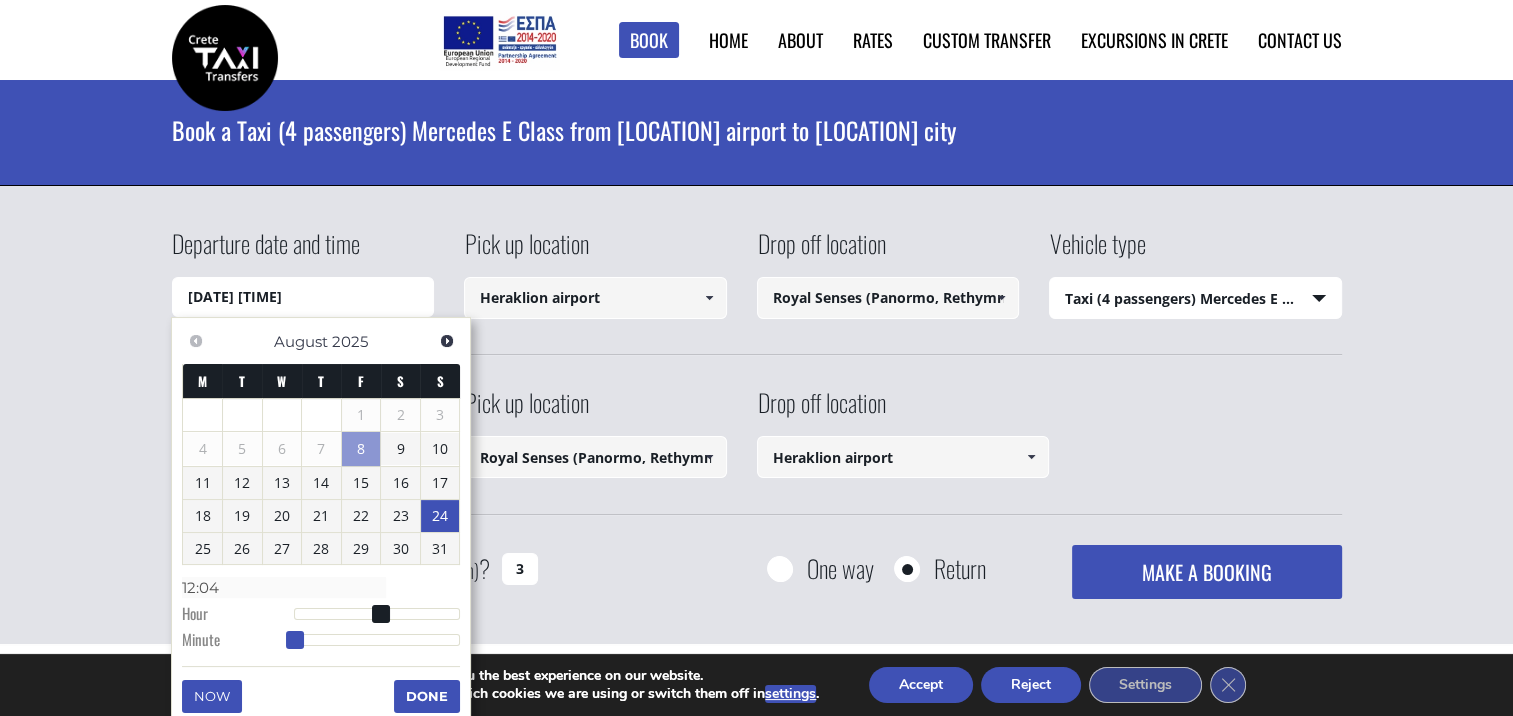 type on "24/08/2025 12:05" 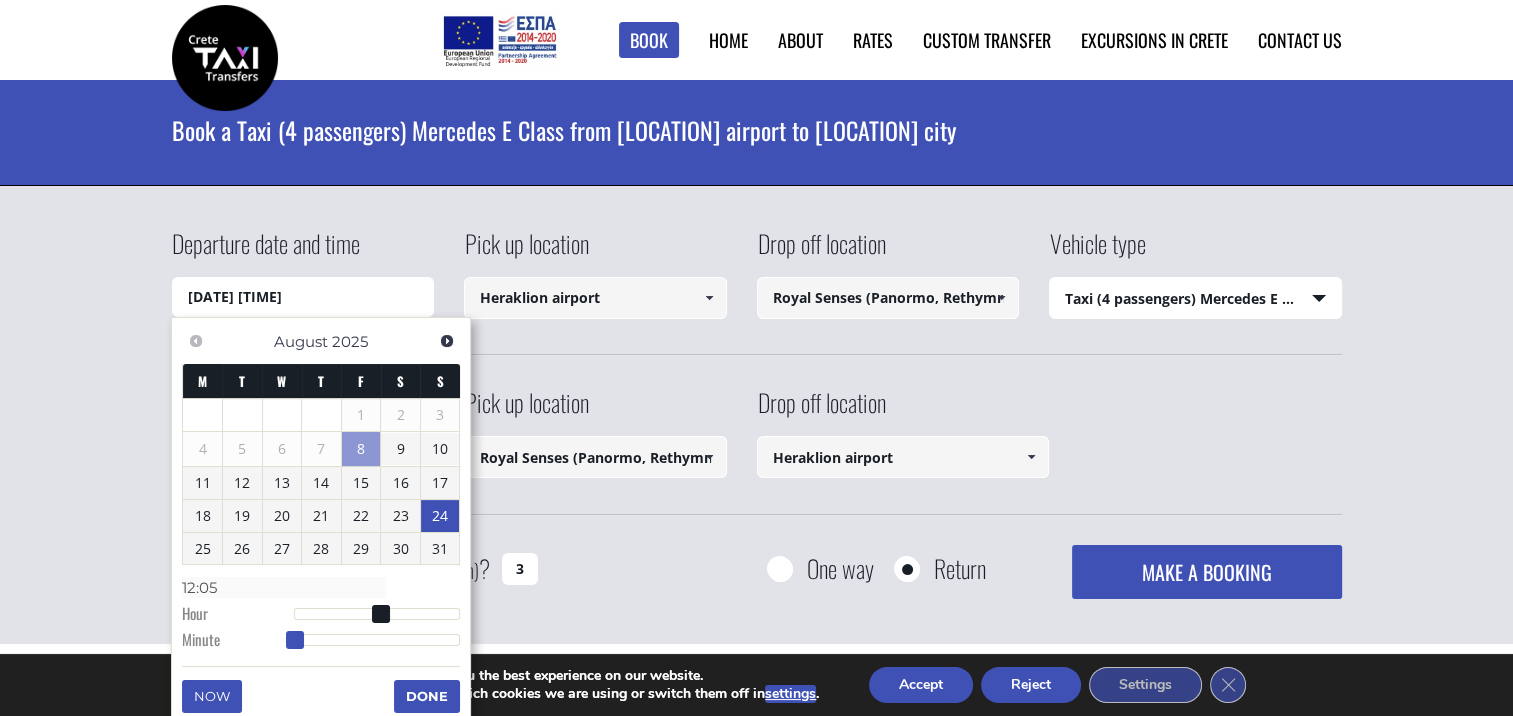 type on "24/08/2025 12:06" 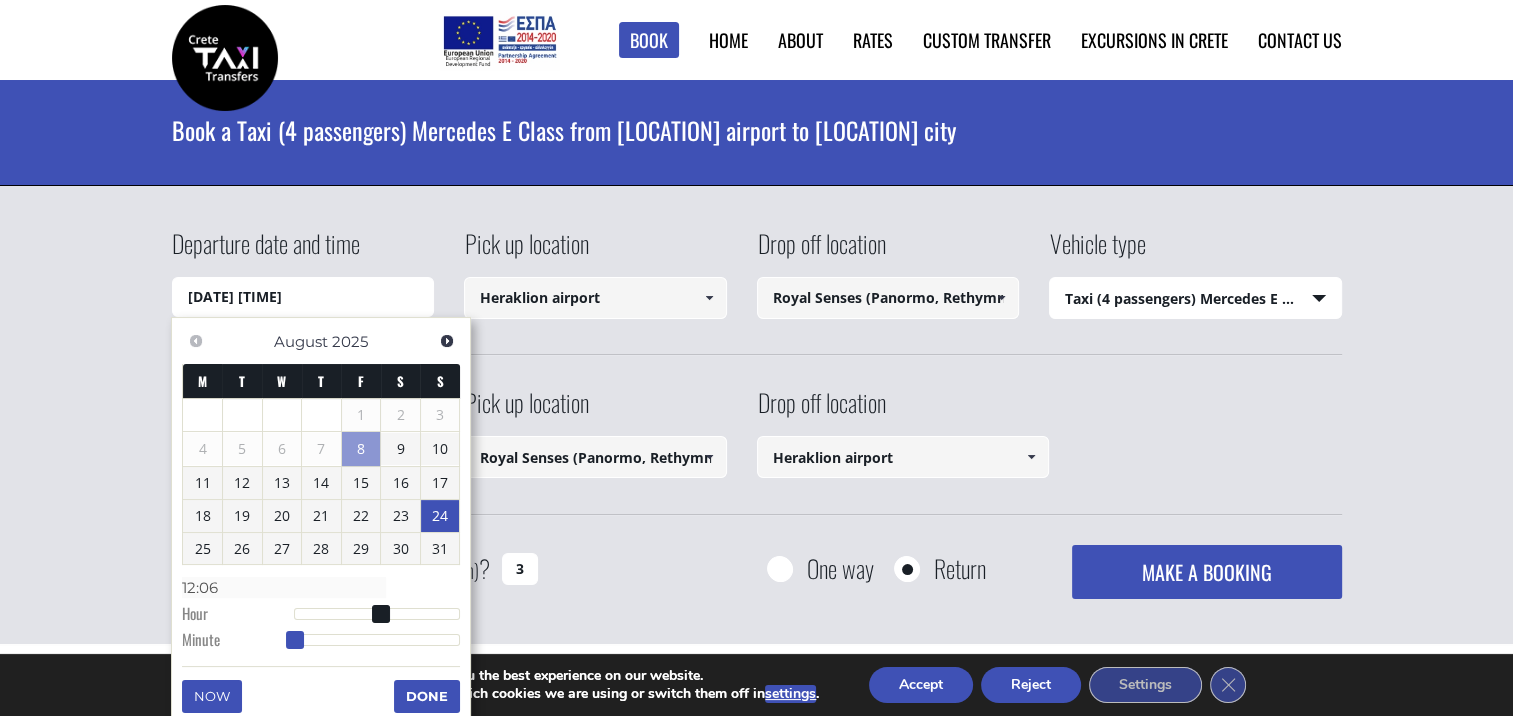 type on "24/08/2025 12:07" 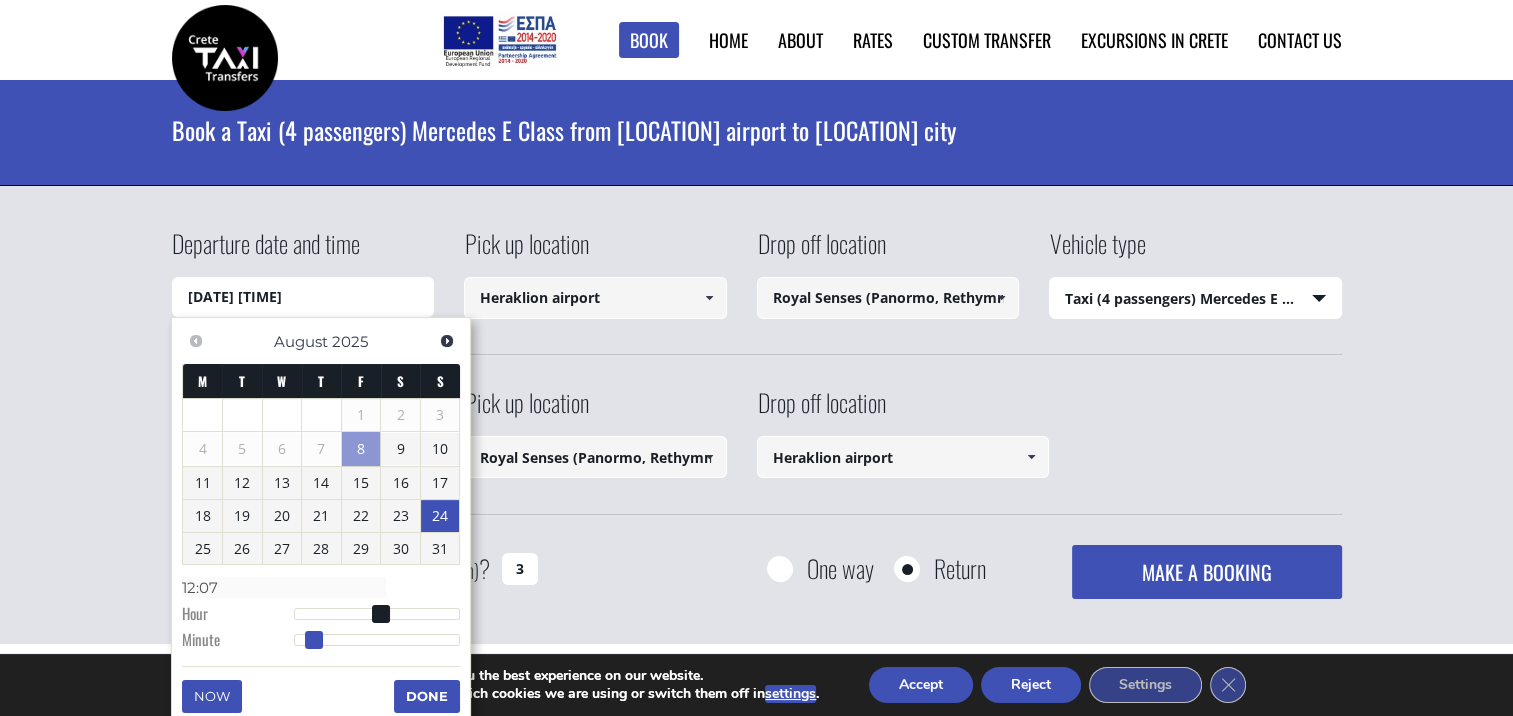 type on "24/08/2025 12:08" 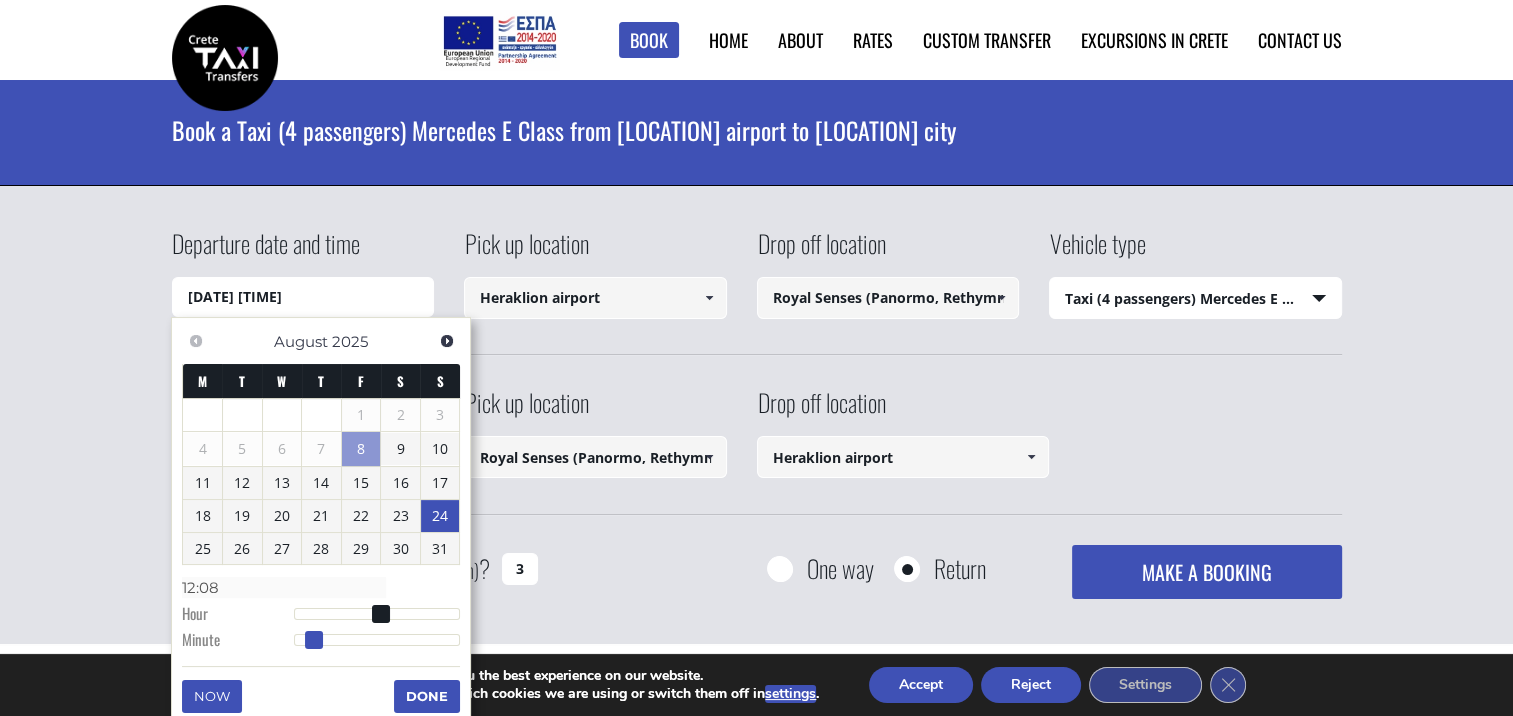 type on "24/08/2025 12:09" 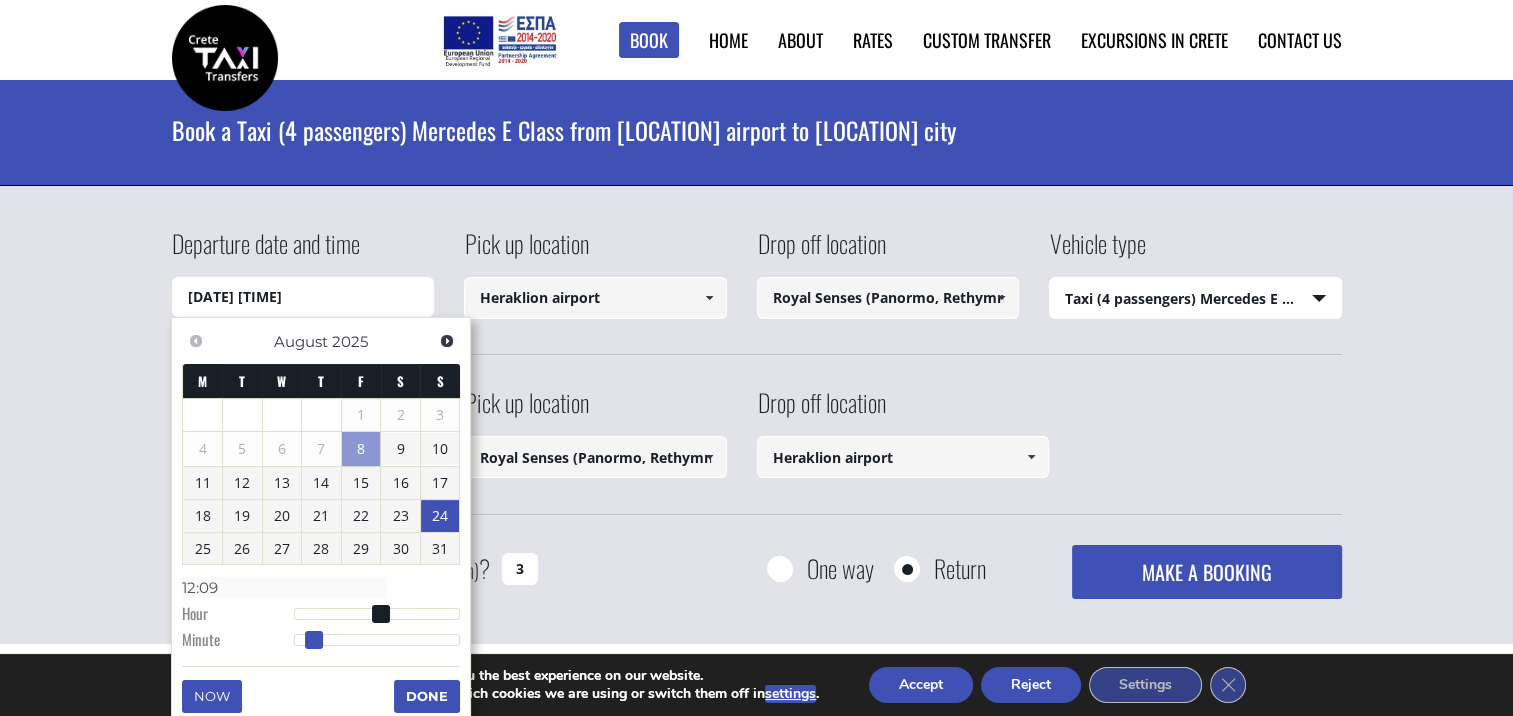 type on "24/08/2025 12:10" 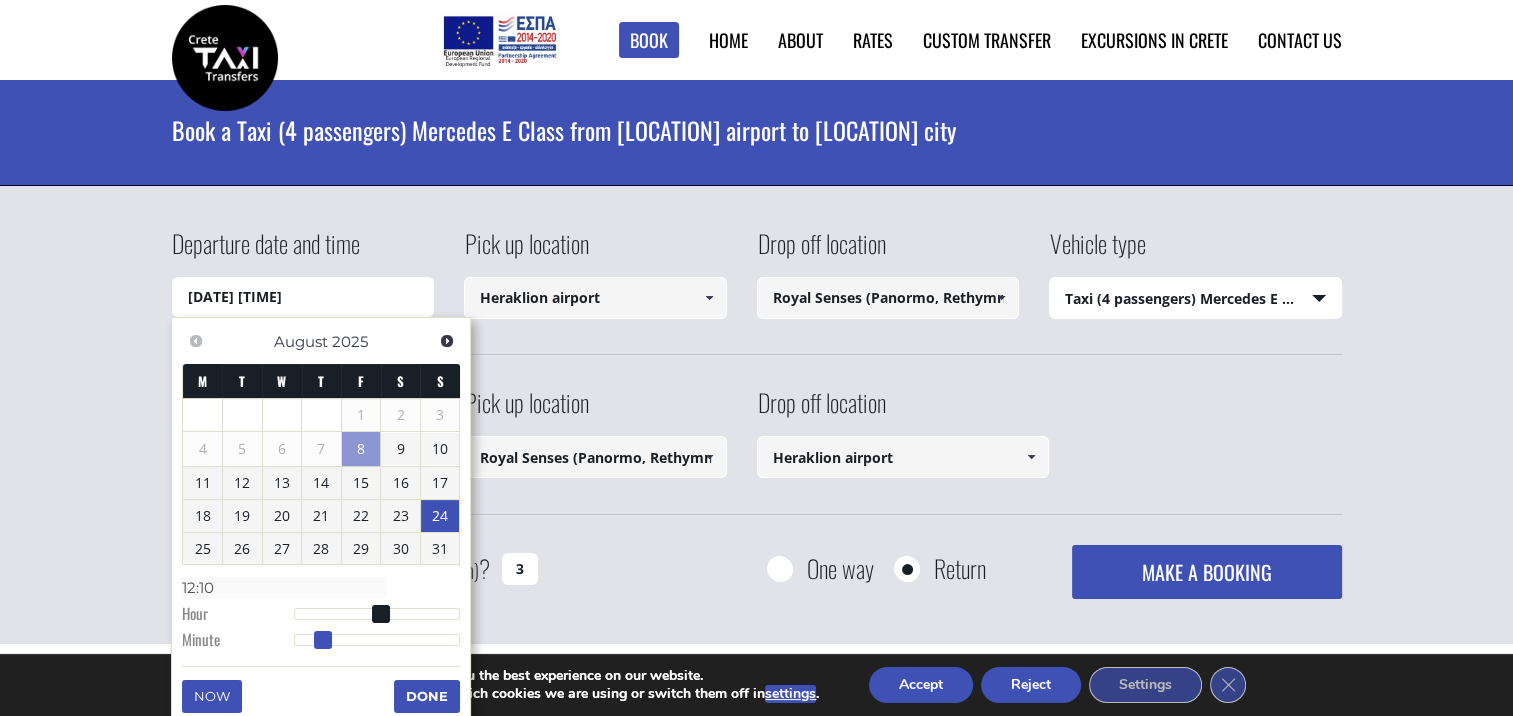 type on "24/08/2025 12:11" 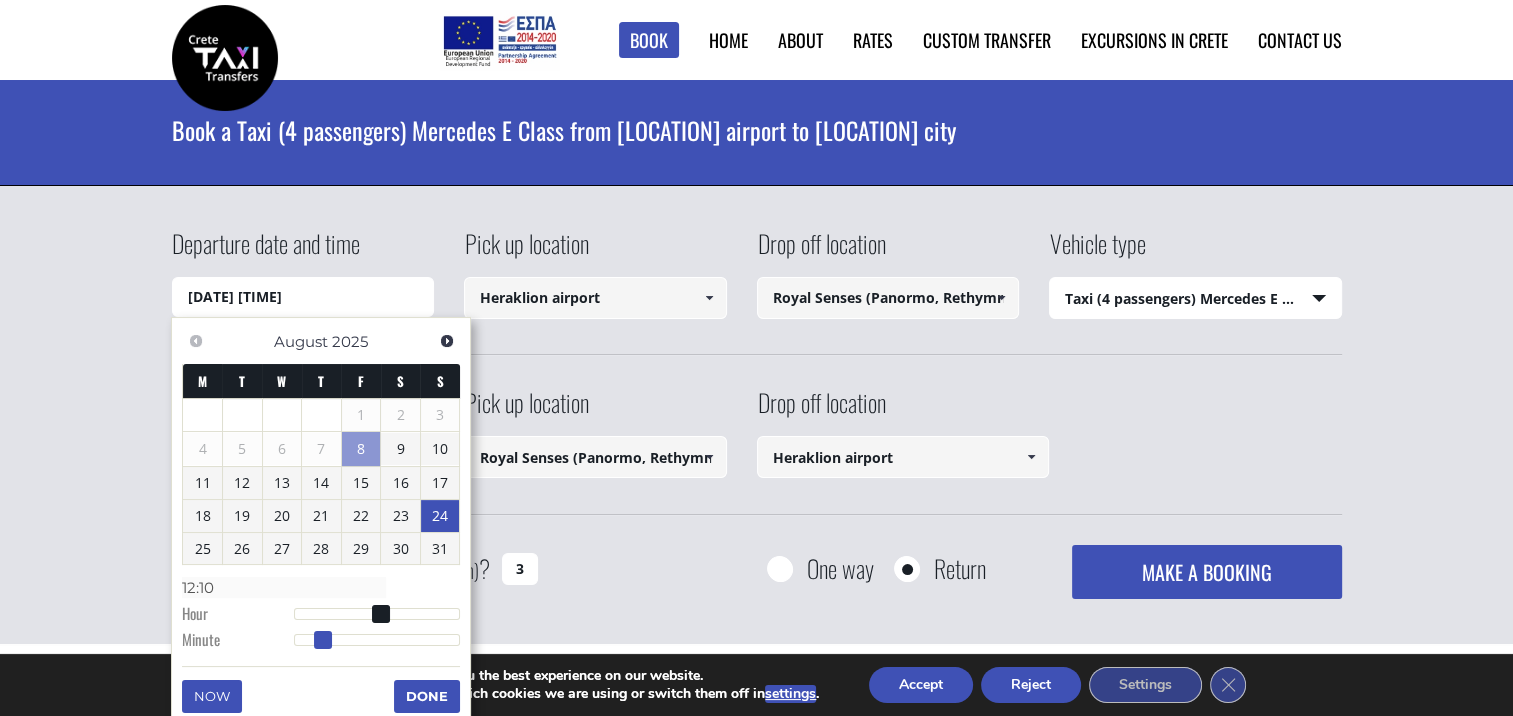 type on "12:11" 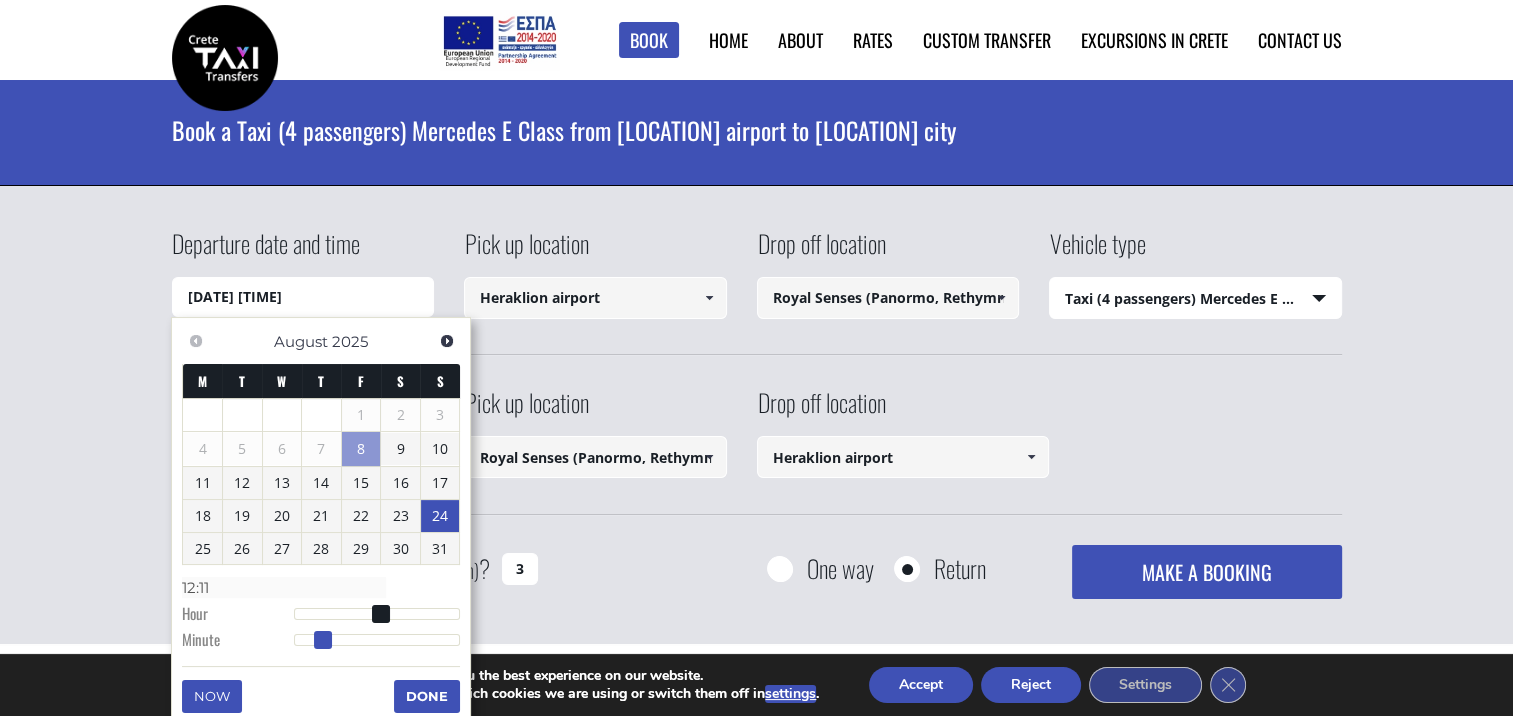 type on "24/08/2025 12:12" 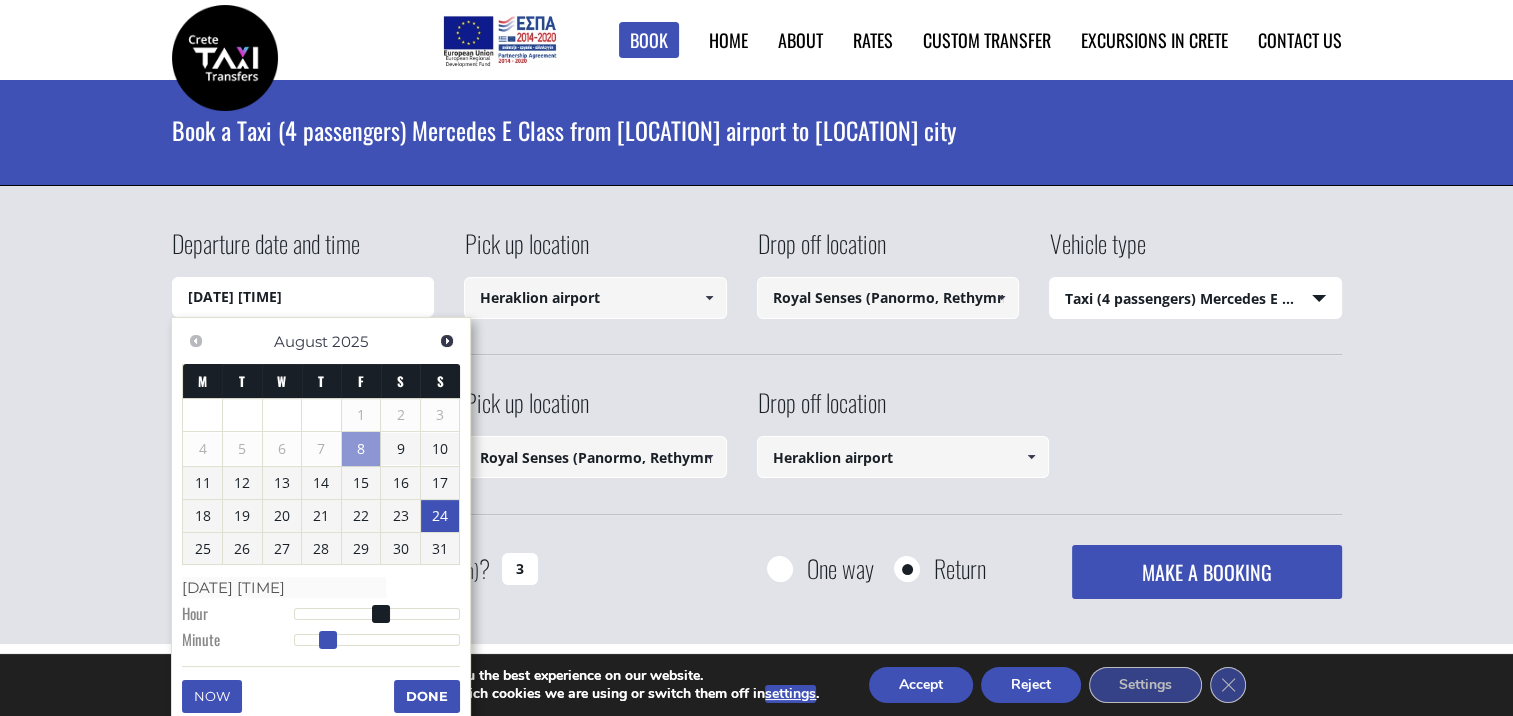 type on "24/08/2025 12:13" 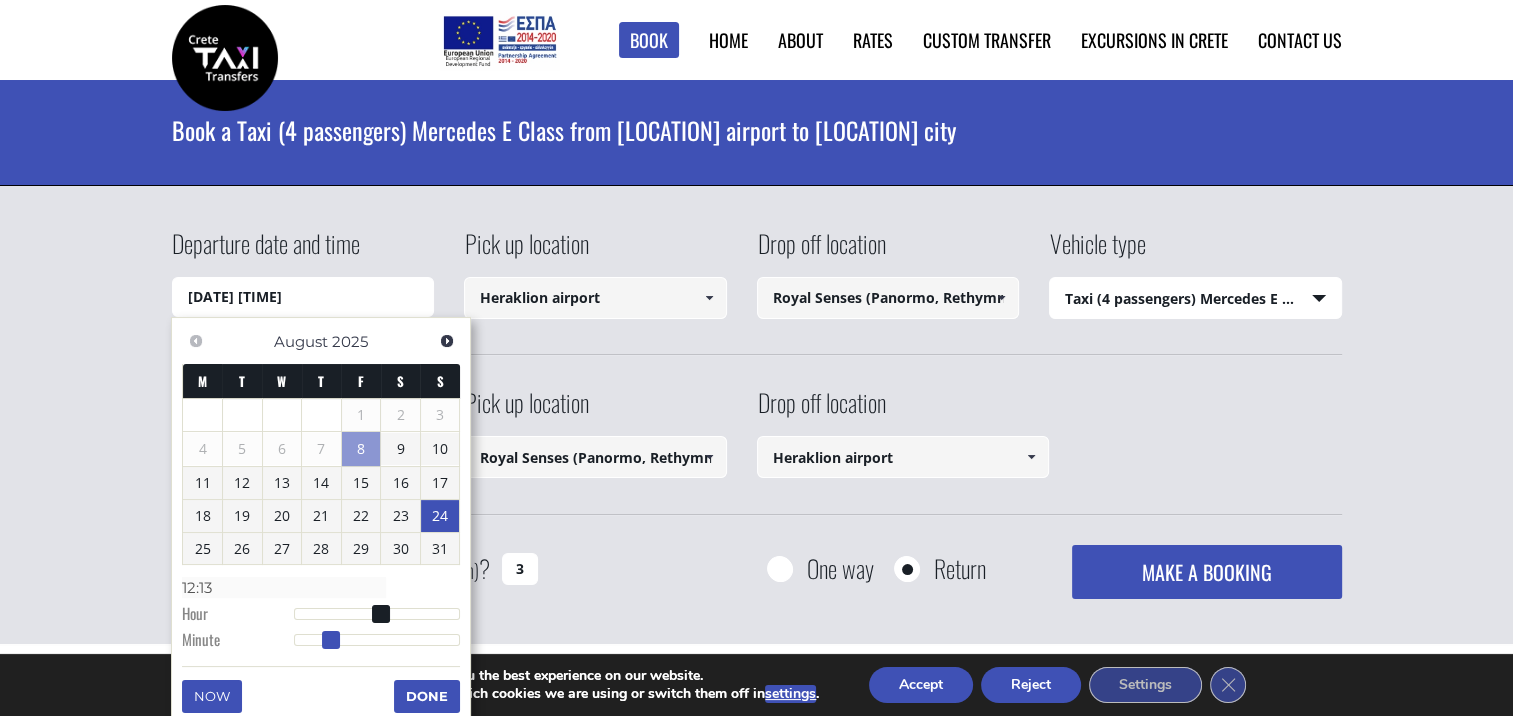 type on "24/08/2025 12:14" 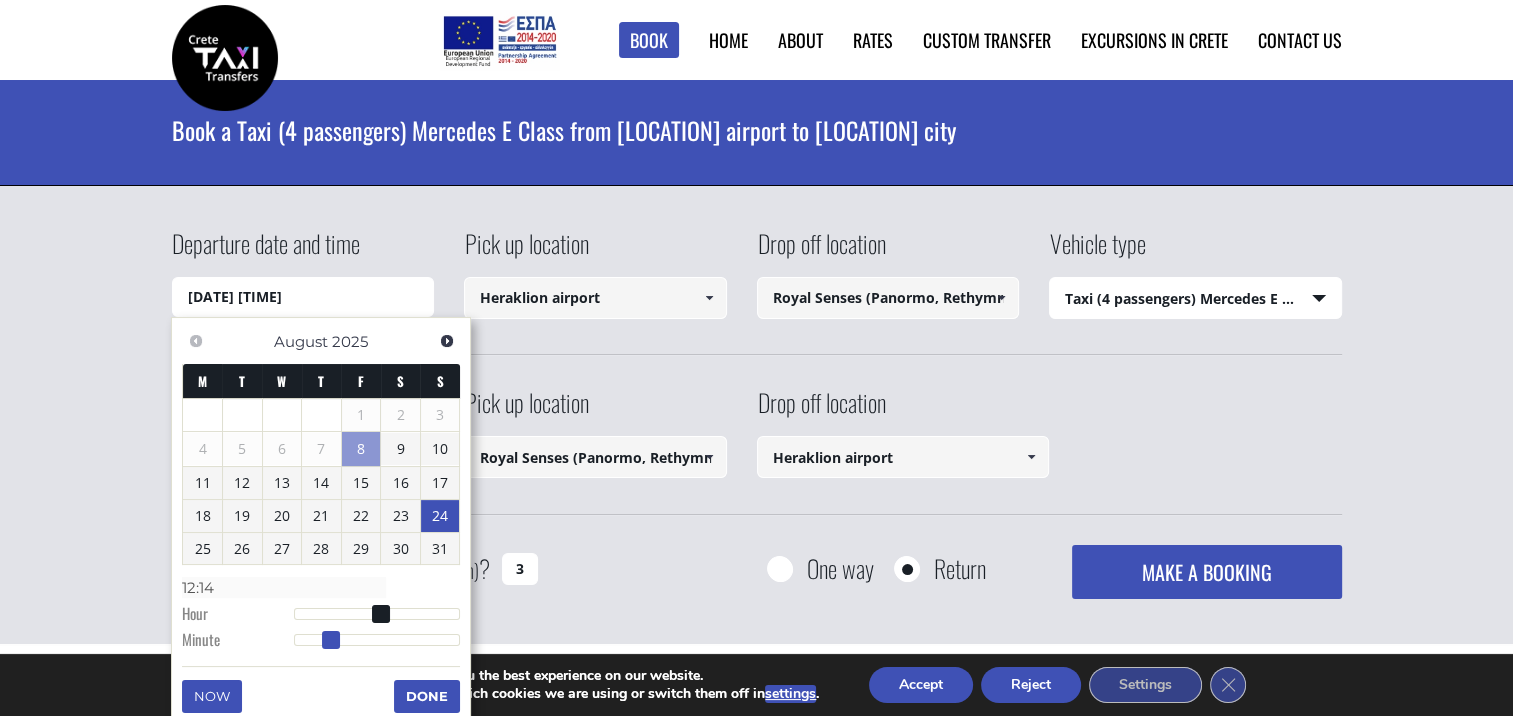 type on "24/08/2025 12:15" 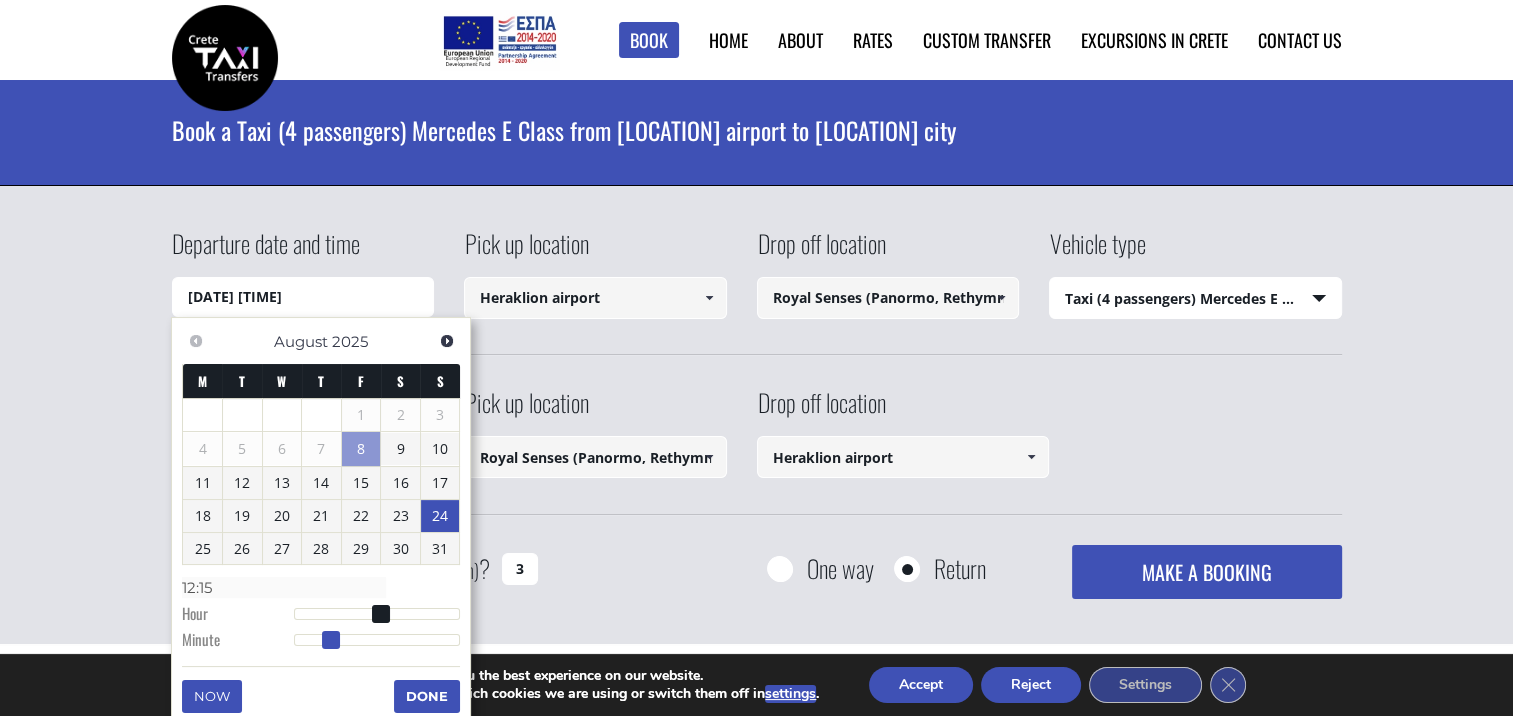 type on "24/08/2025 12:18" 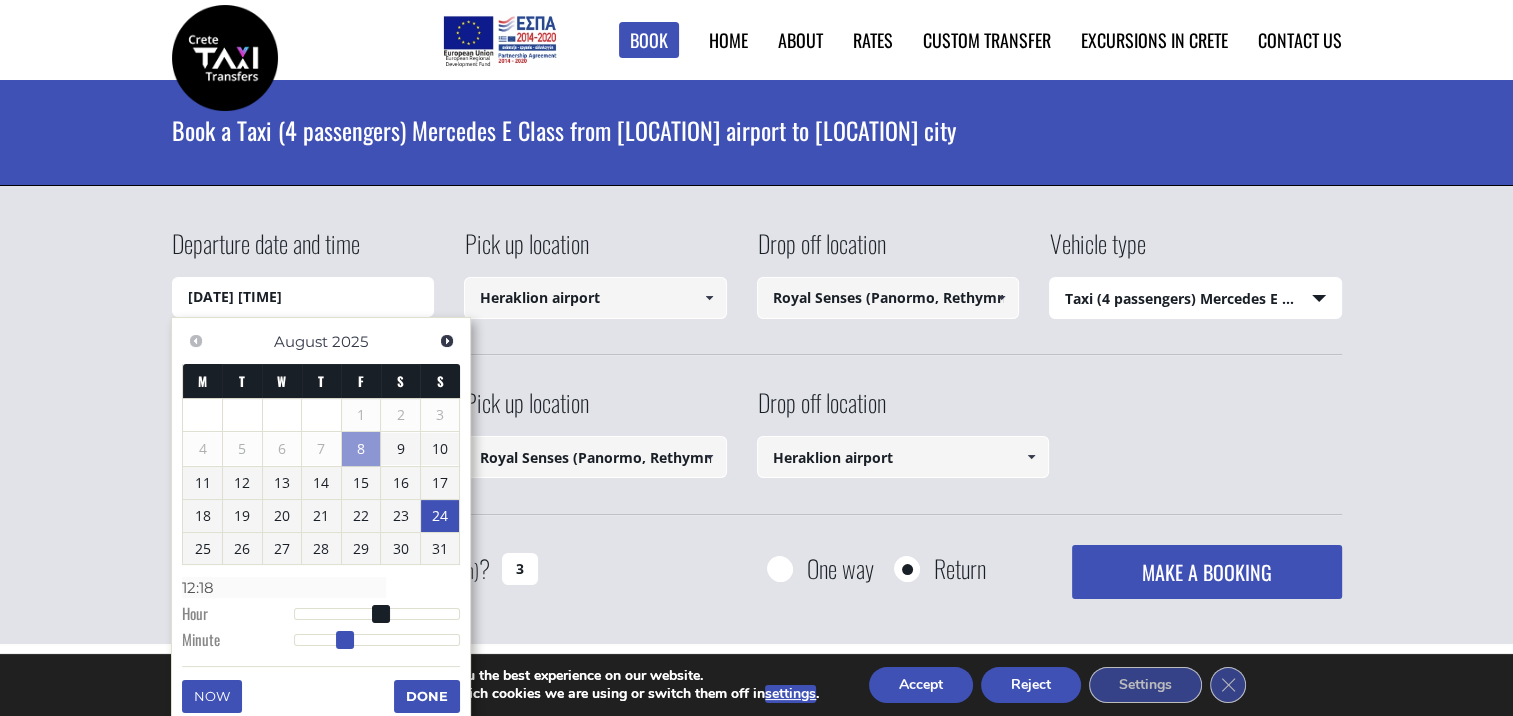 type on "24/08/2025 12:19" 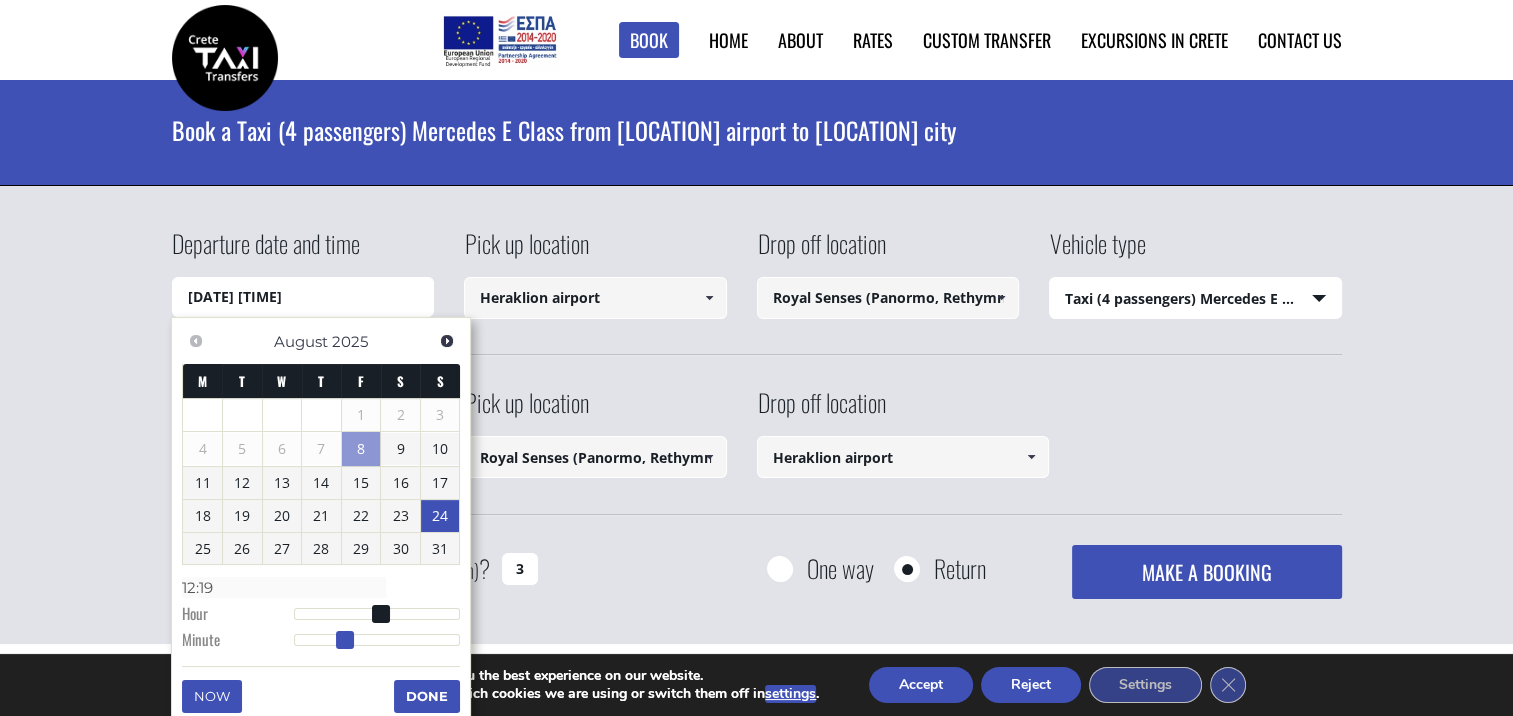 type on "24/08/2025 12:20" 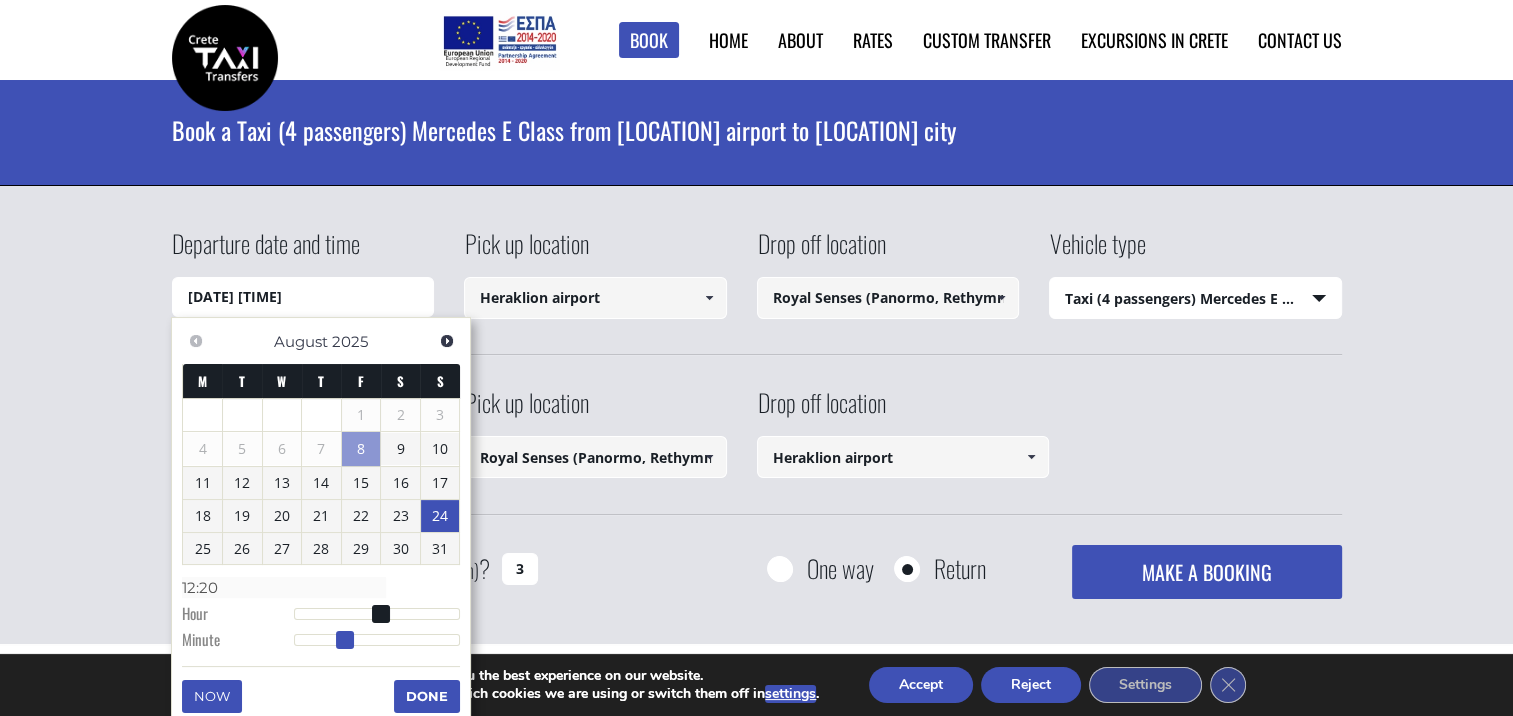 type on "24/08/2025 12:21" 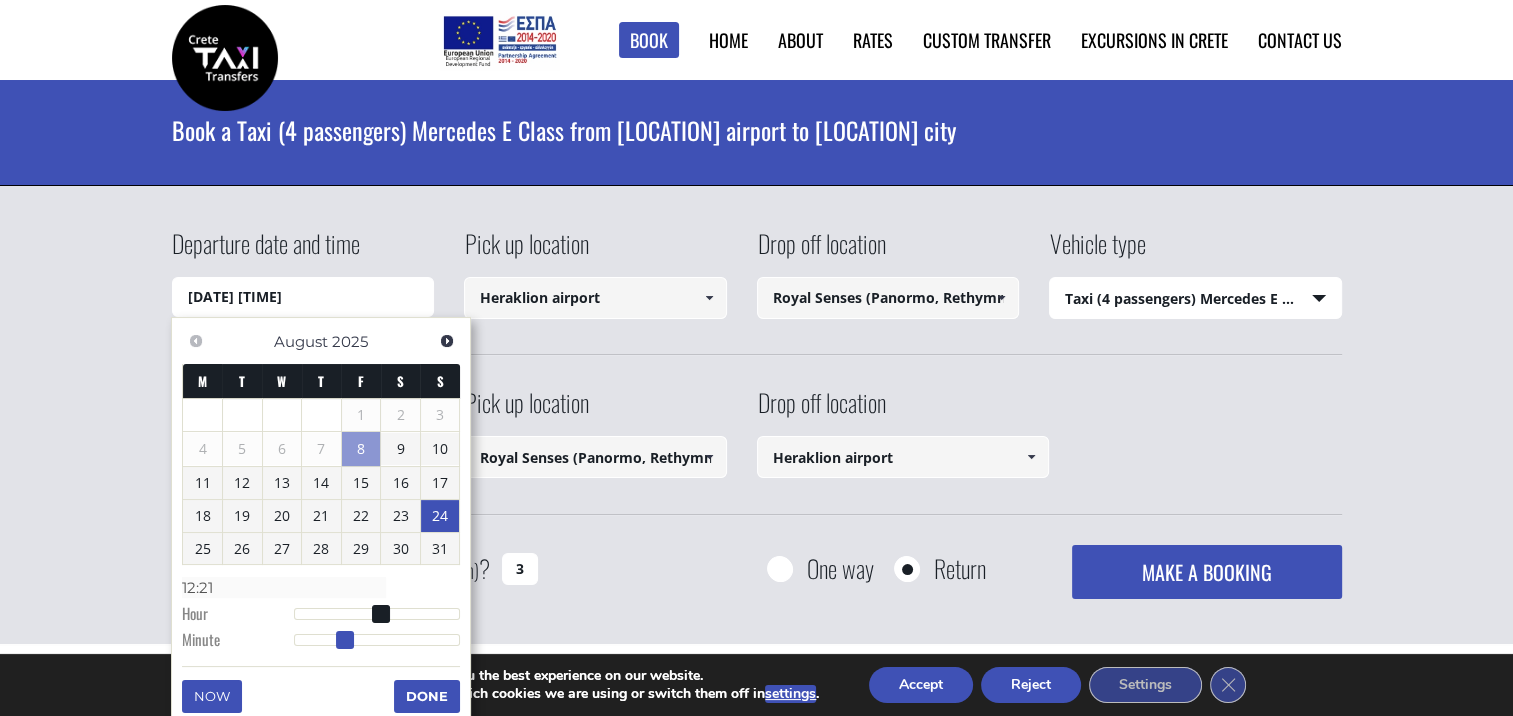 type on "24/08/2025 12:22" 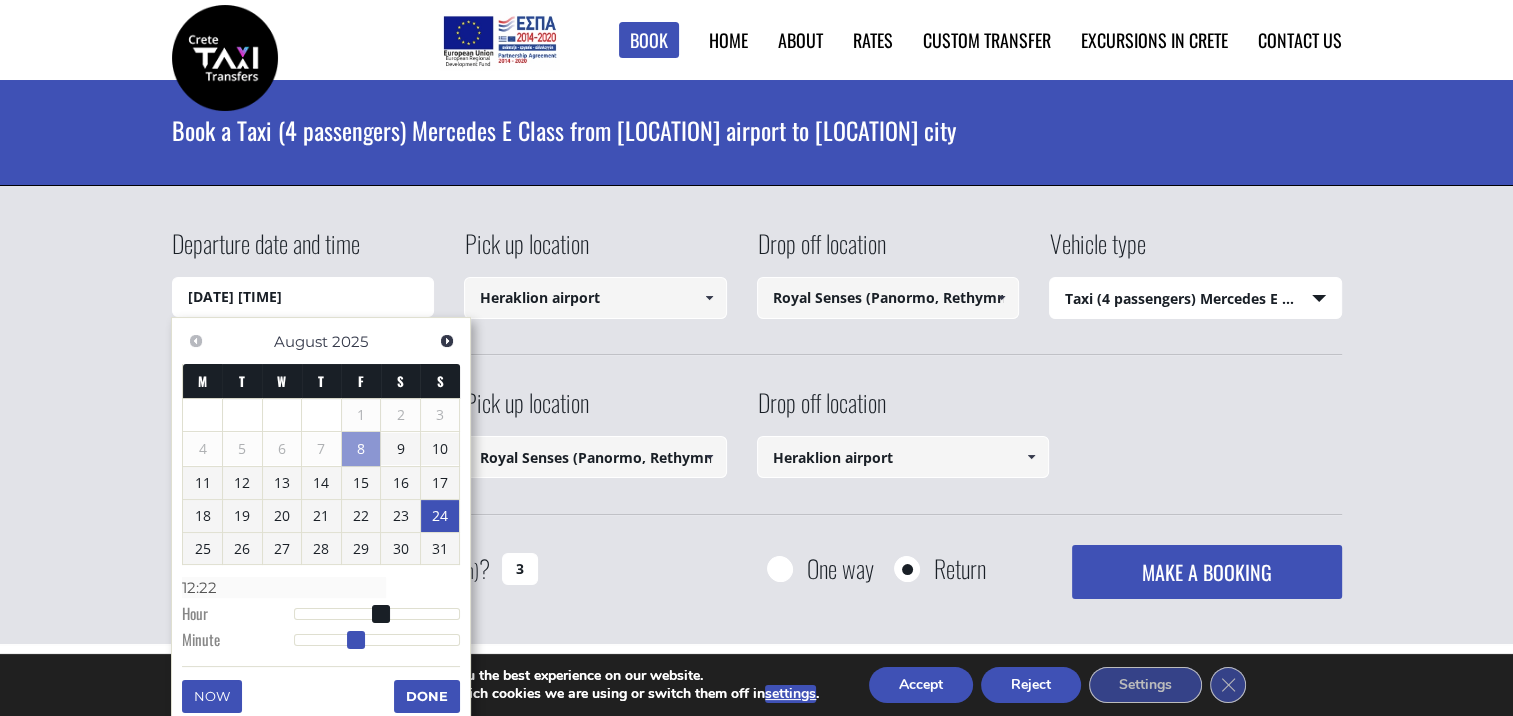 type on "24/08/2025 12:23" 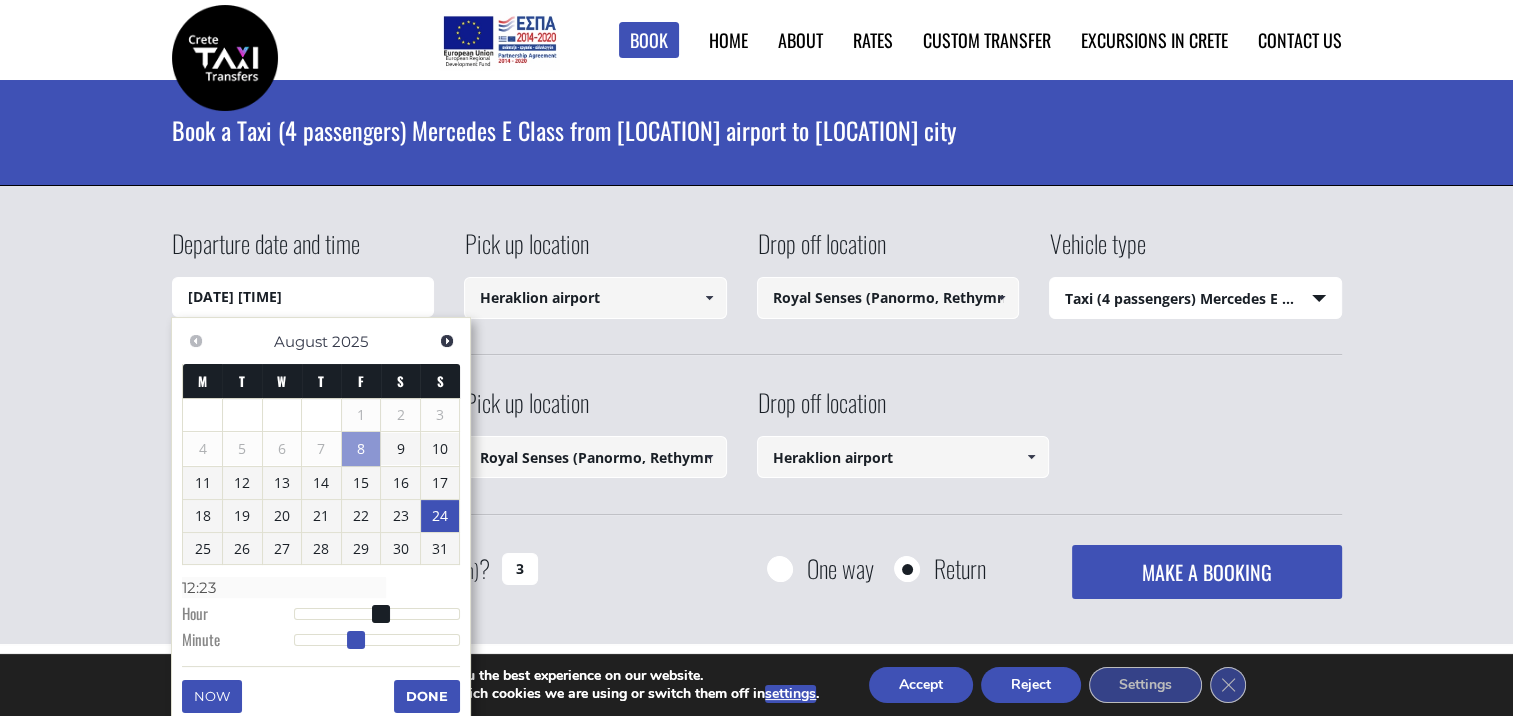 type on "24/08/2025 12:24" 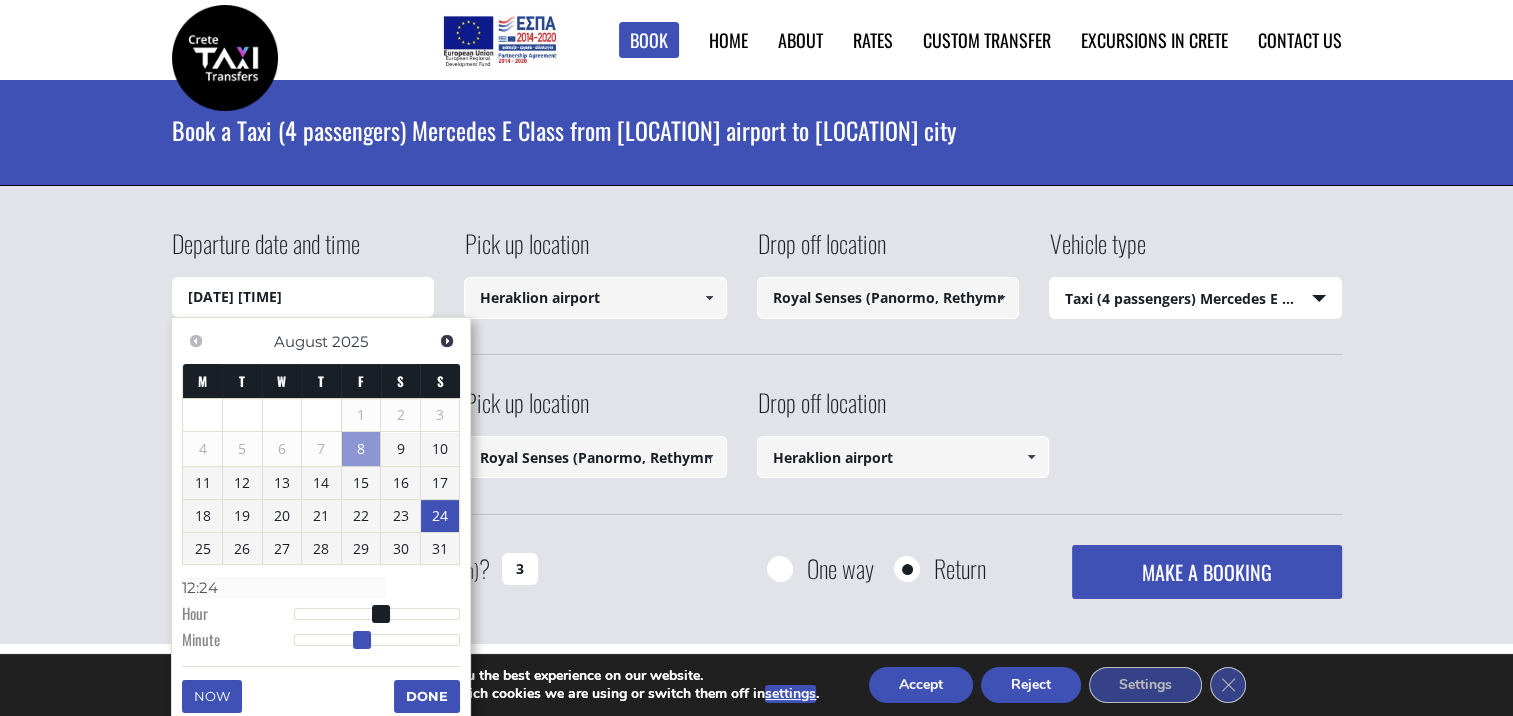 type on "24/08/2025 12:25" 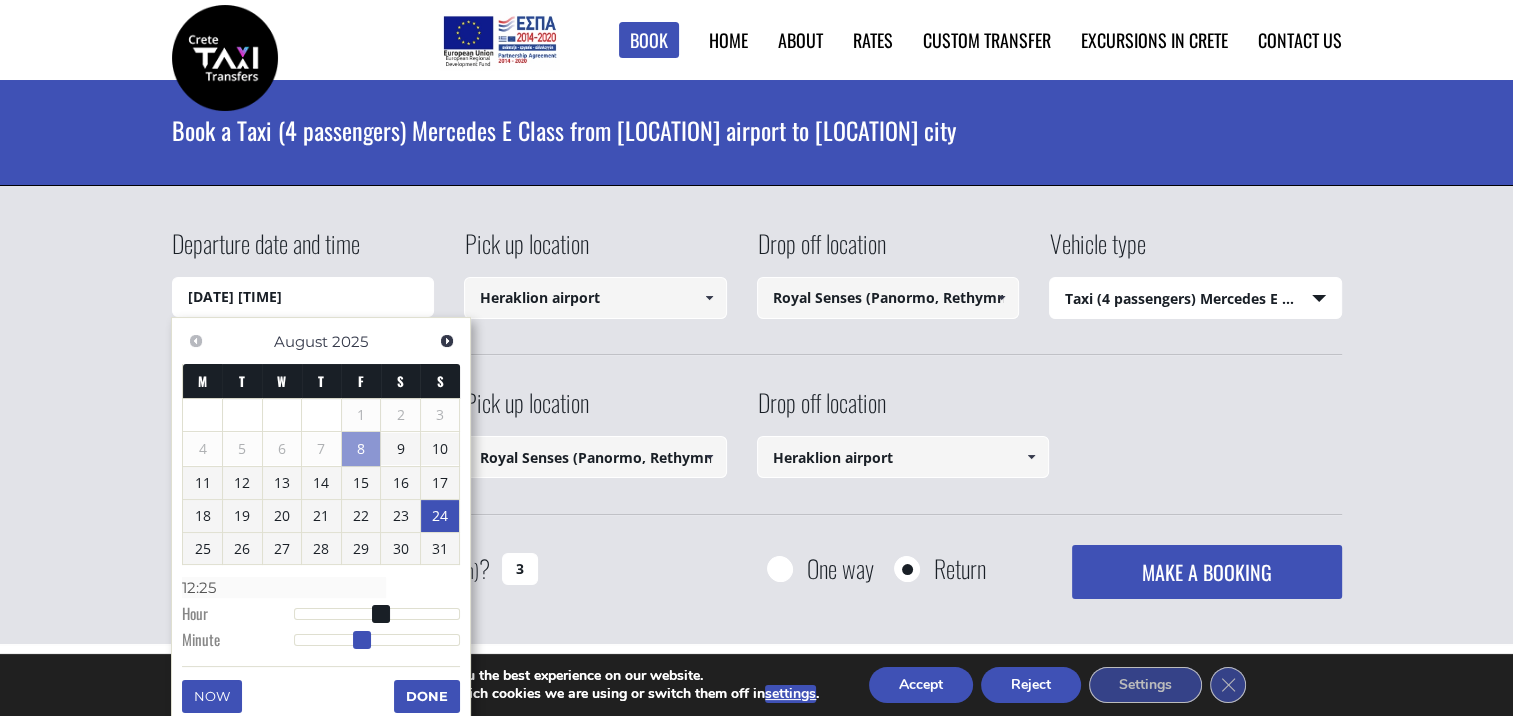 type on "24/08/2025 12:26" 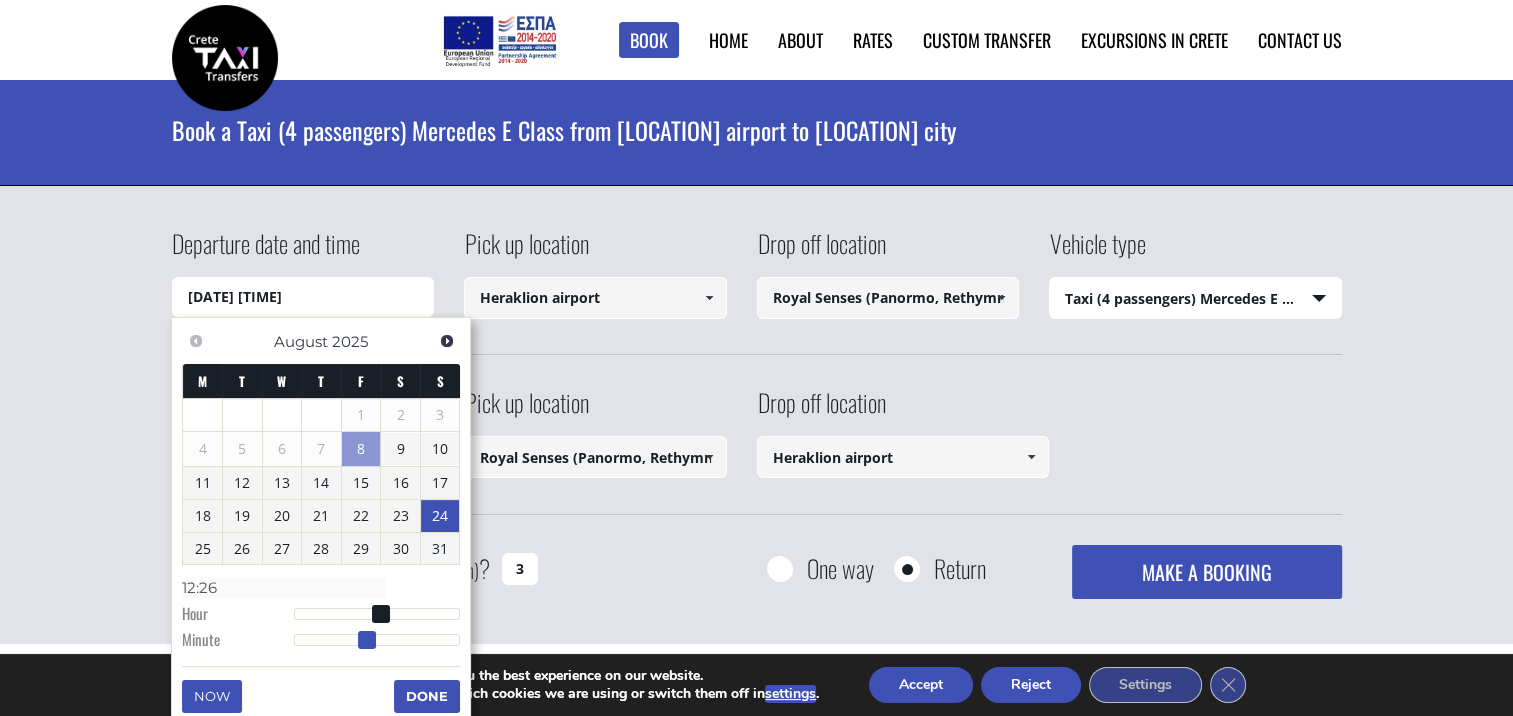type on "24/08/2025 12:27" 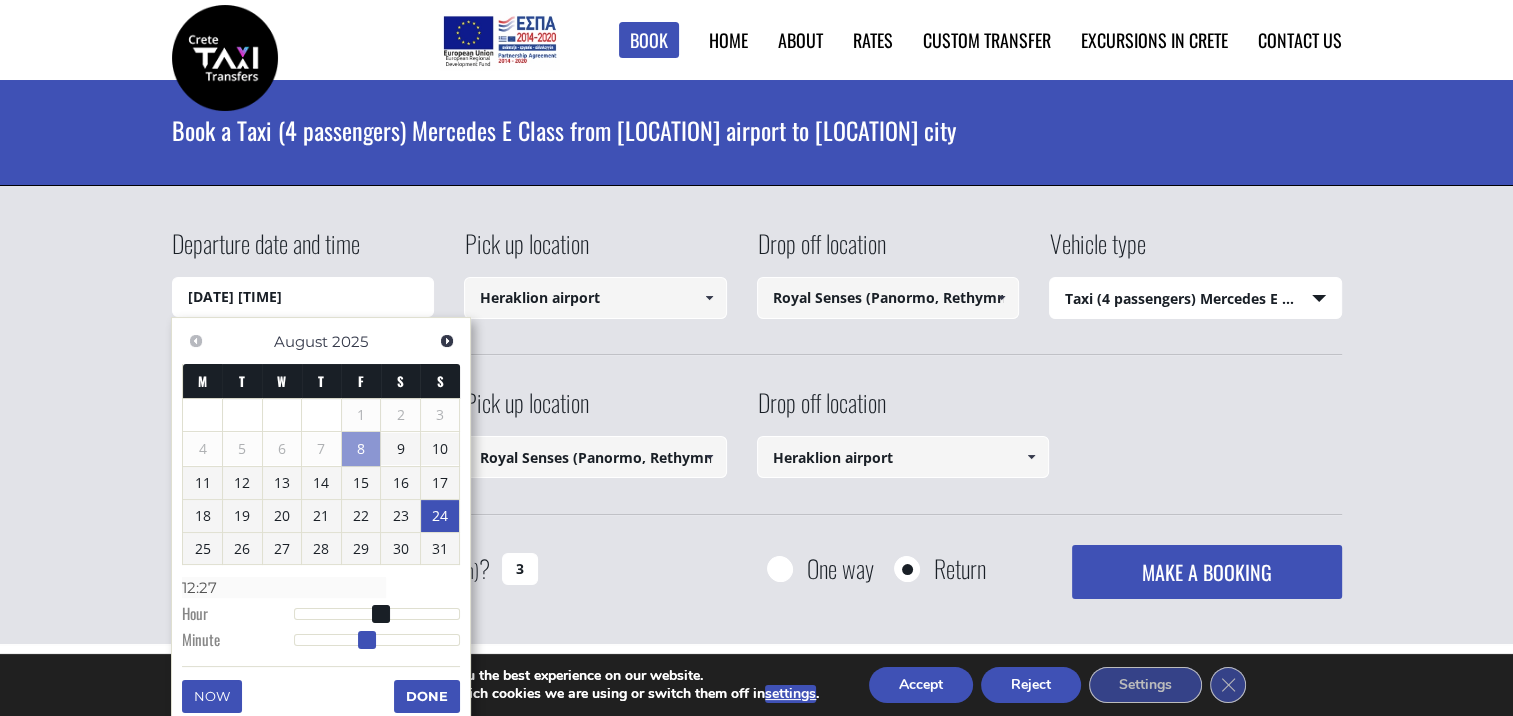 type on "24/08/2025 12:28" 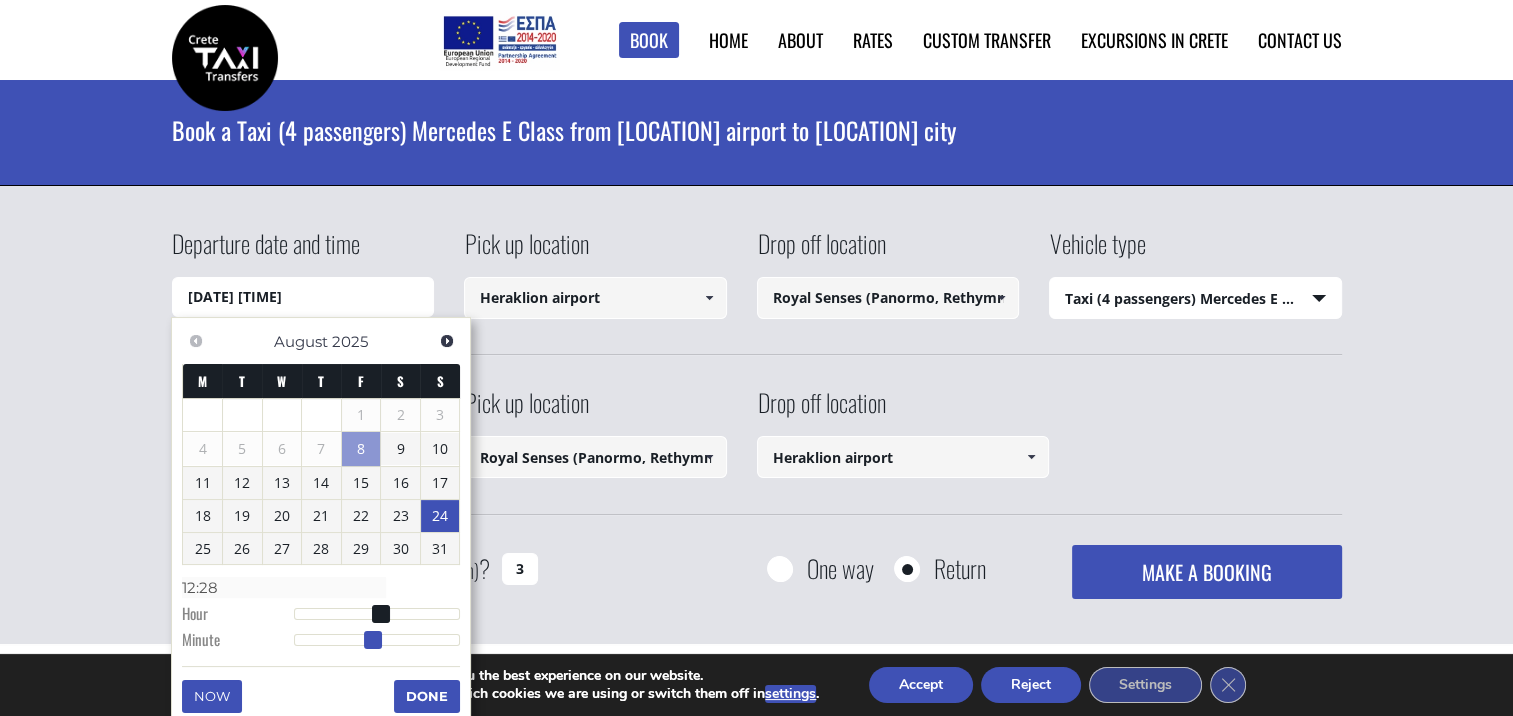 type on "24/08/2025 12:29" 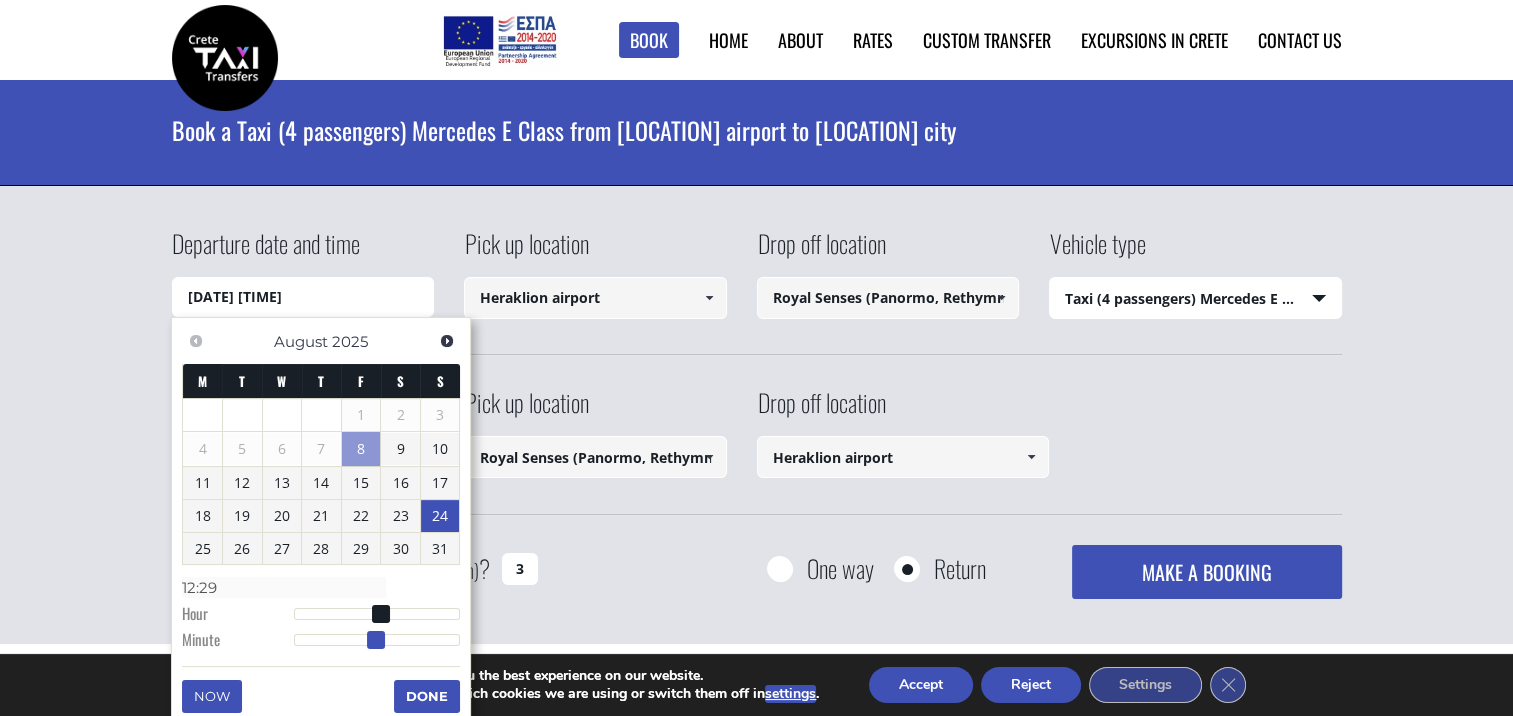type on "24/08/2025 12:30" 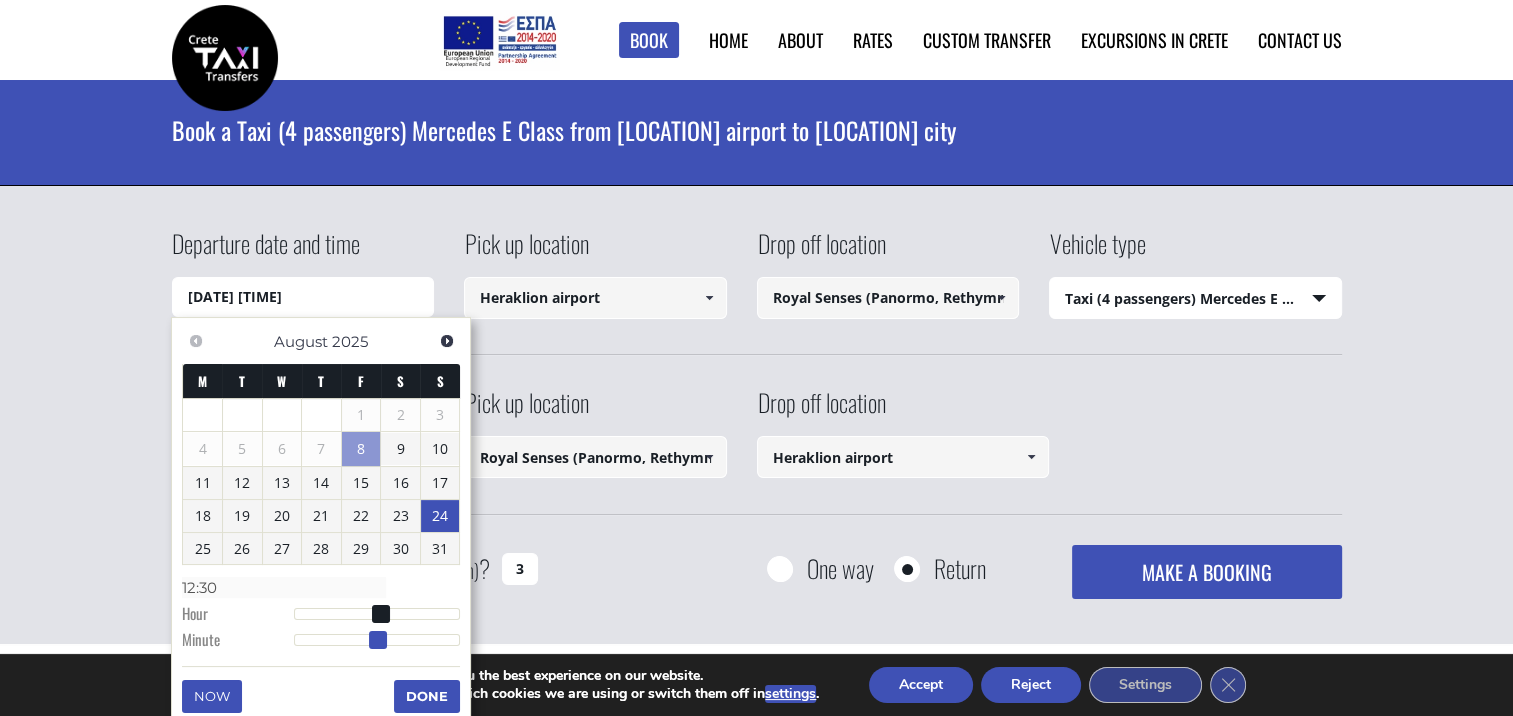 type on "24/08/2025 12:31" 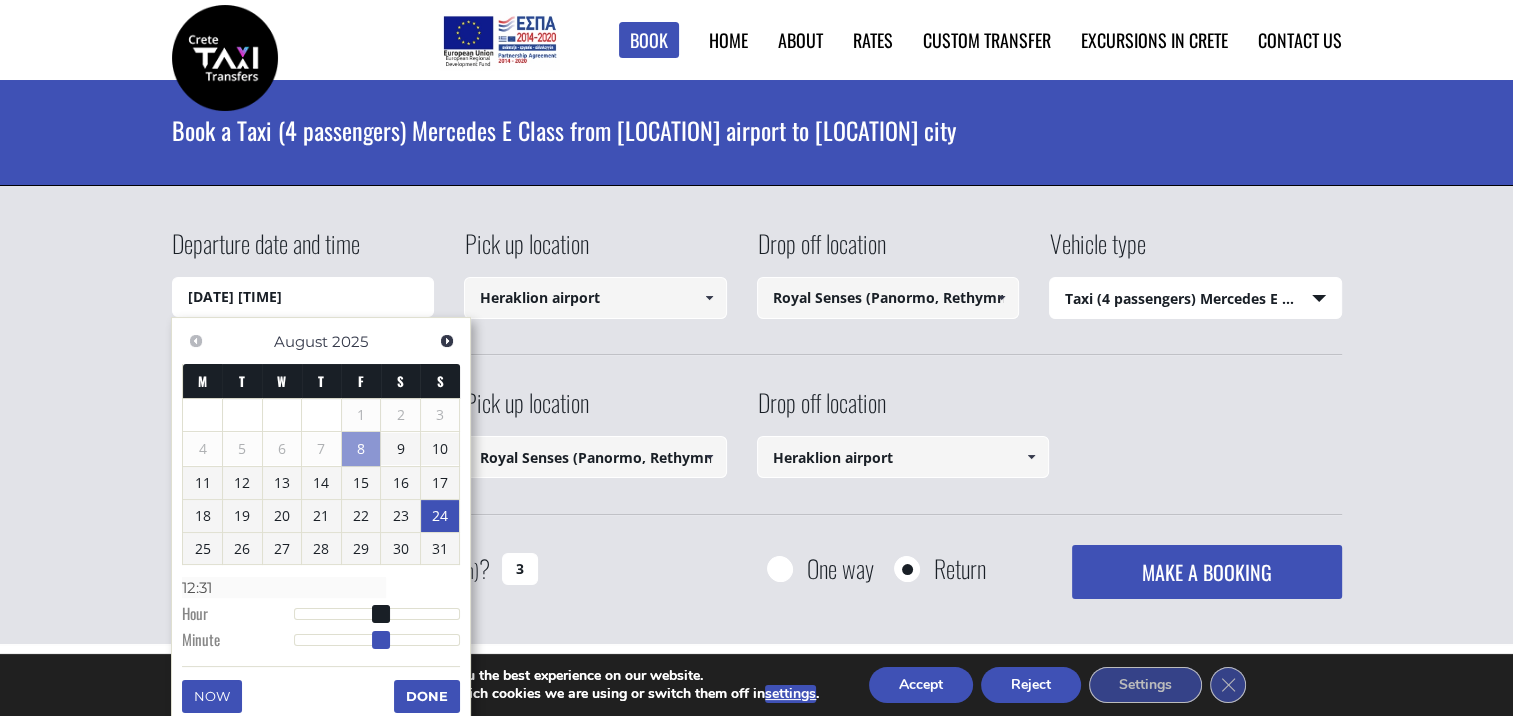 type on "24/08/2025 12:32" 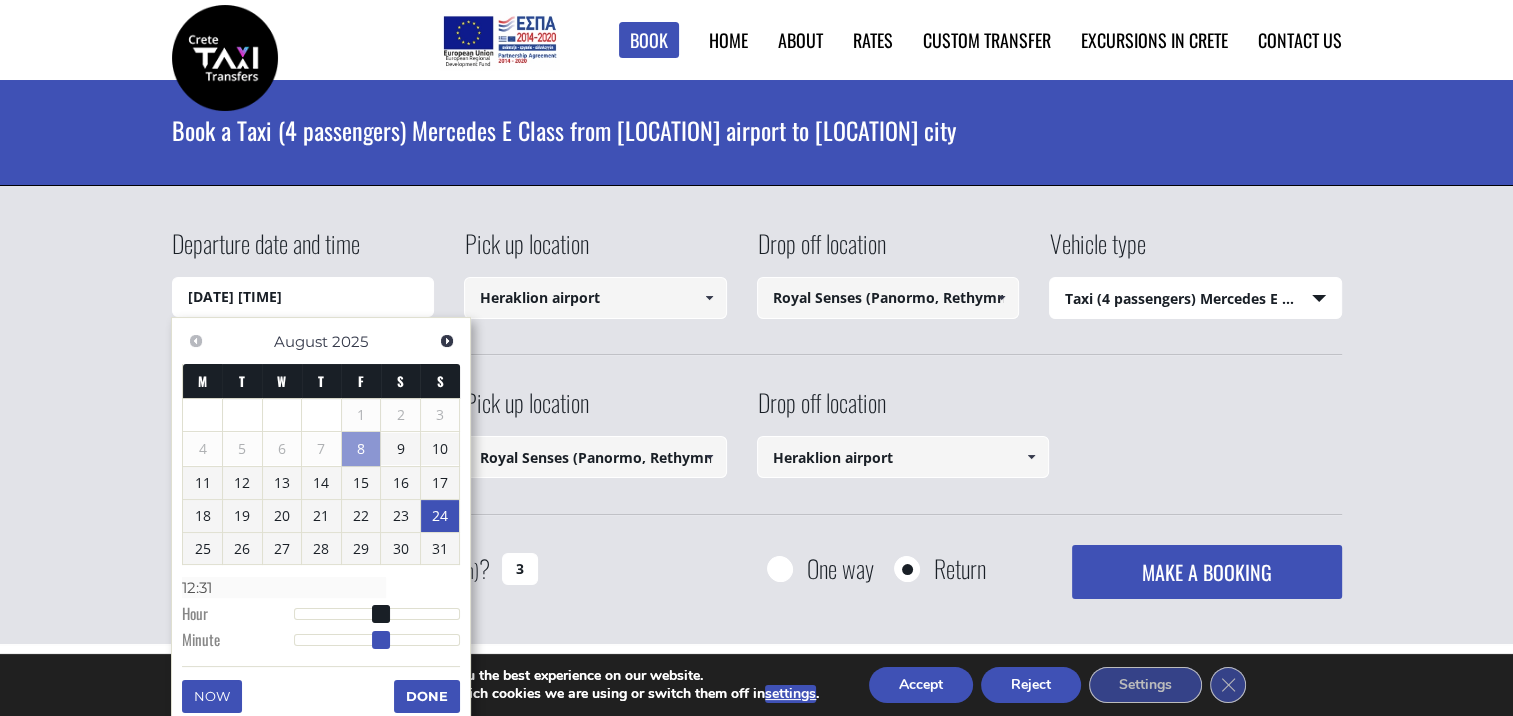 type on "12:32" 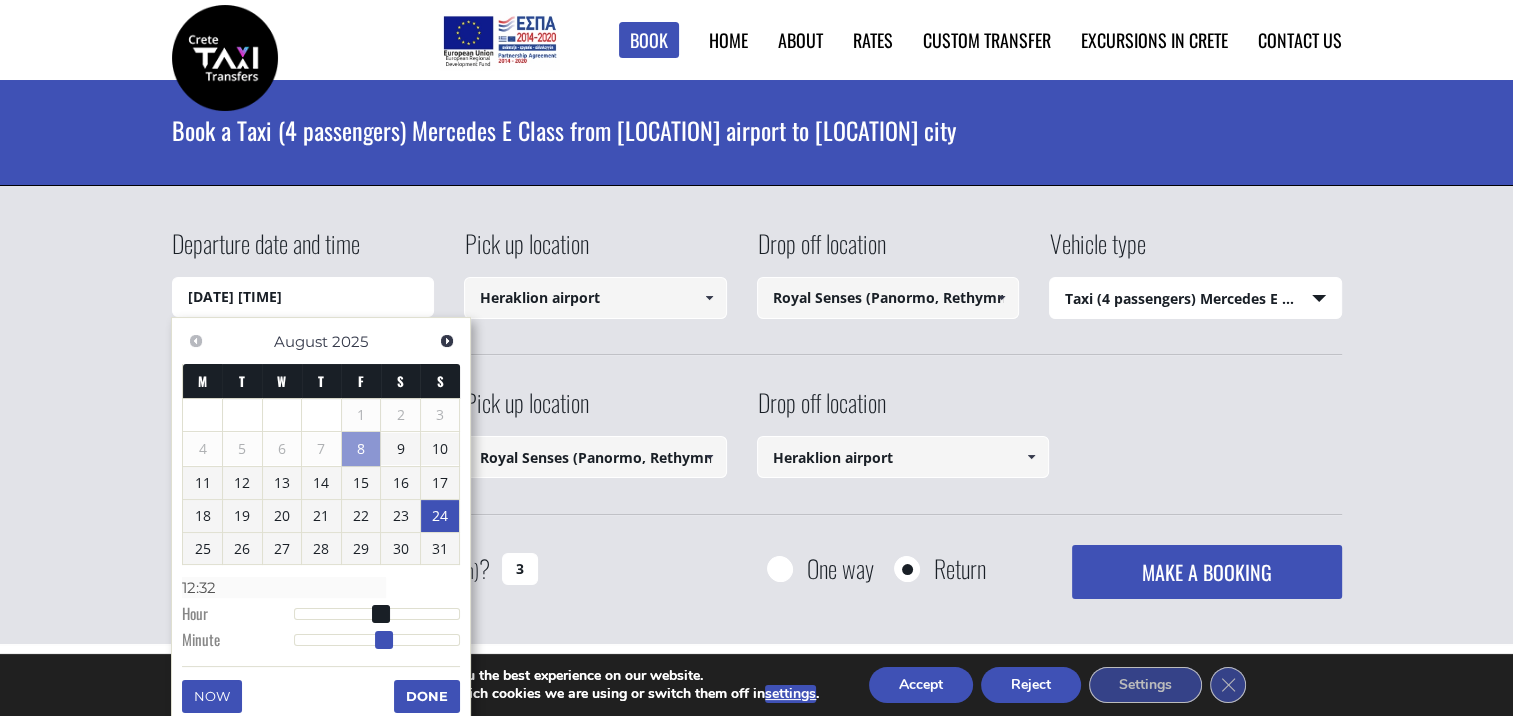 type on "24/08/2025 12:33" 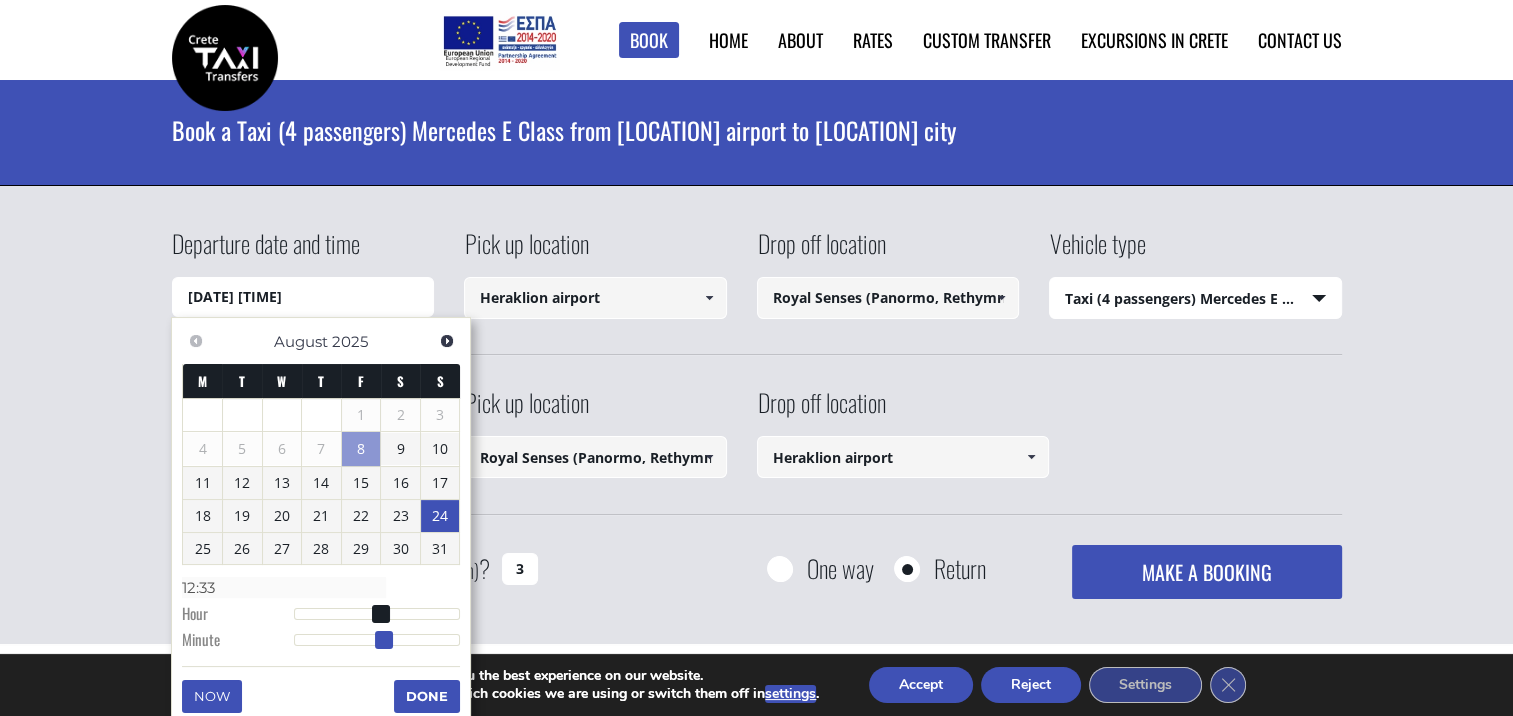 type on "24/08/2025 12:34" 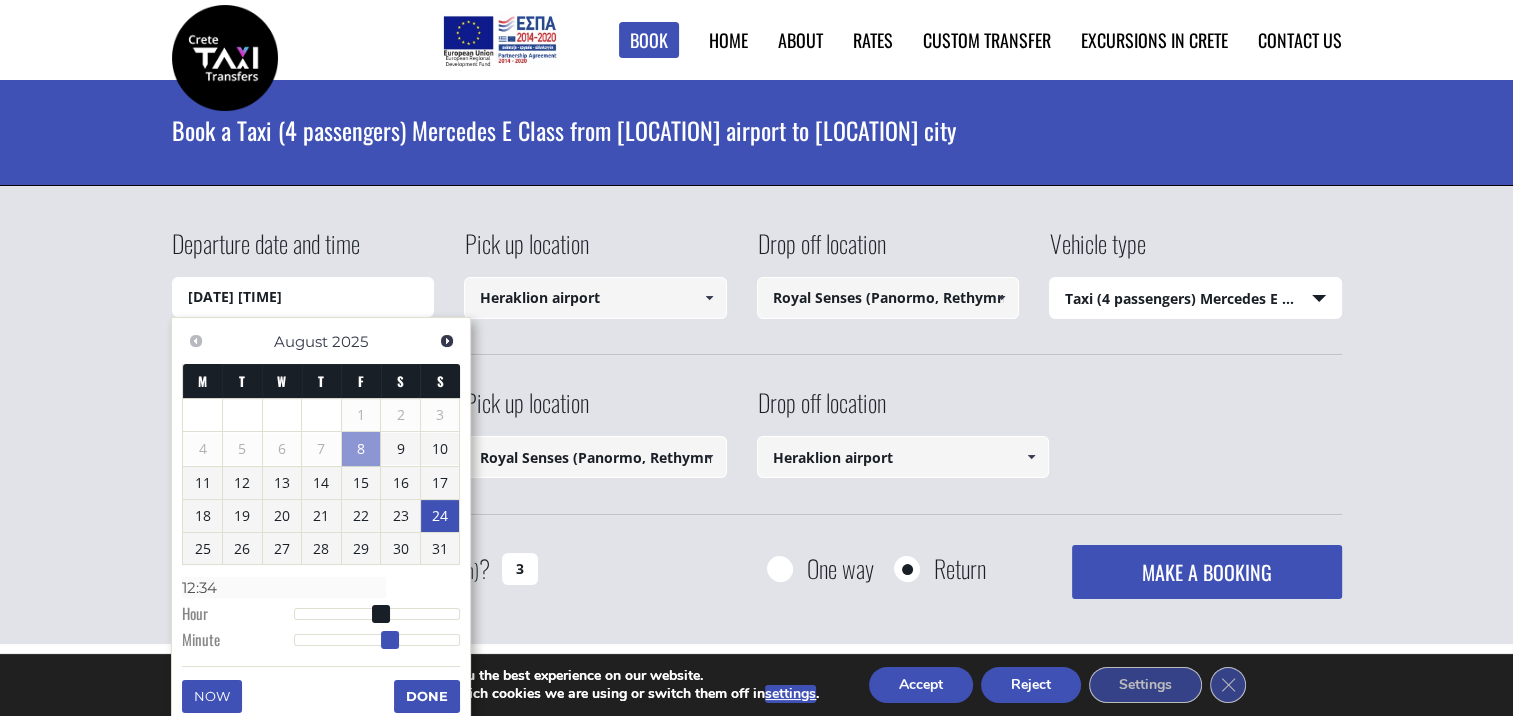 type on "24/08/2025 12:35" 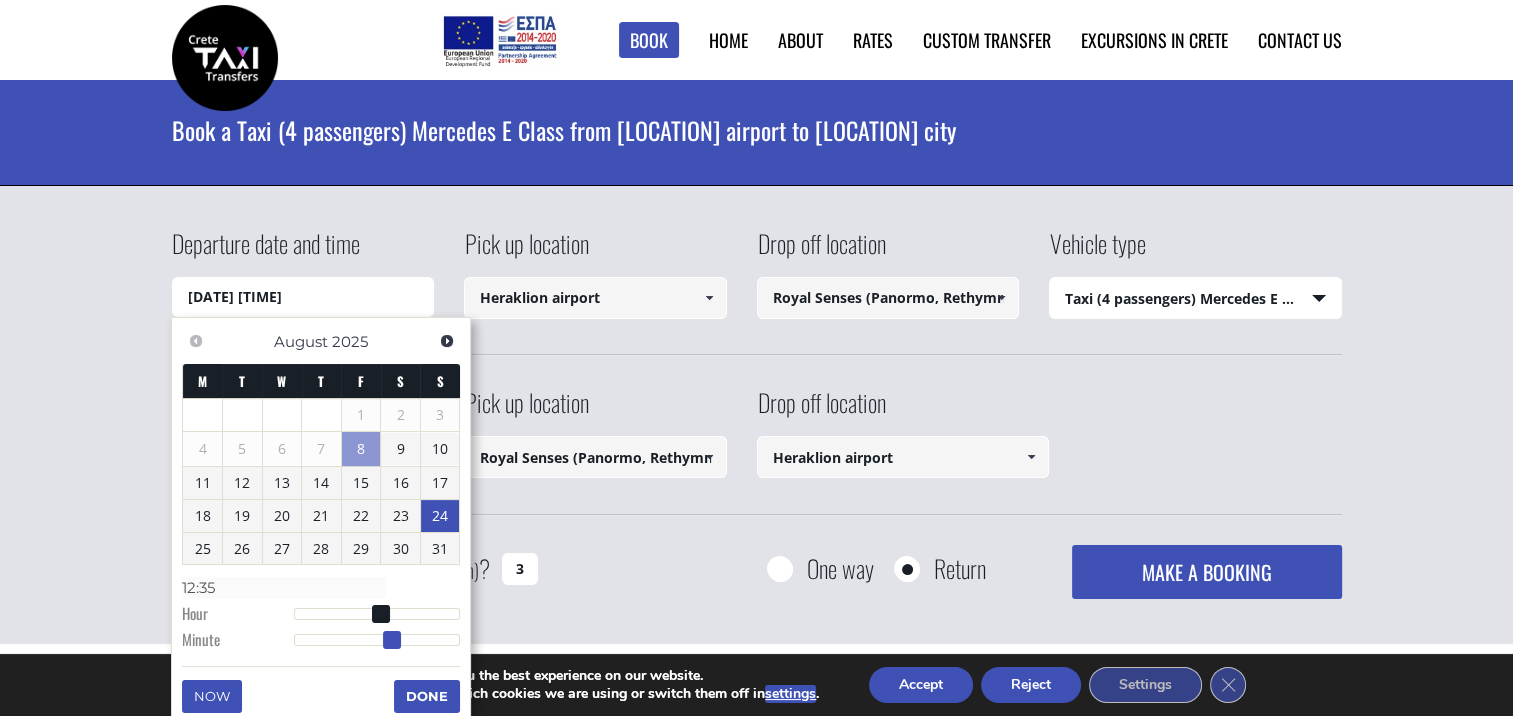 type on "24/08/2025 12:36" 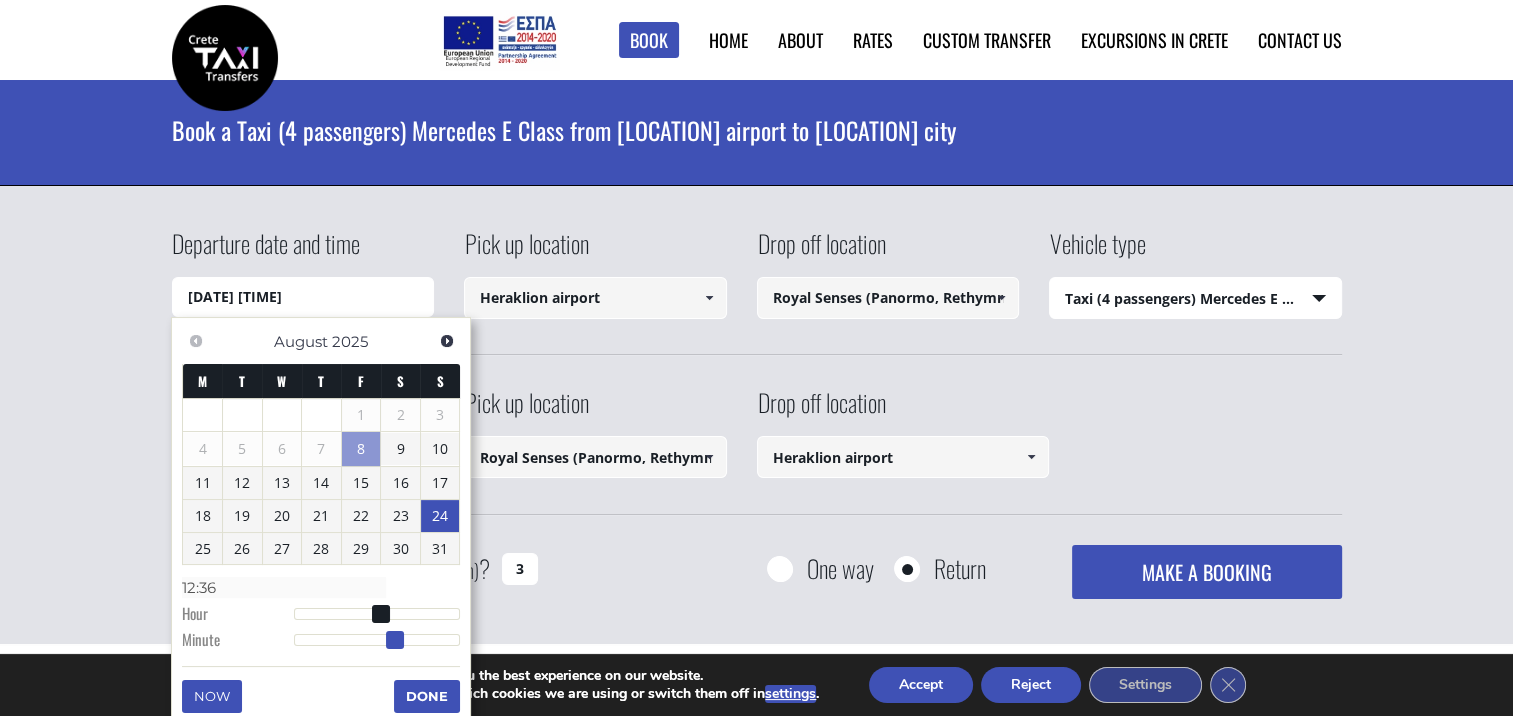 type on "24/08/2025 12:37" 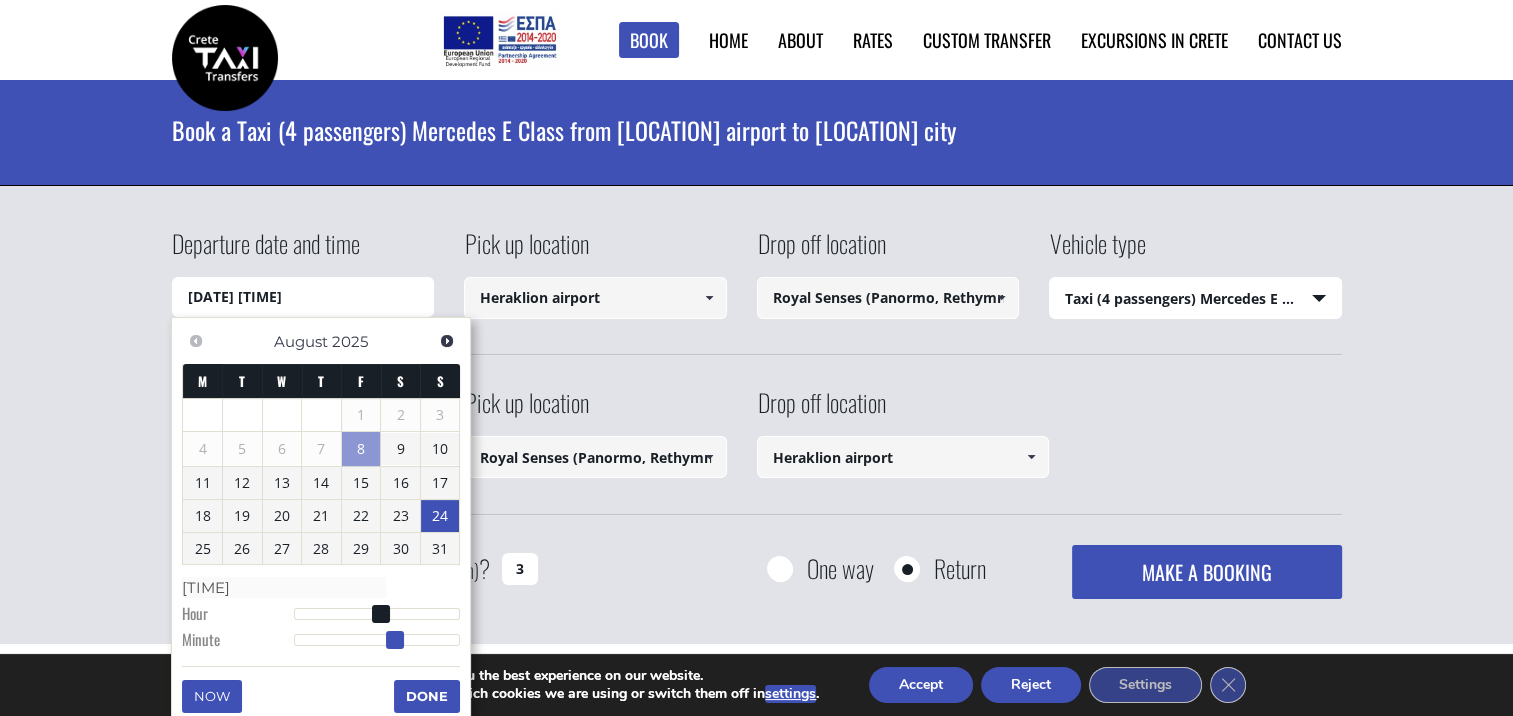 type on "24/08/2025 12:38" 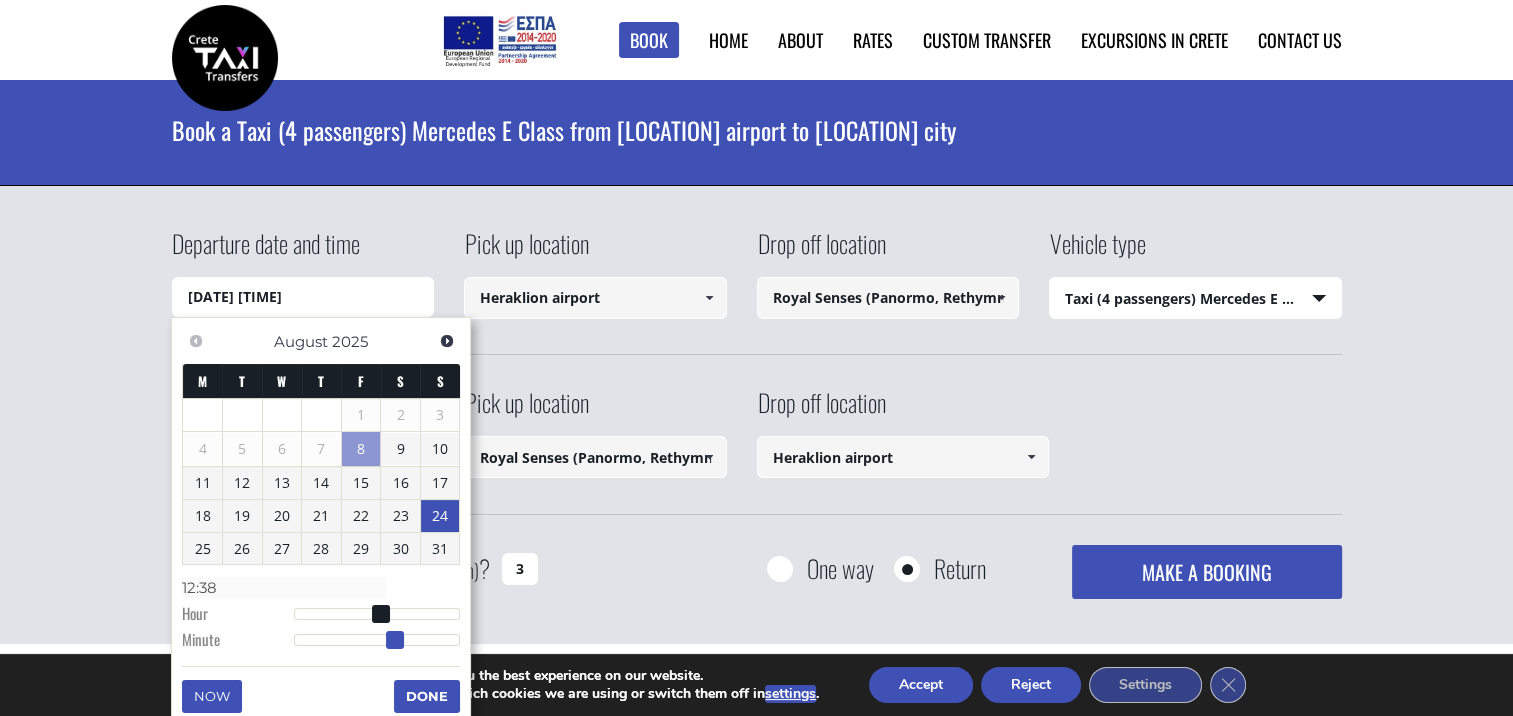 type on "24/08/2025 12:39" 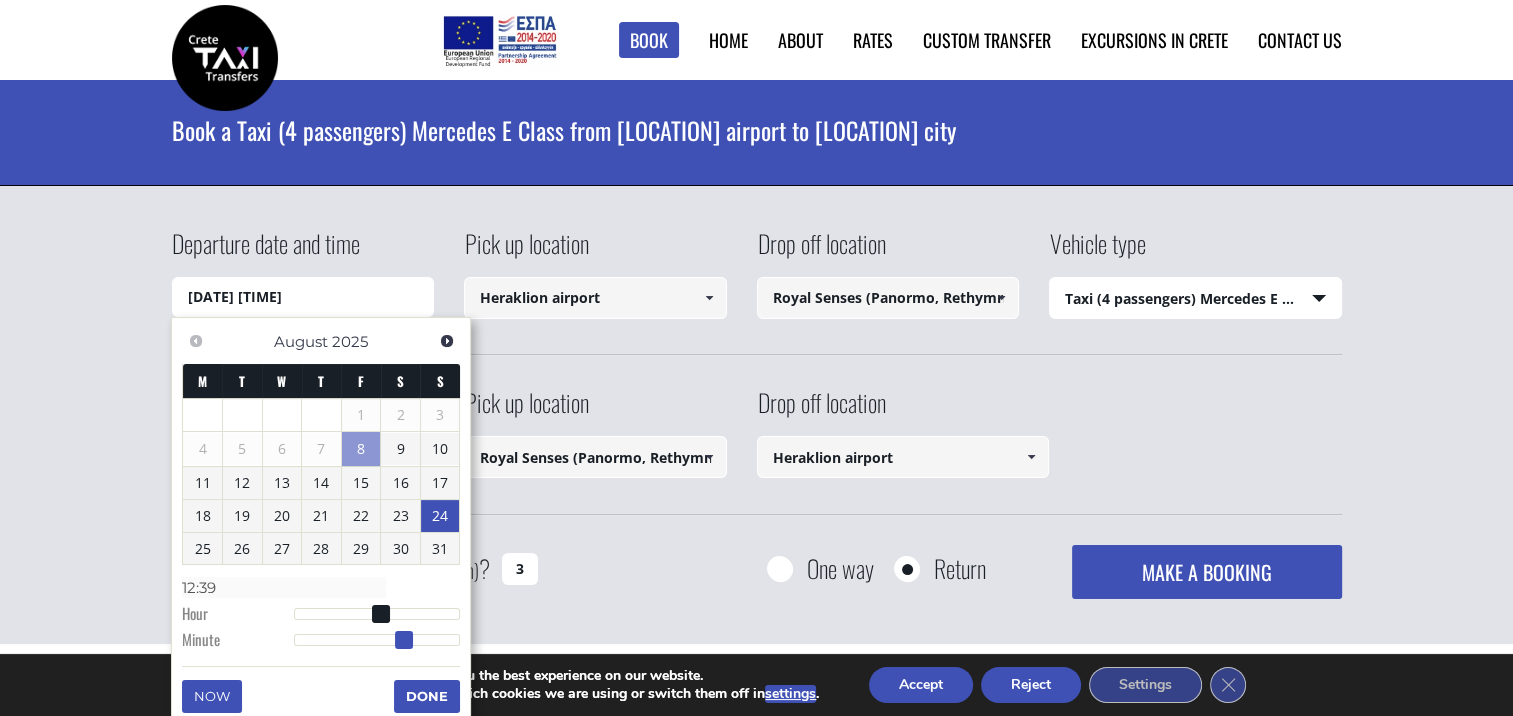 type on "24/08/2025 12:40" 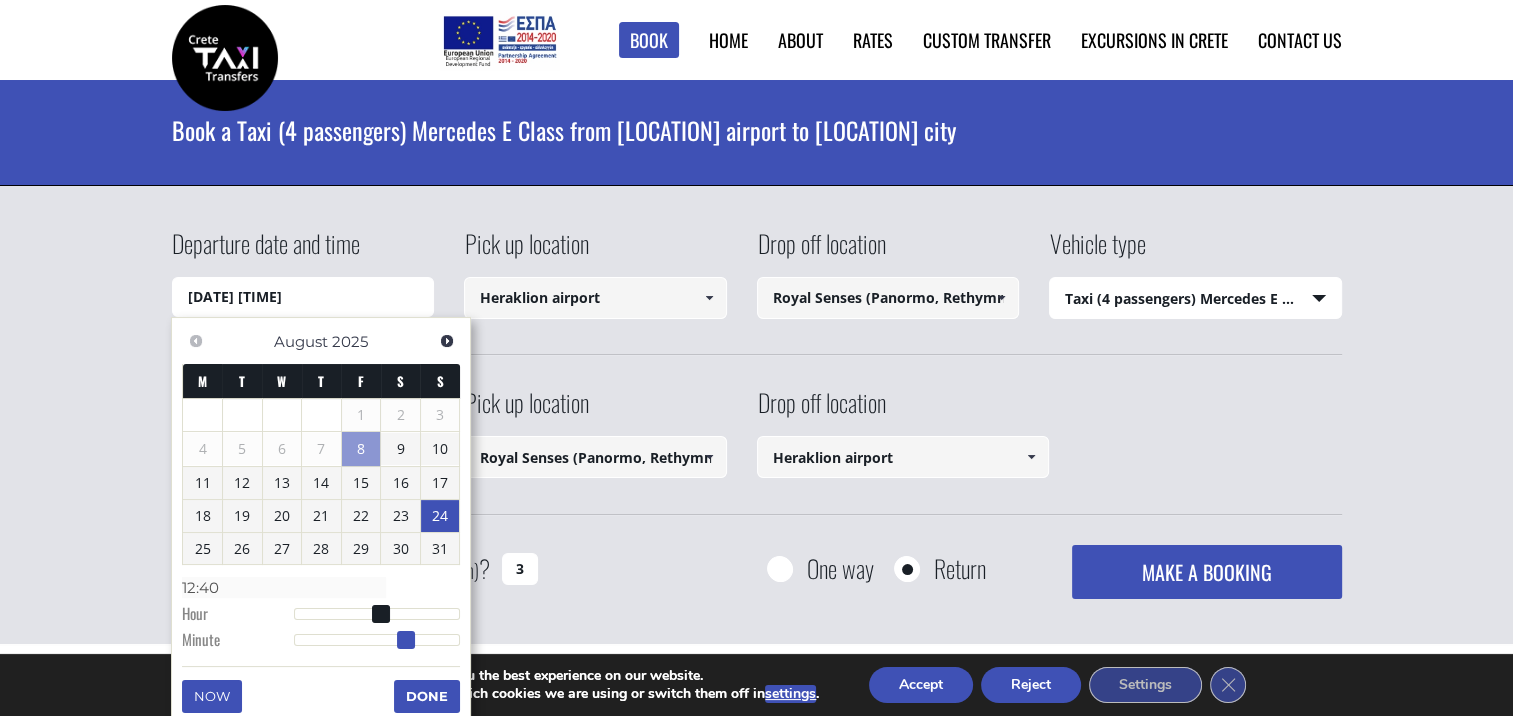 type on "24/08/2025 12:41" 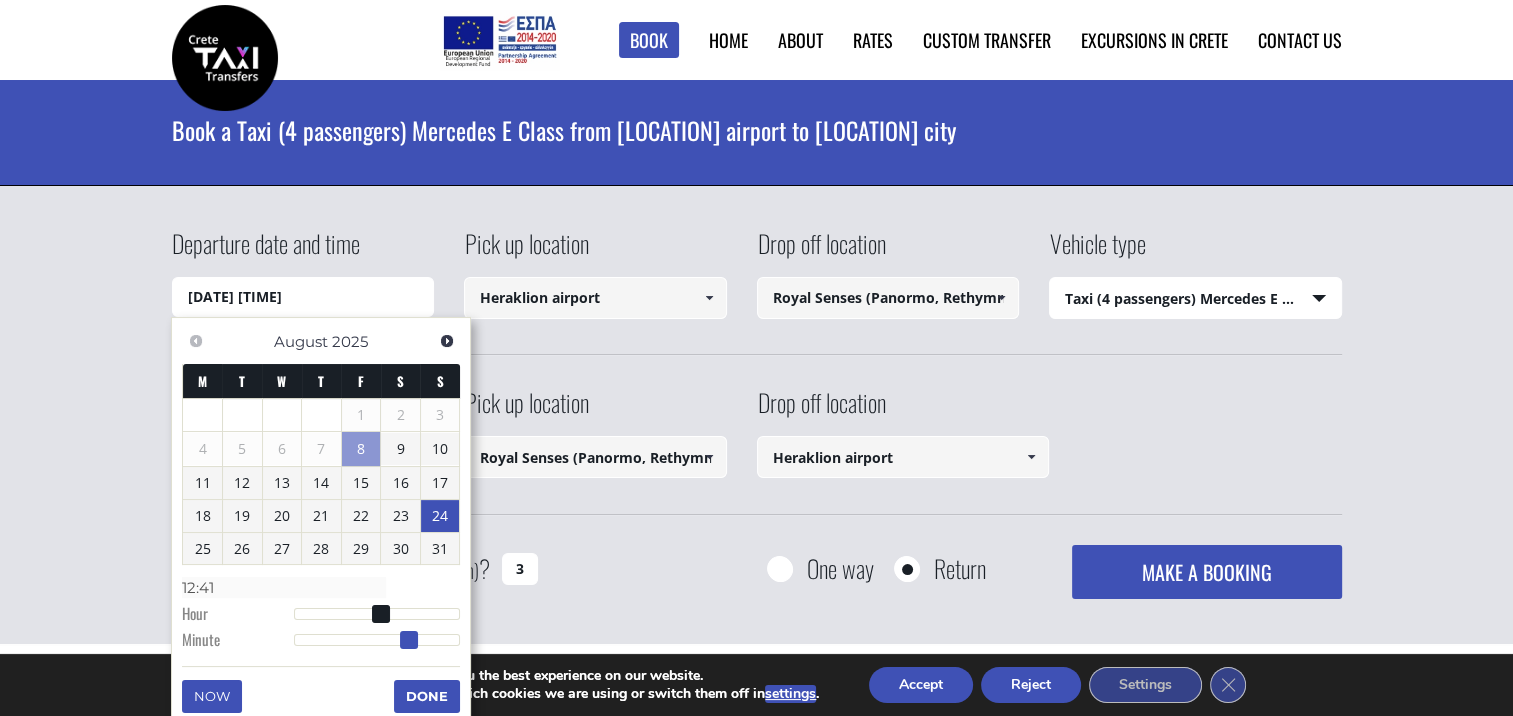 type on "24/08/2025 12:42" 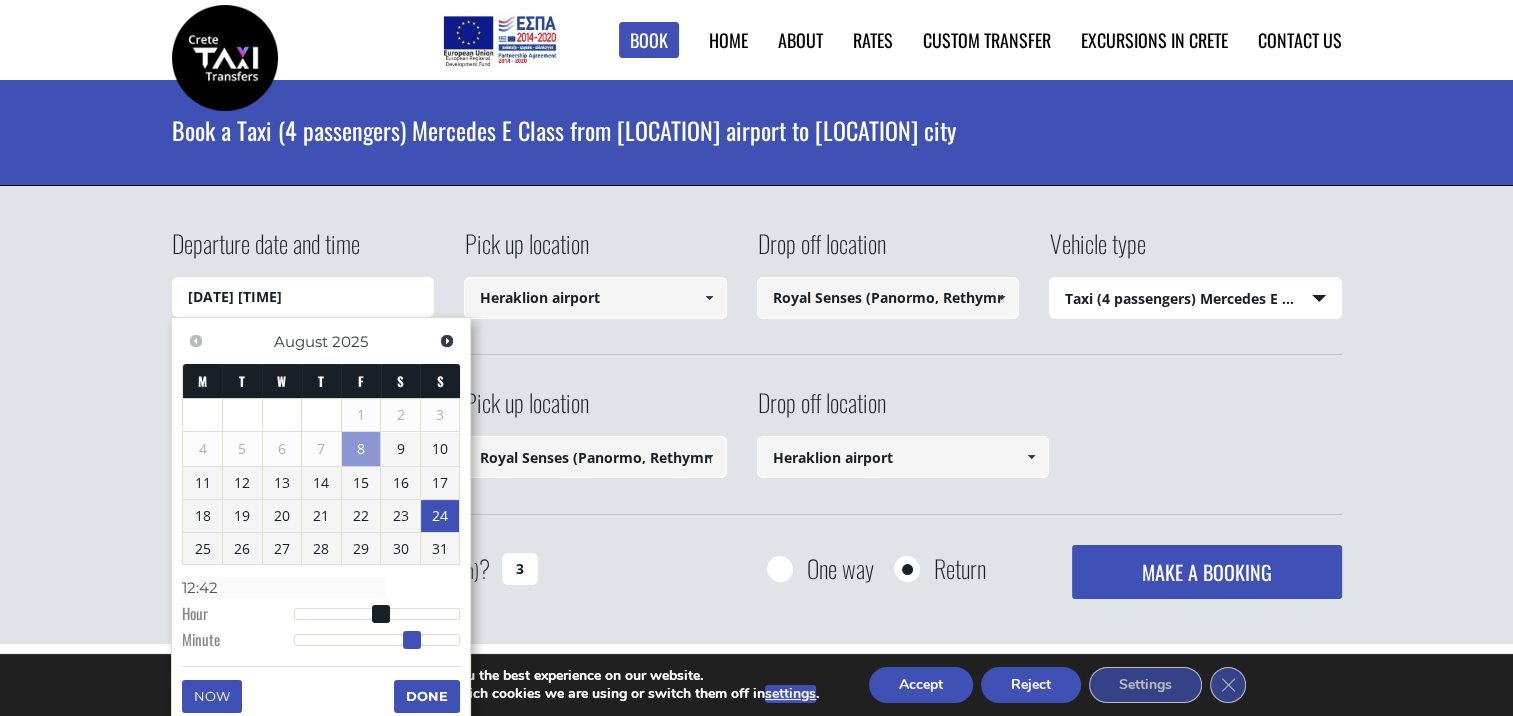 type on "24/08/2025 12:43" 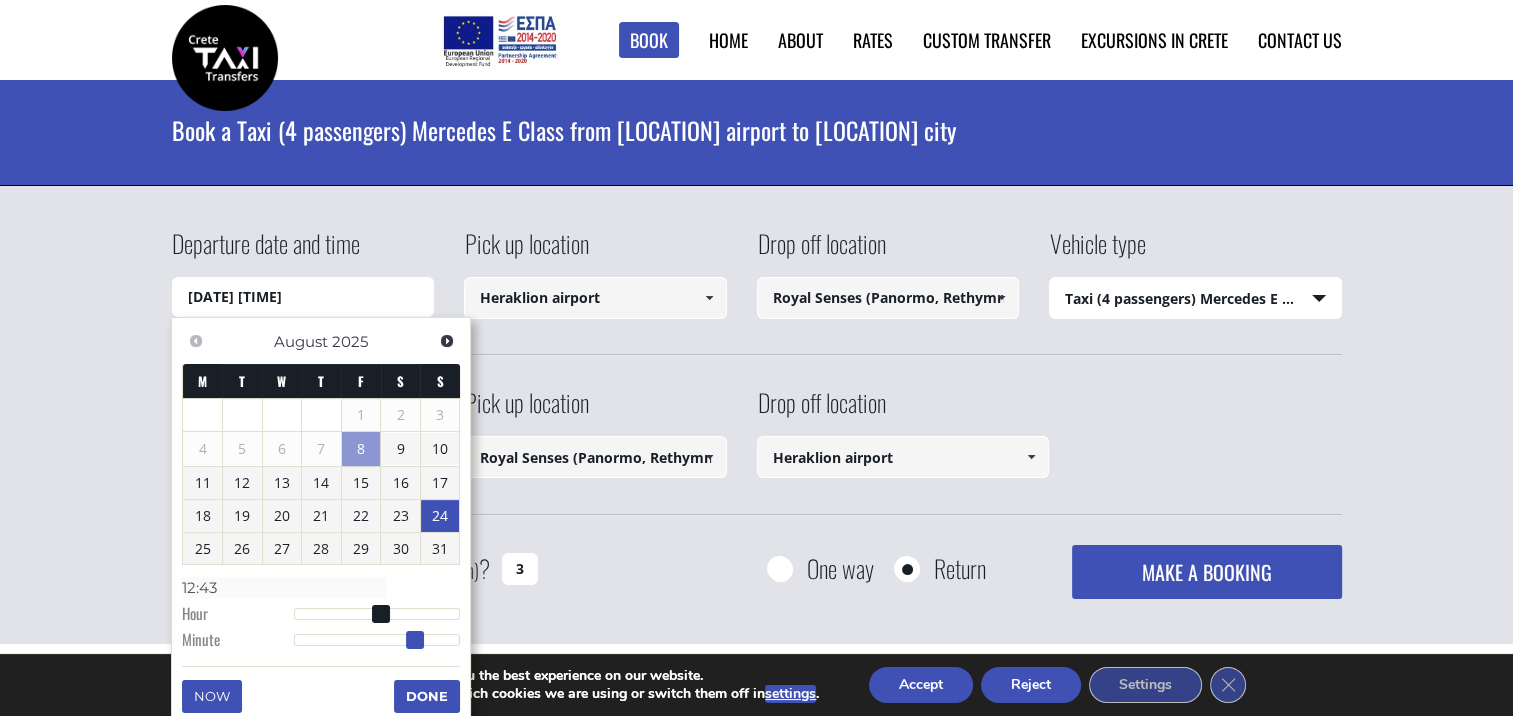 type on "24/08/2025 12:44" 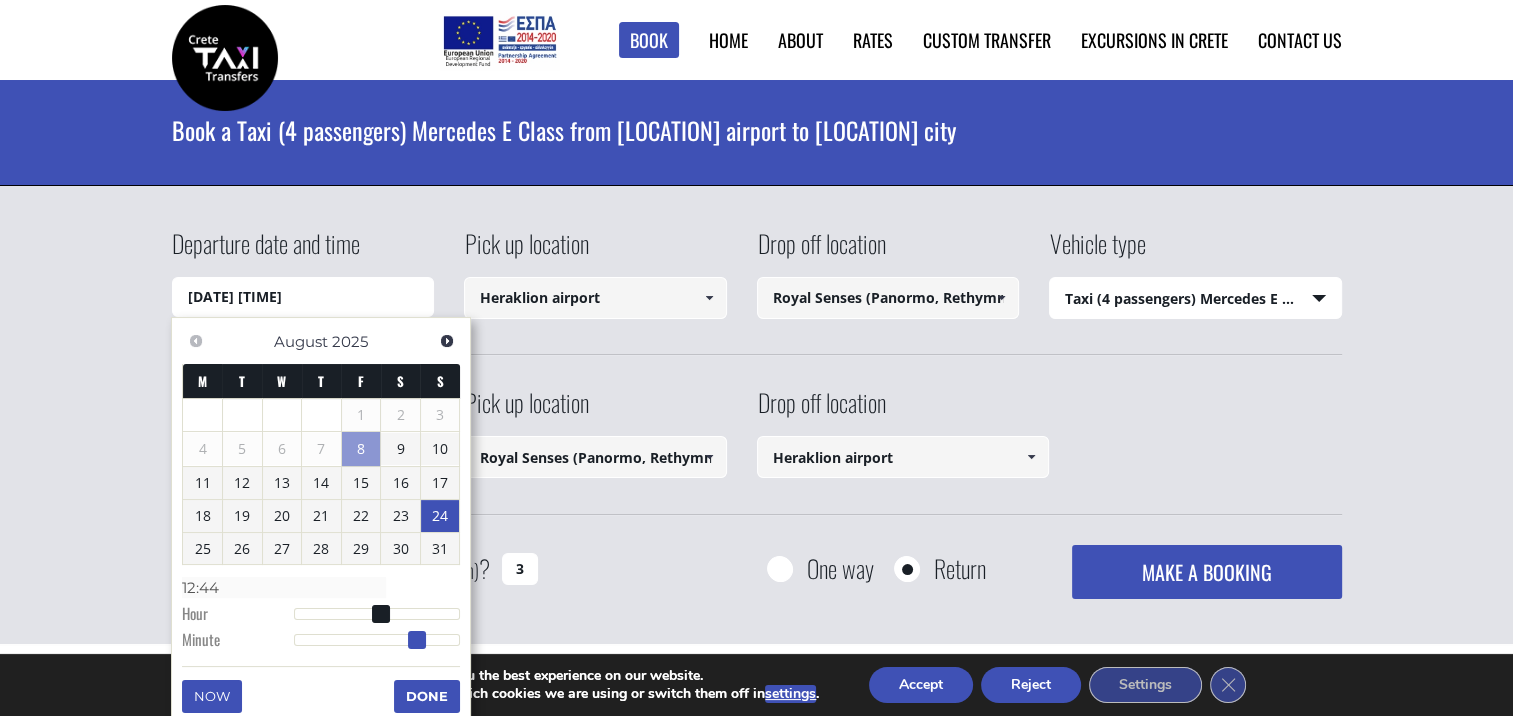 type on "24/08/2025 12:45" 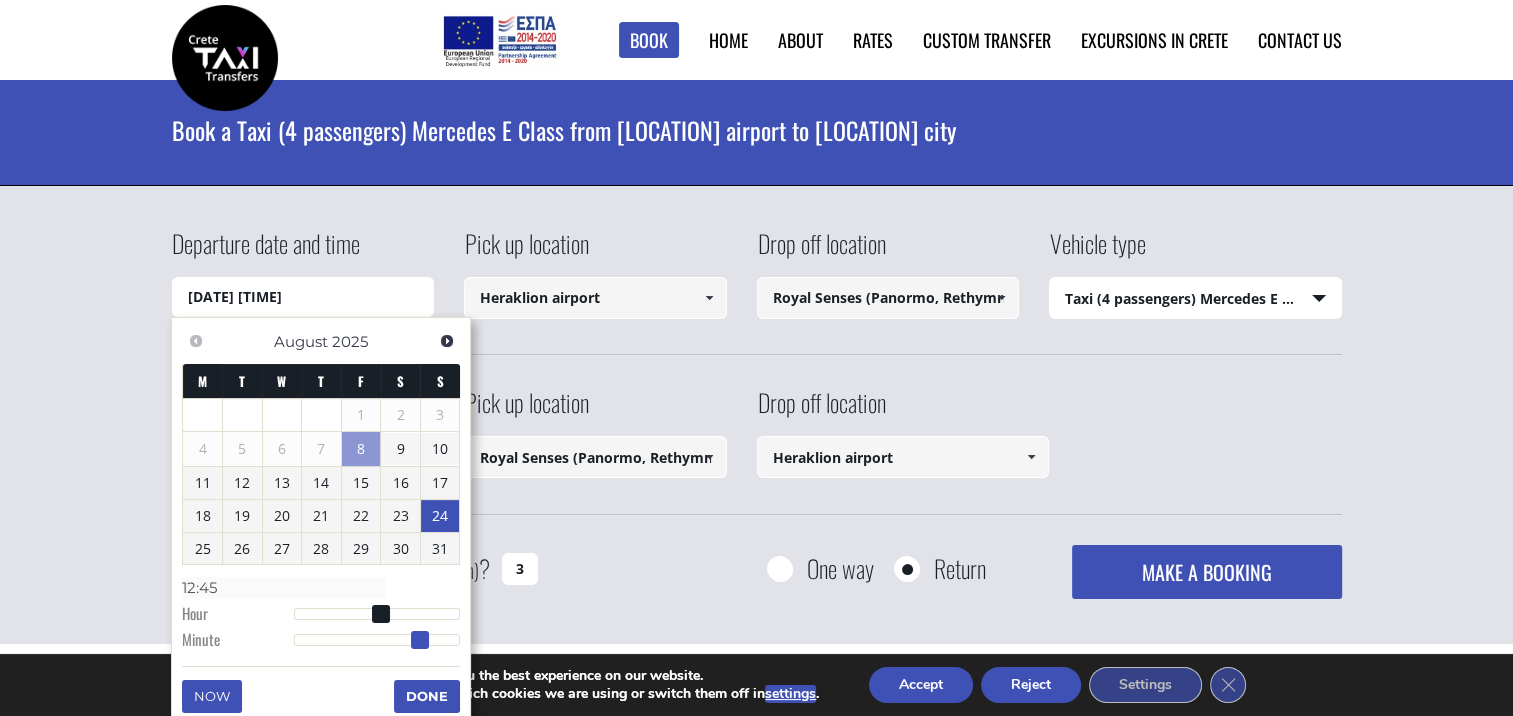 drag, startPoint x: 293, startPoint y: 640, endPoint x: 419, endPoint y: 667, distance: 128.86038 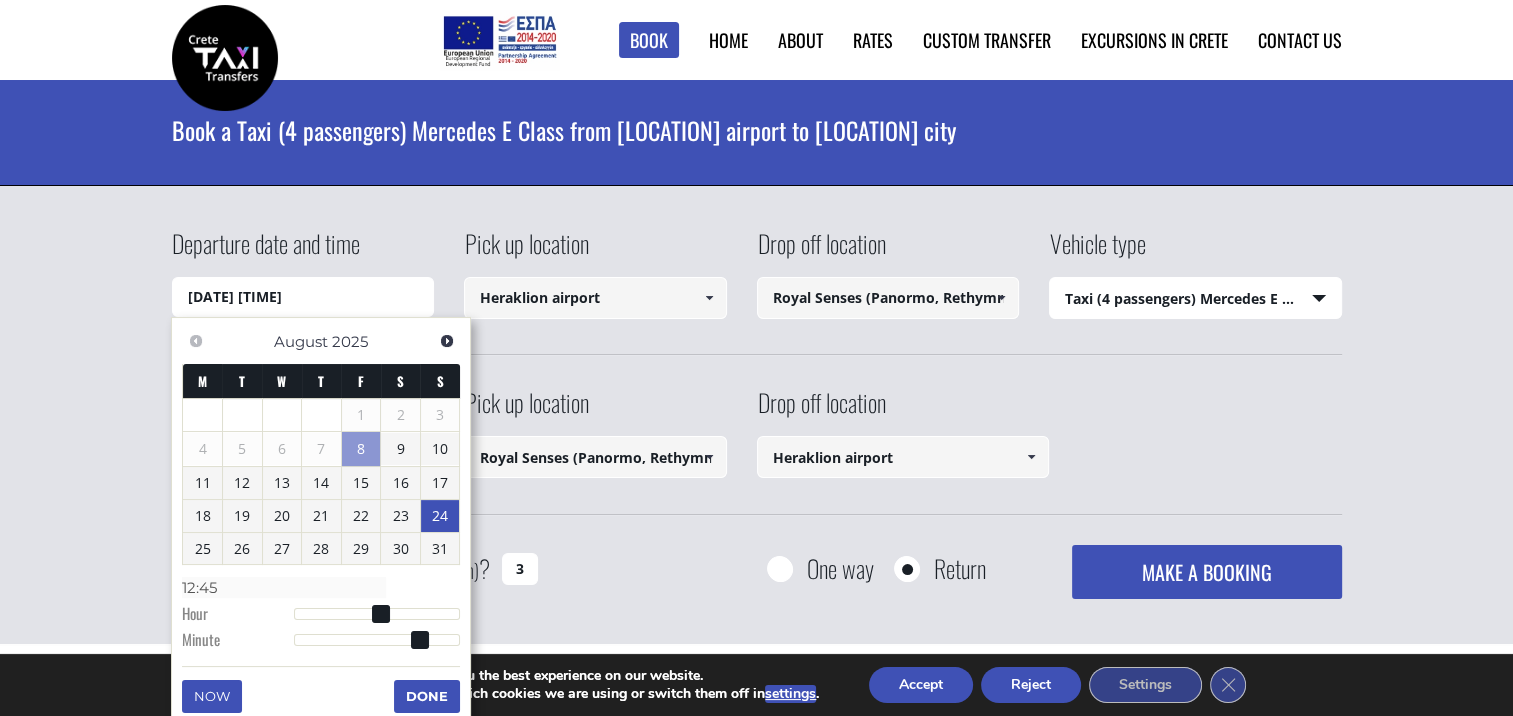 click on "Done" at bounding box center [427, 696] 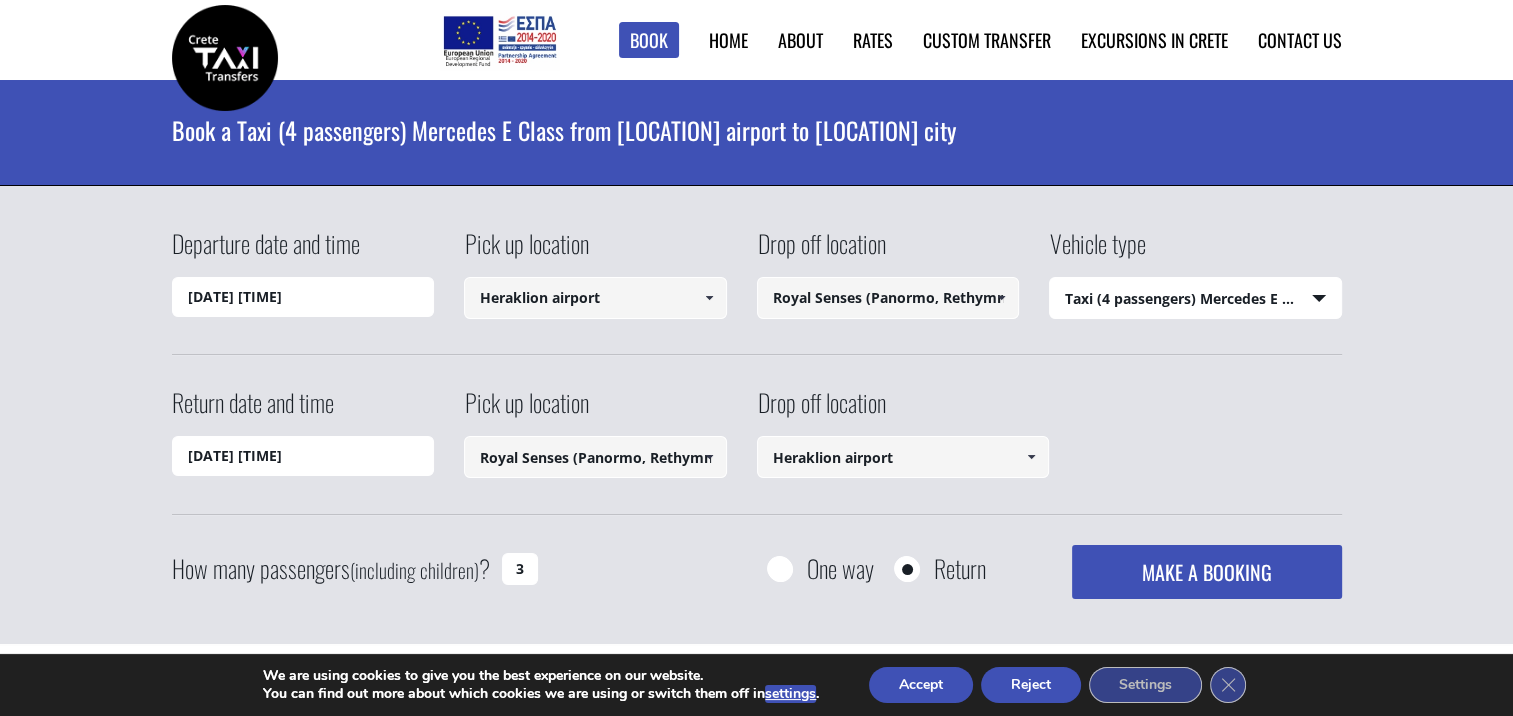 click on "09/08/2025 19:23" at bounding box center (303, 456) 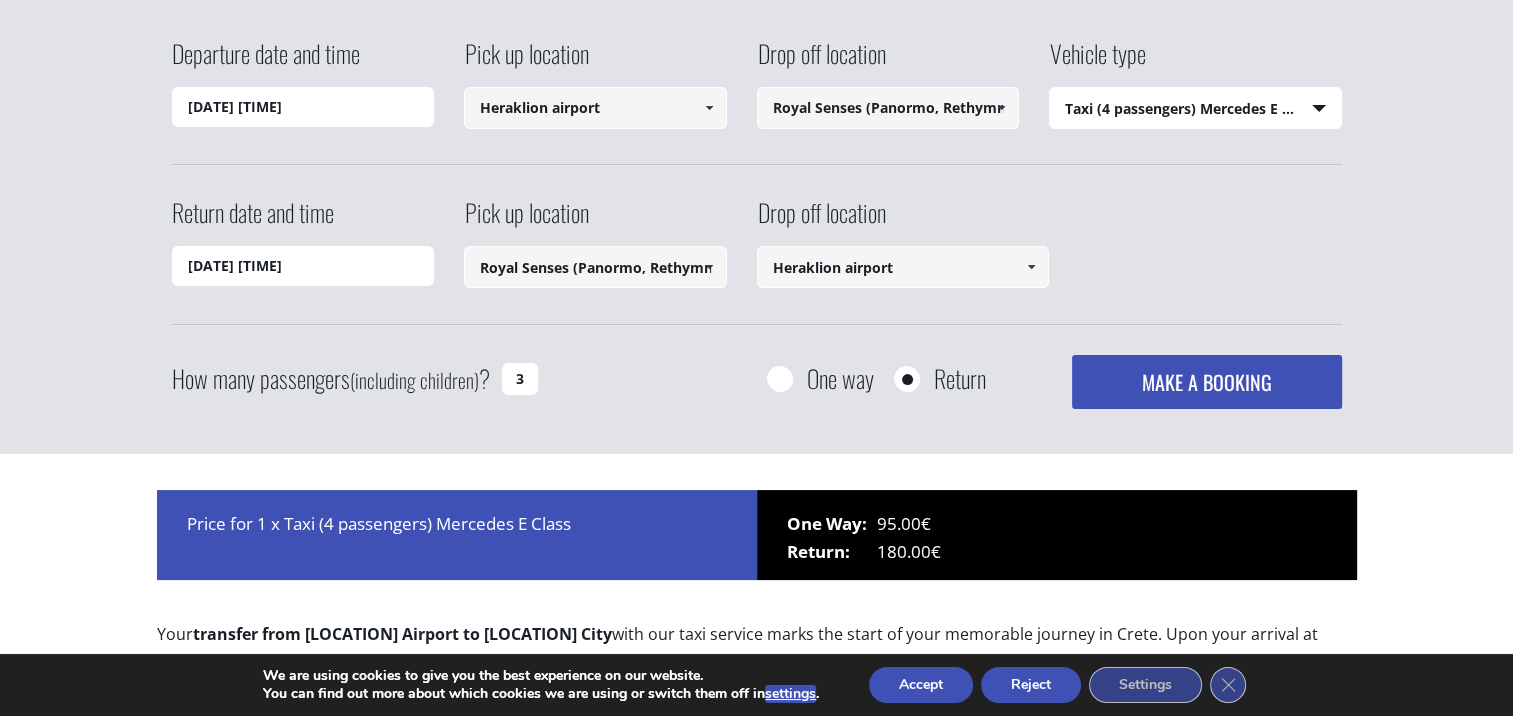 scroll, scrollTop: 194, scrollLeft: 0, axis: vertical 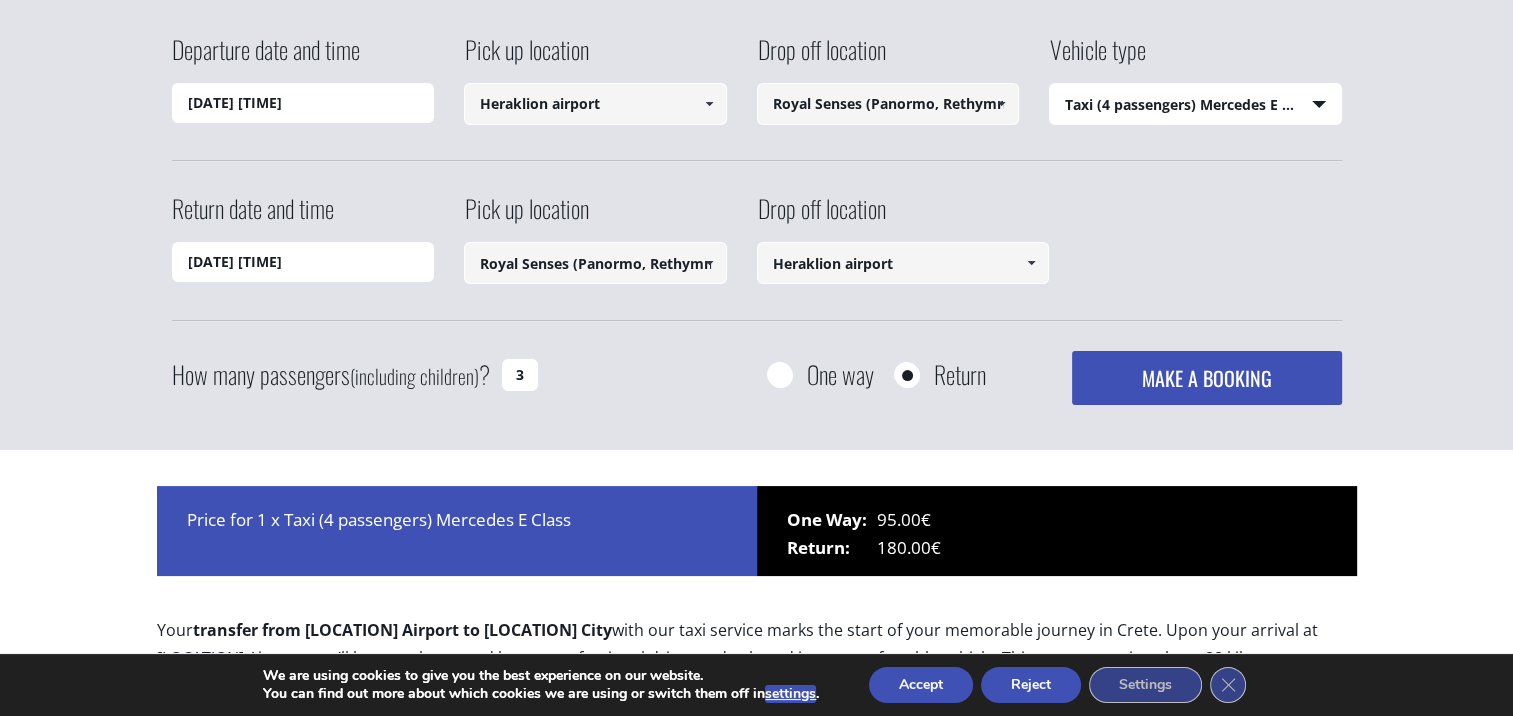 click on "09/08/2025 19:23" at bounding box center (303, 262) 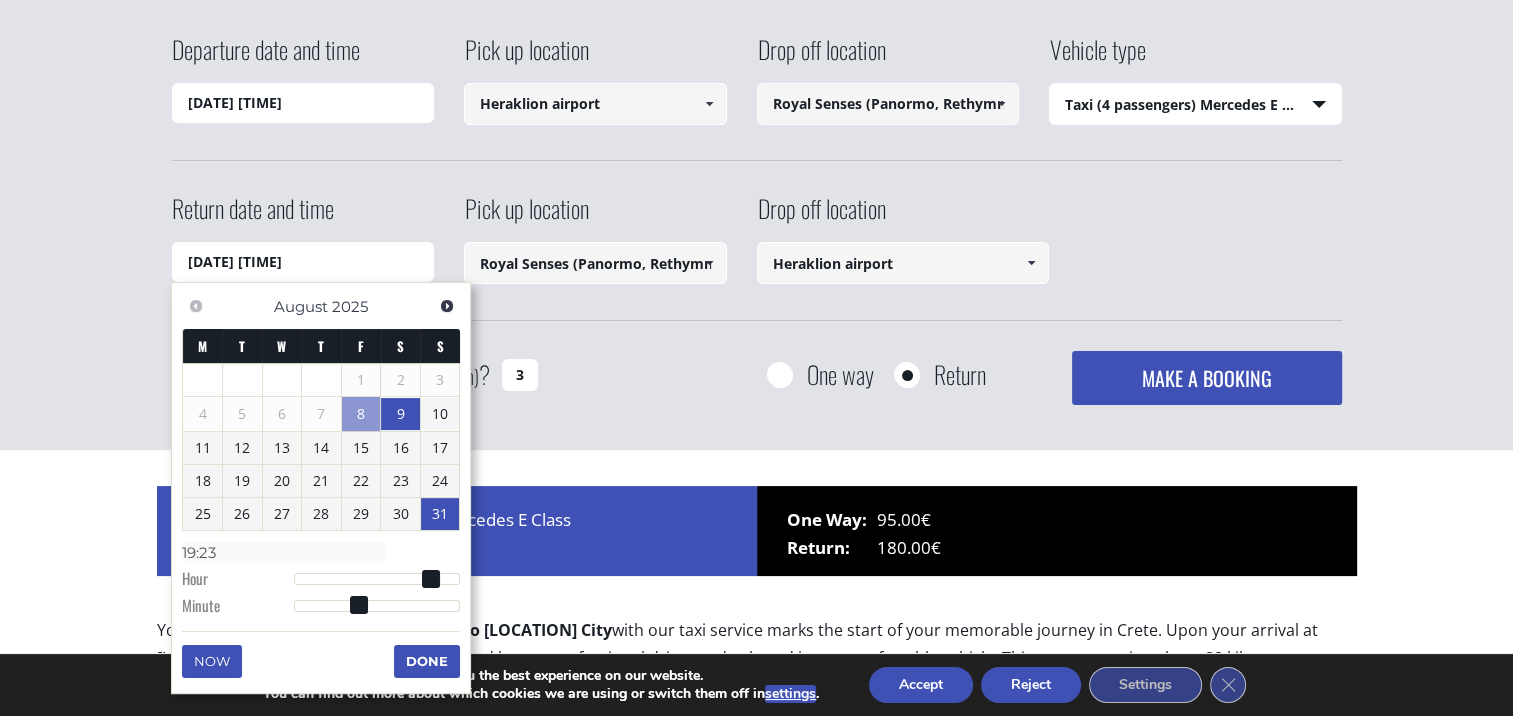 click on "31" at bounding box center [440, 514] 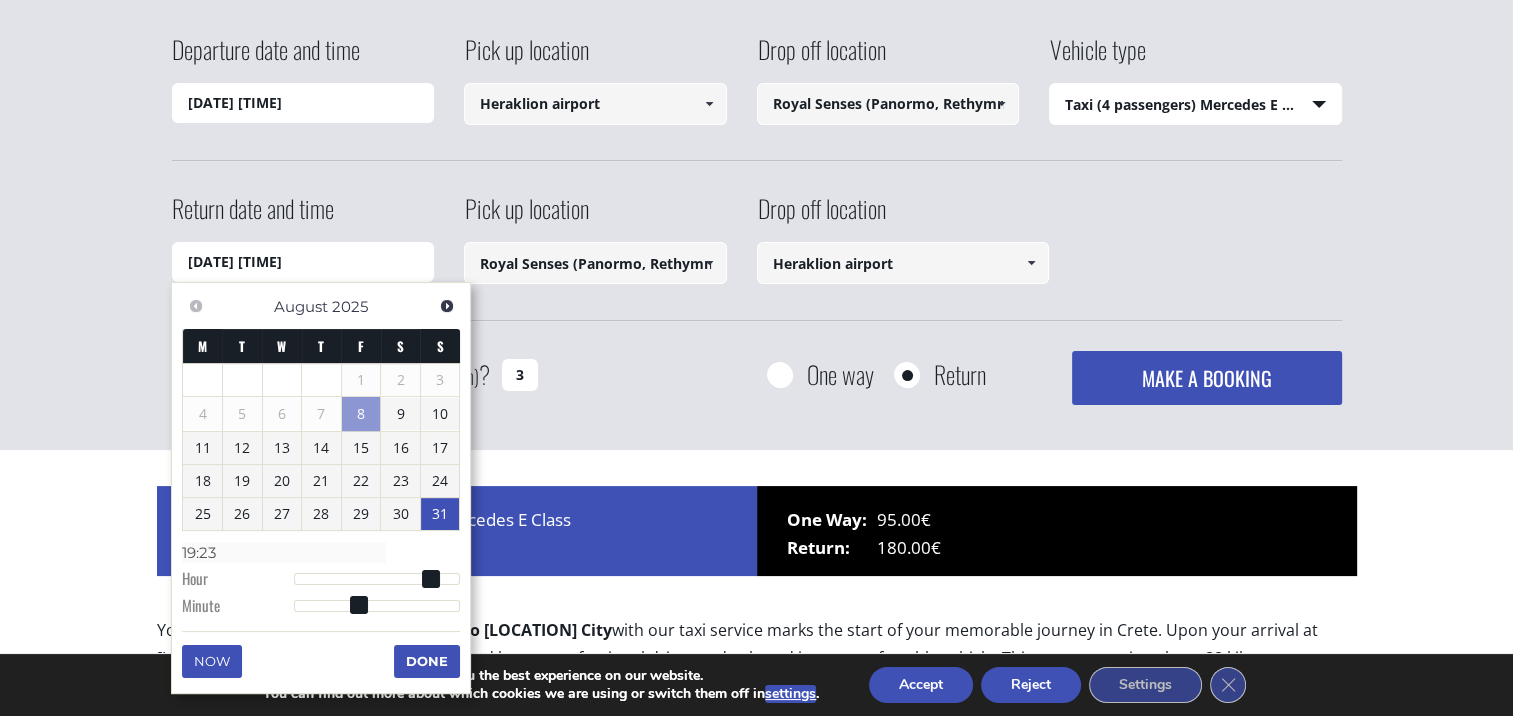 click on "31" at bounding box center [440, 514] 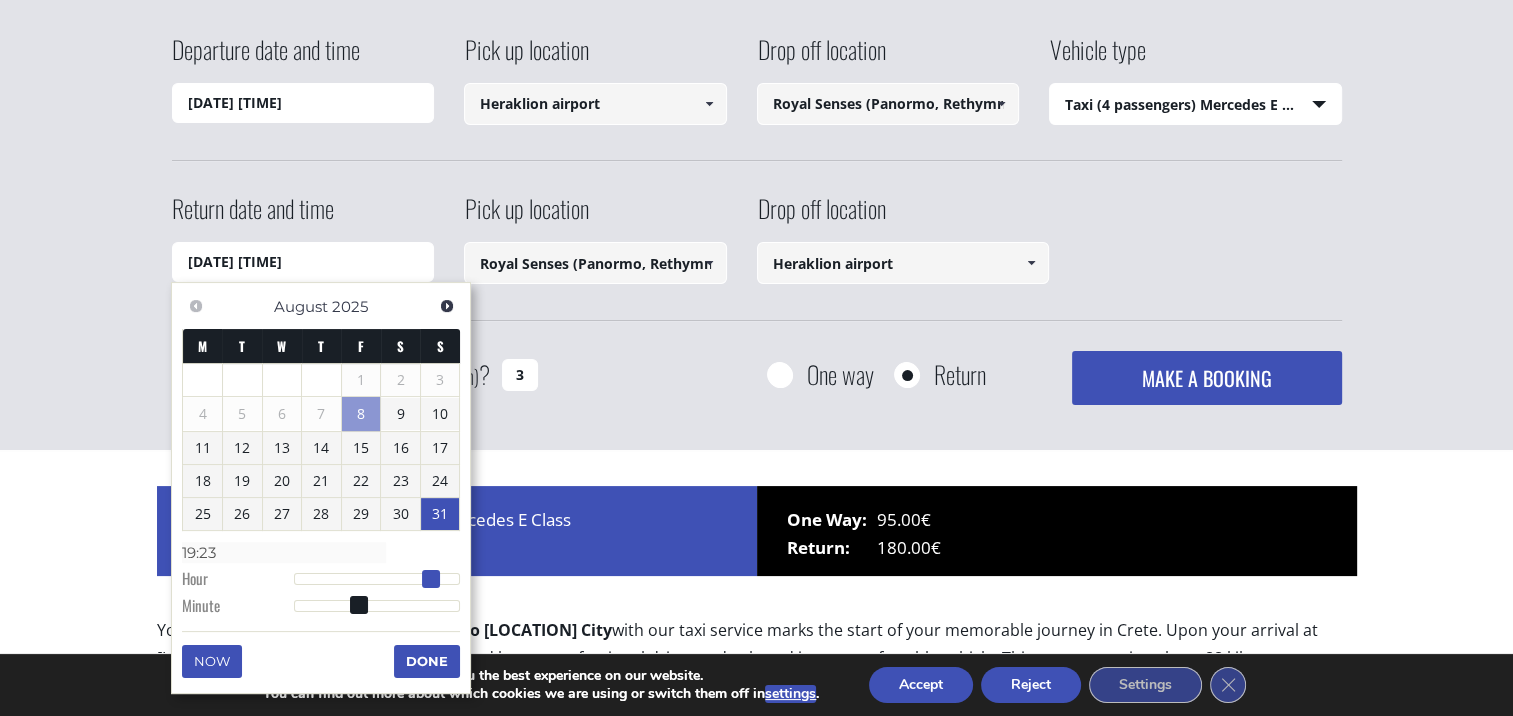 type on "31/08/2025 18:23" 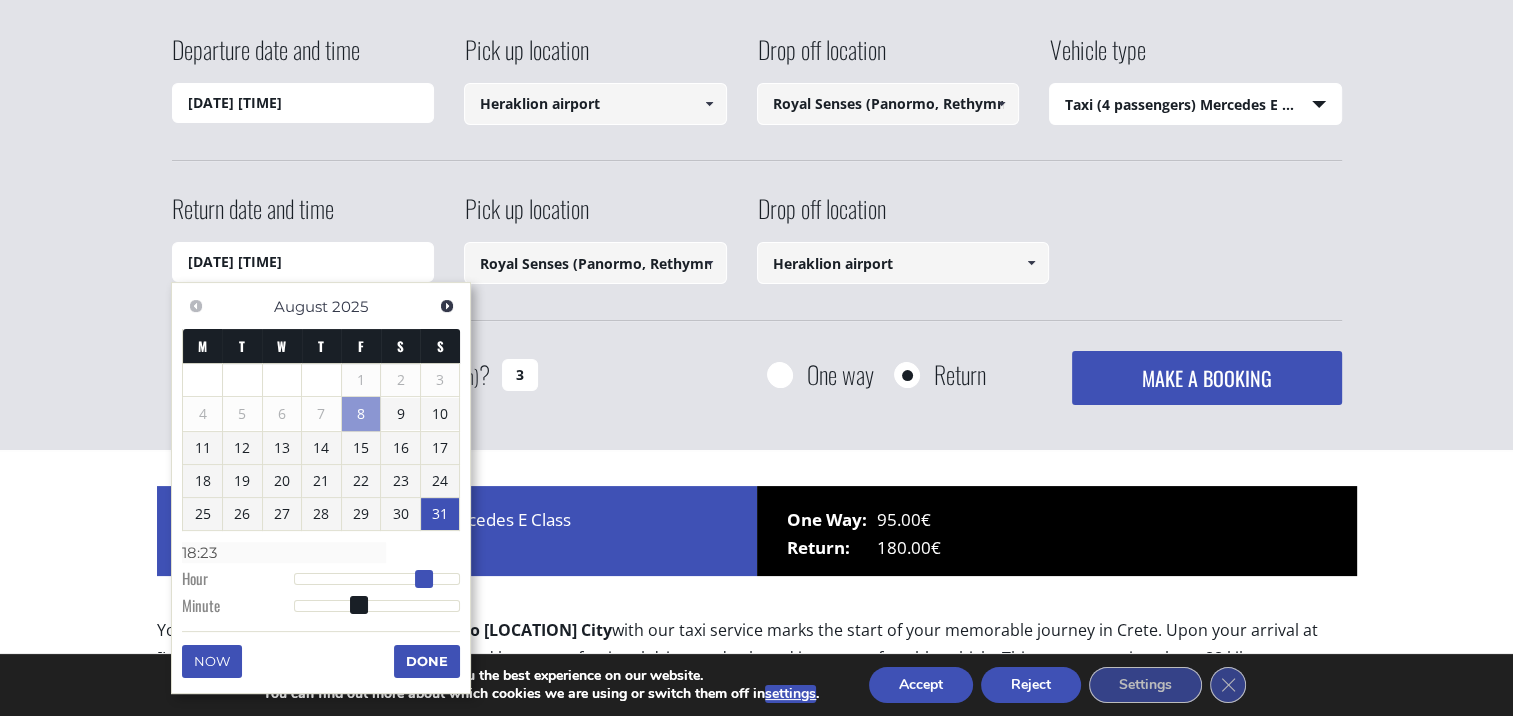 type on "31/08/2025 17:23" 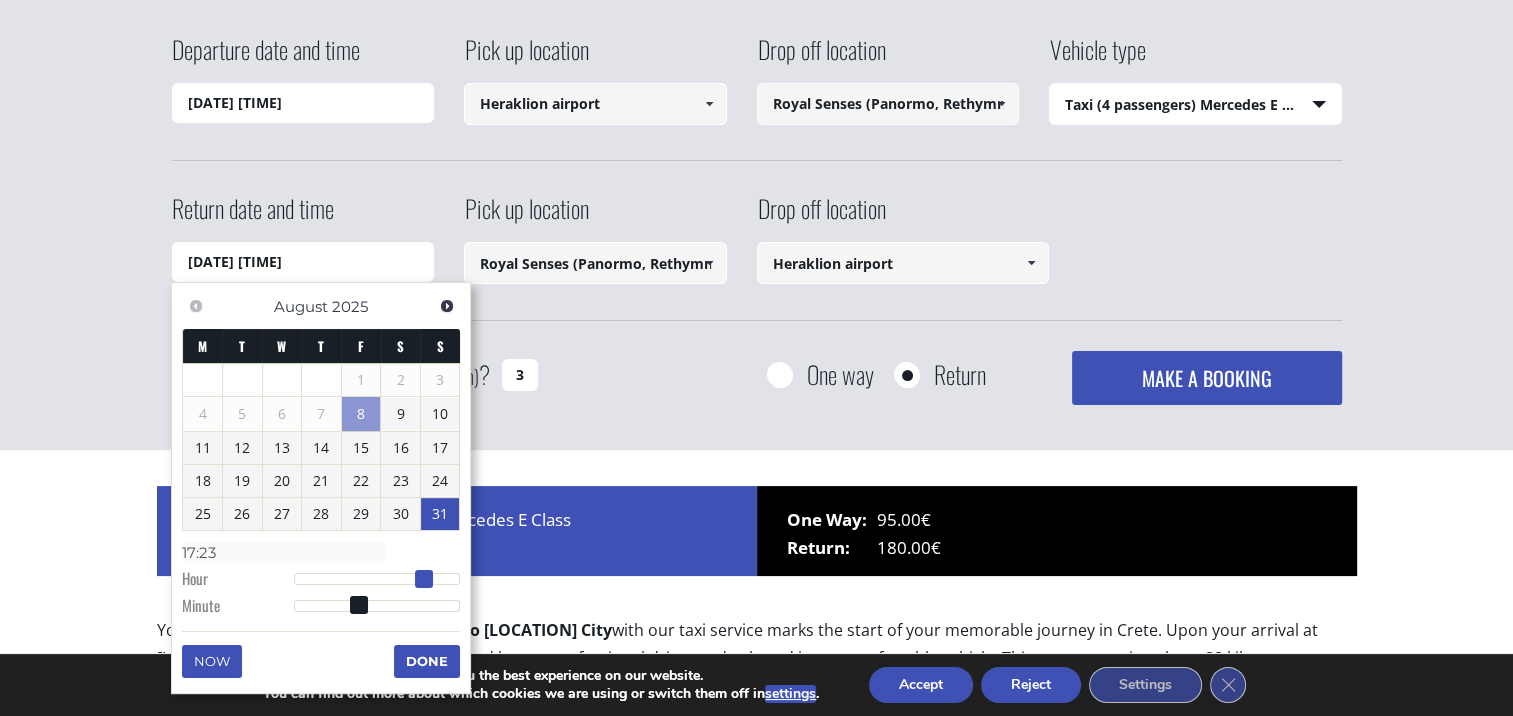 type on "31/08/2025 16:23" 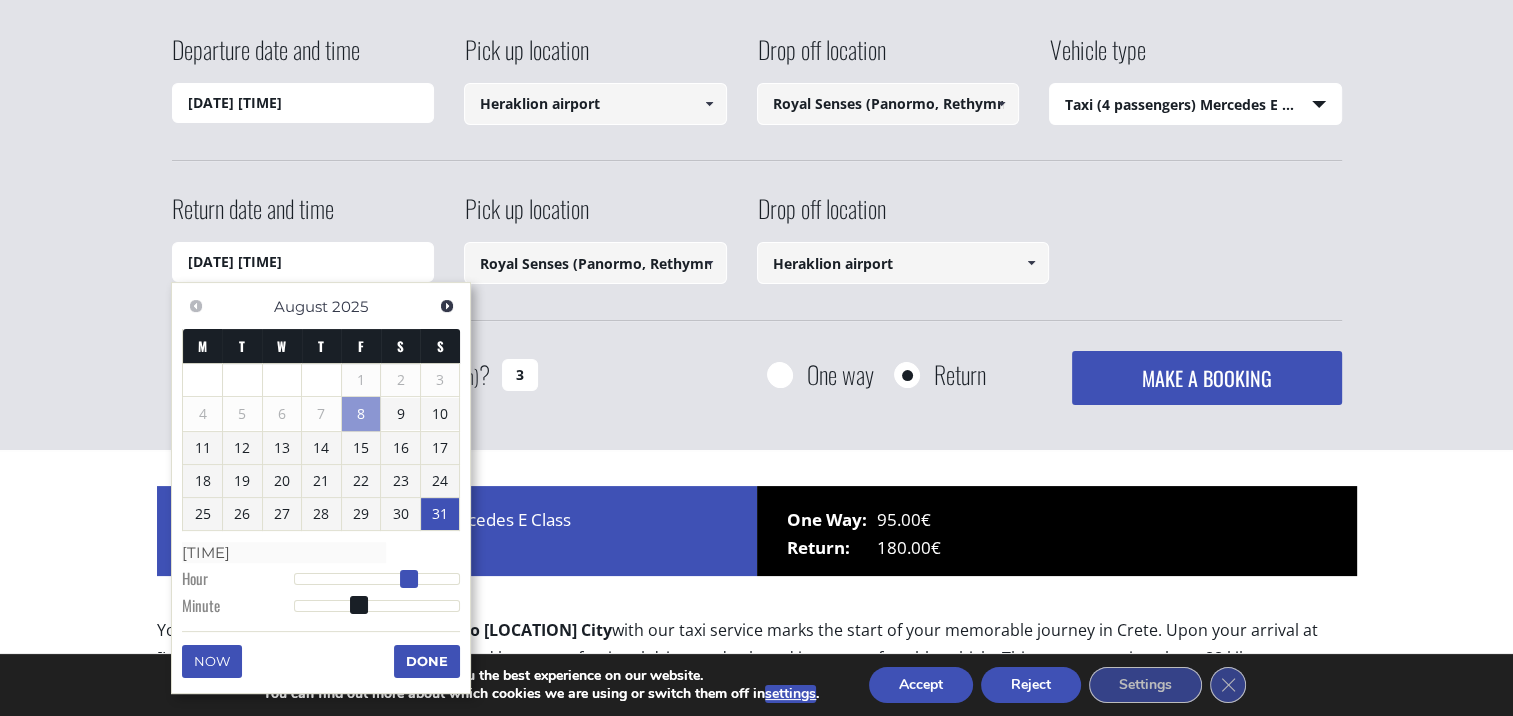 type on "31/08/2025 15:23" 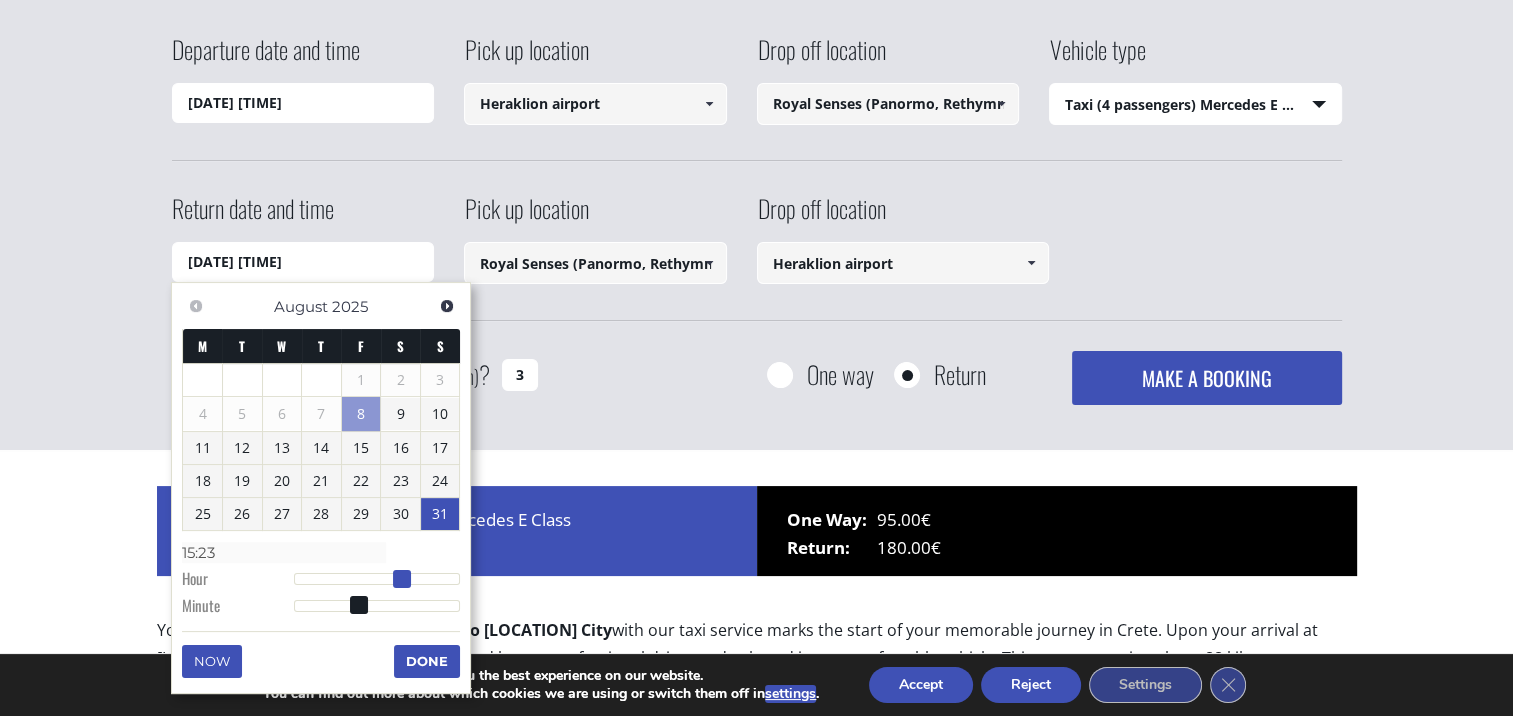 type on "31/08/2025 14:23" 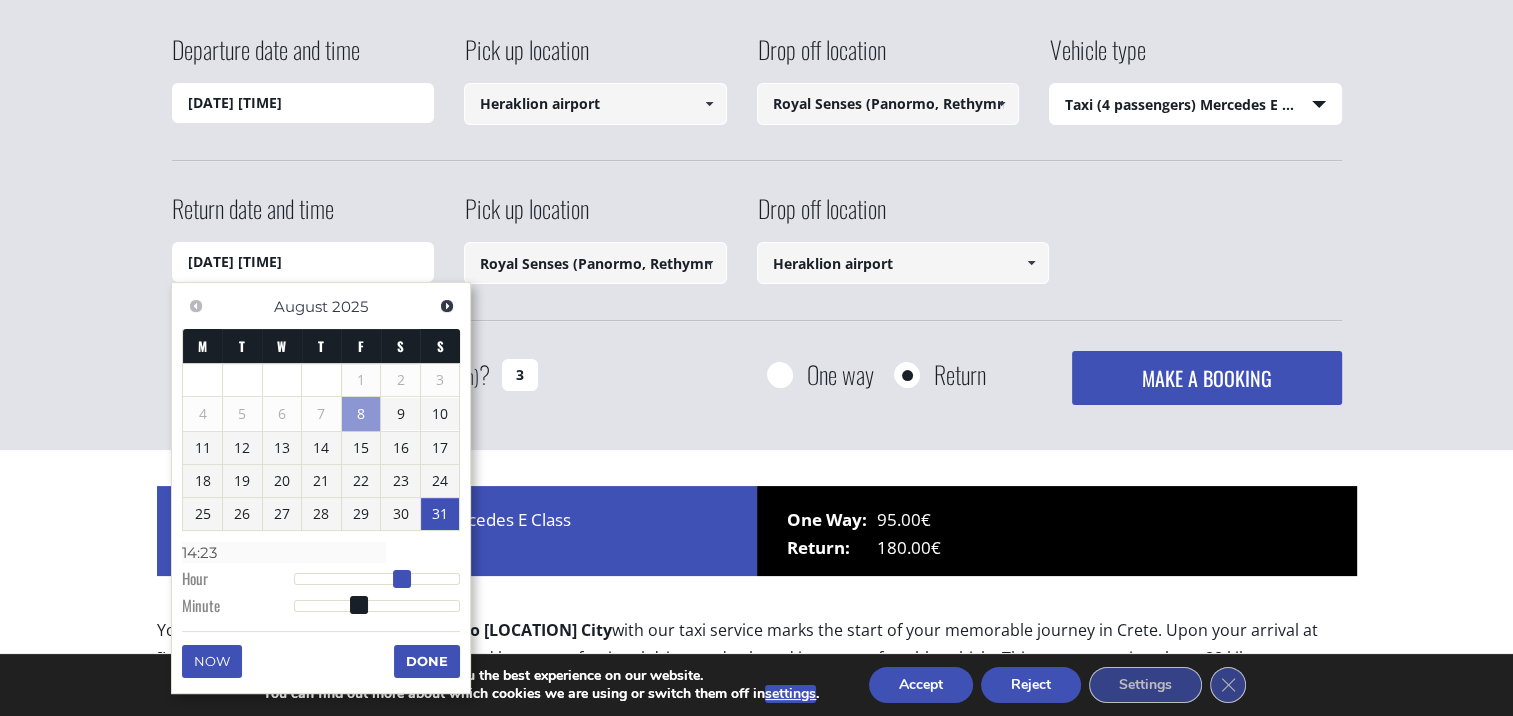 type on "31/08/2025 13:23" 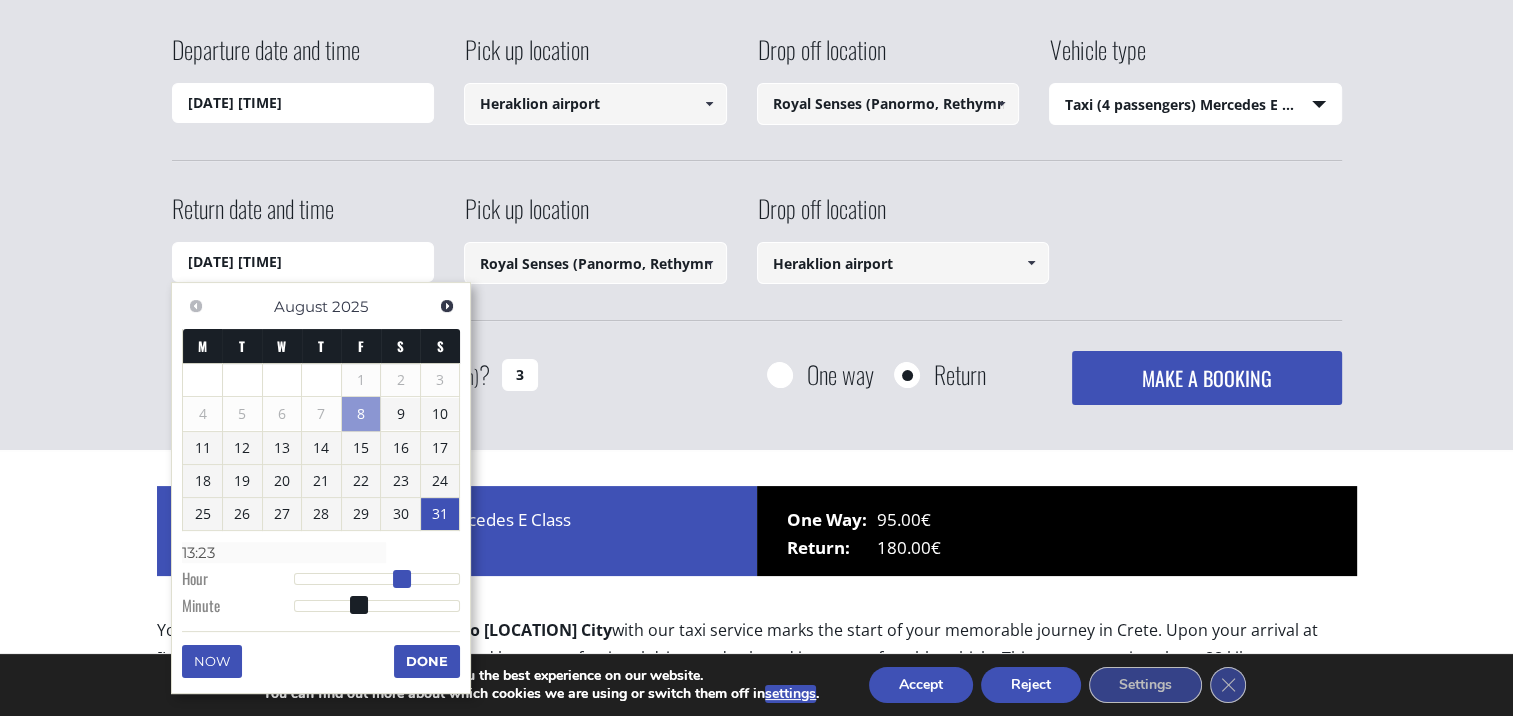 type on "31/08/2025 12:23" 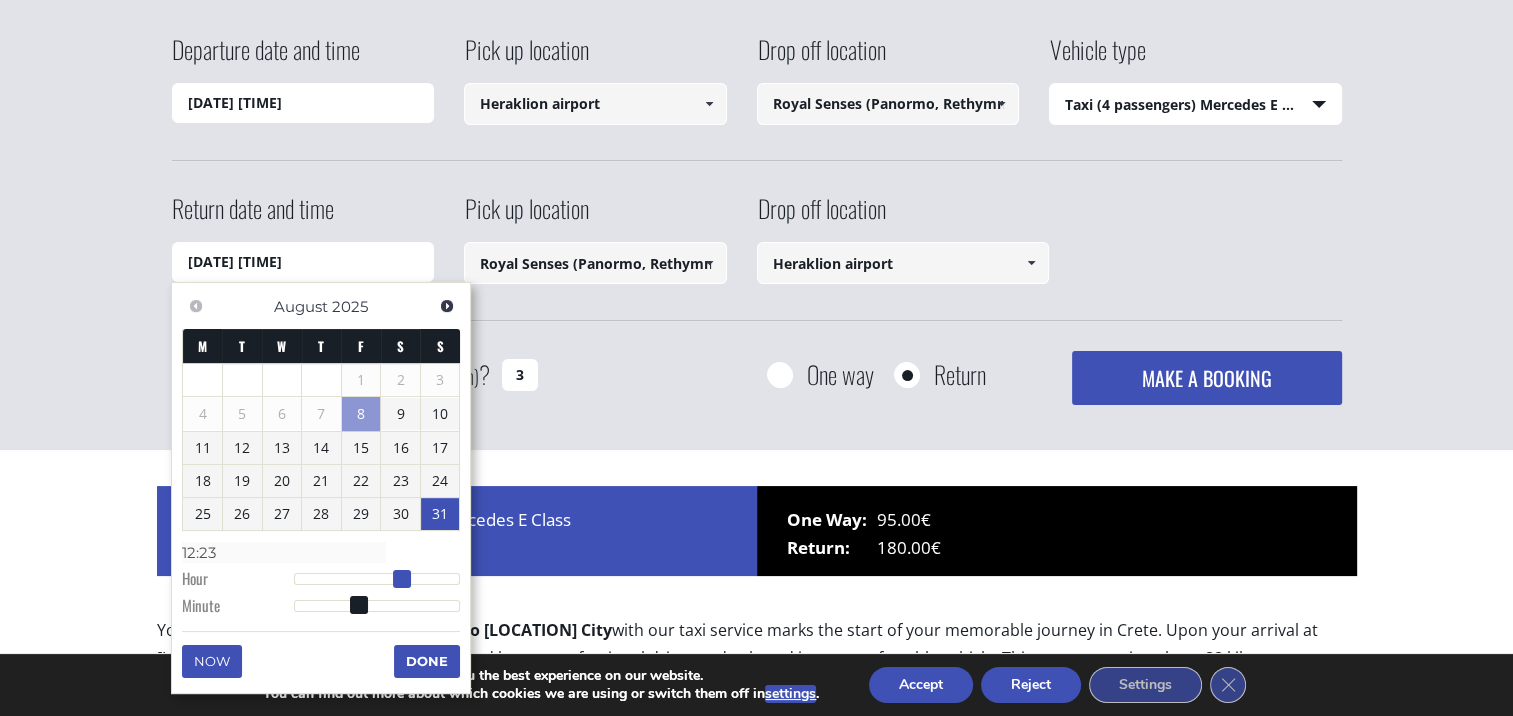 type on "31/08/2025 11:23" 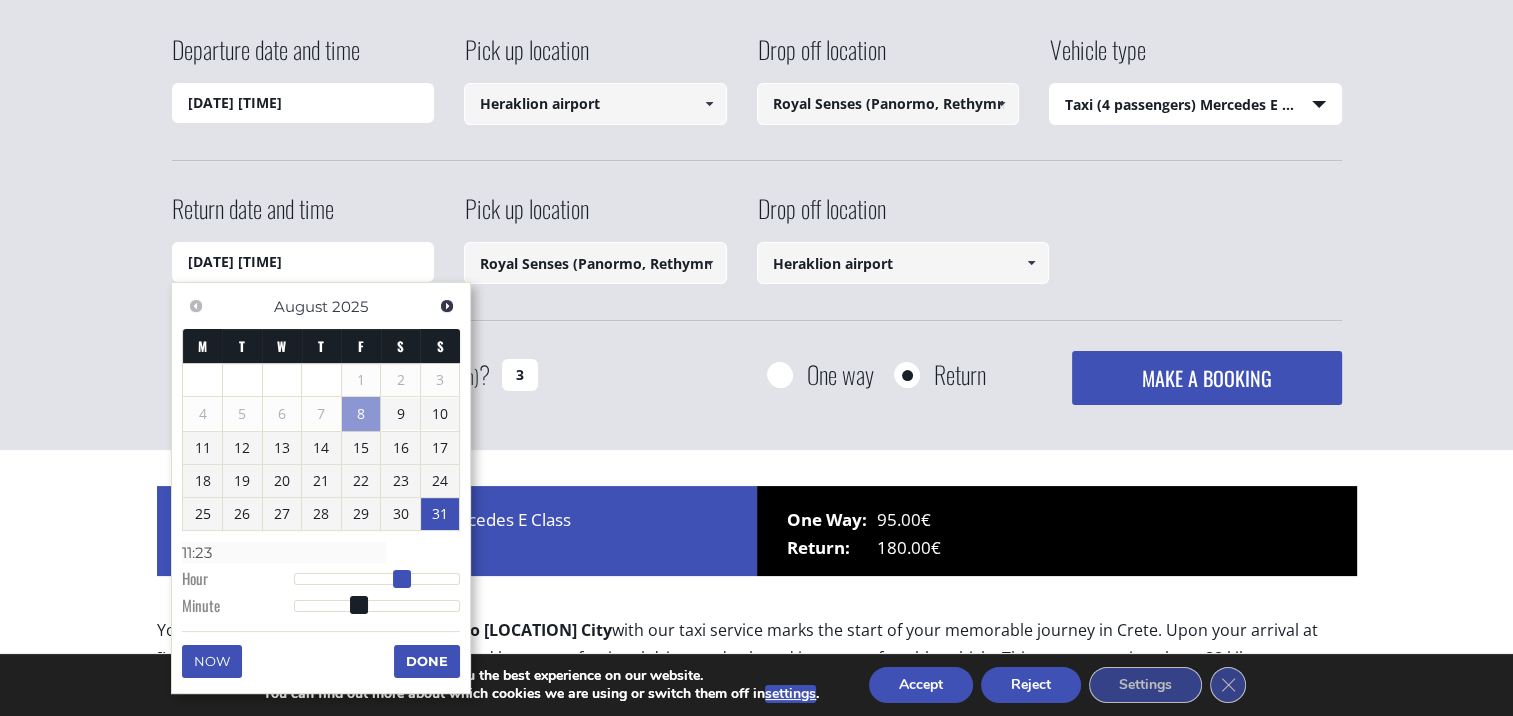 type on "31/08/2025 10:23" 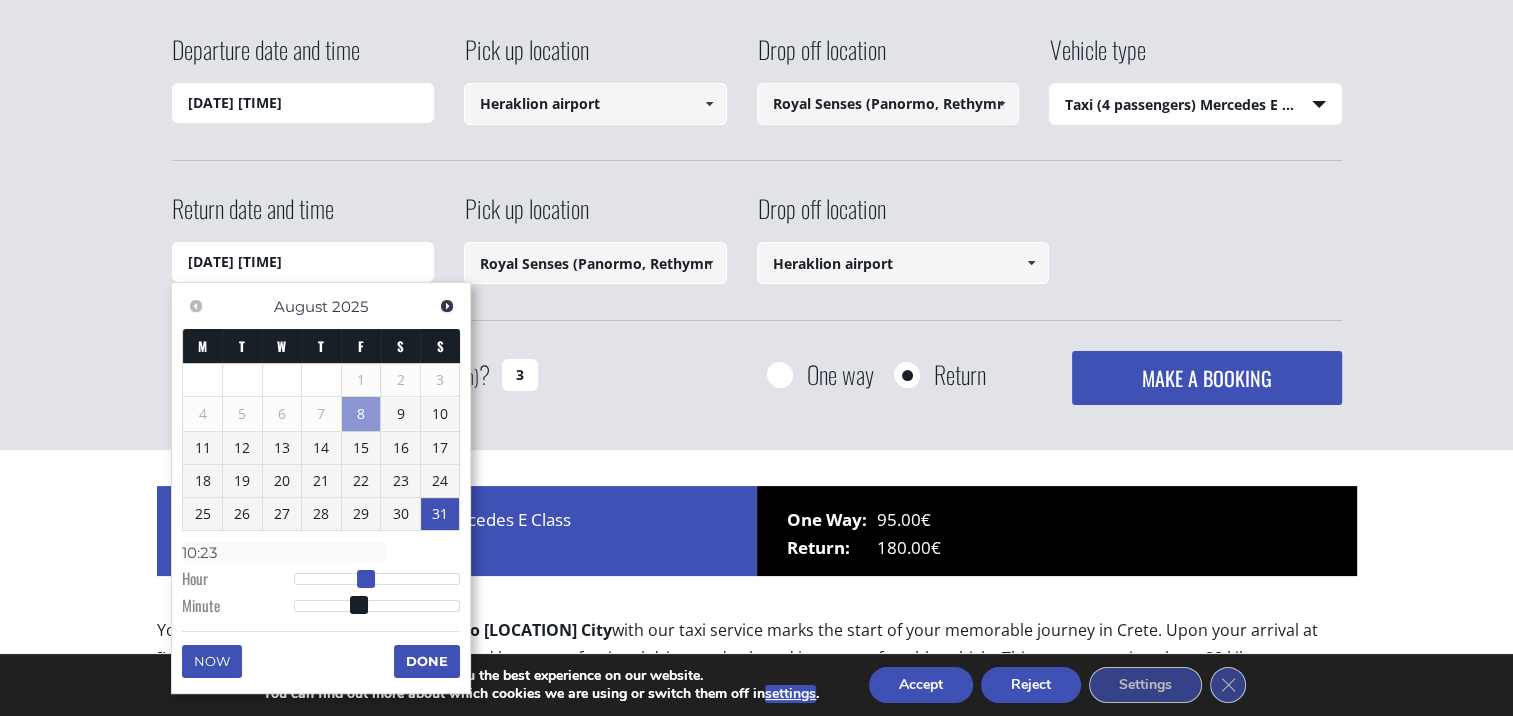 drag, startPoint x: 431, startPoint y: 577, endPoint x: 365, endPoint y: 564, distance: 67.26812 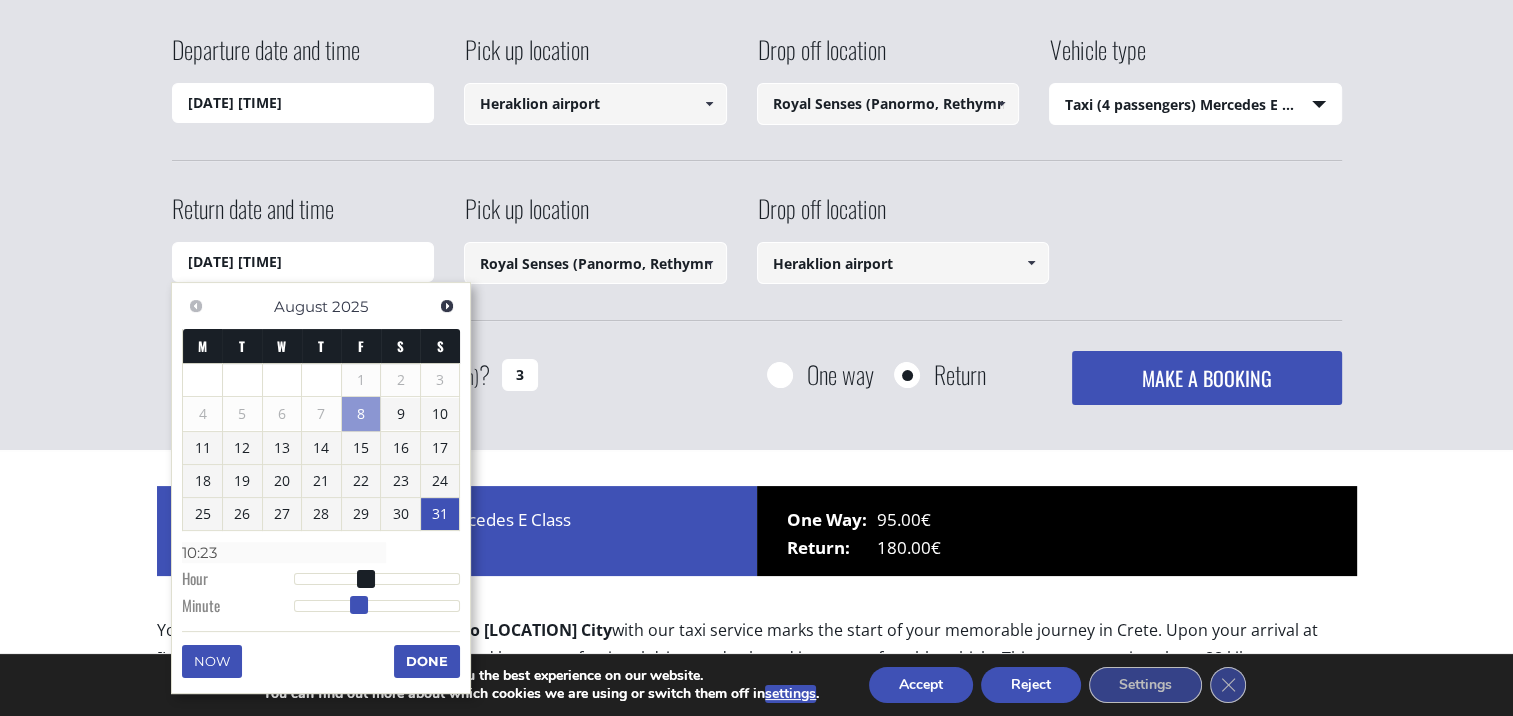 type on "31/08/2025 10:24" 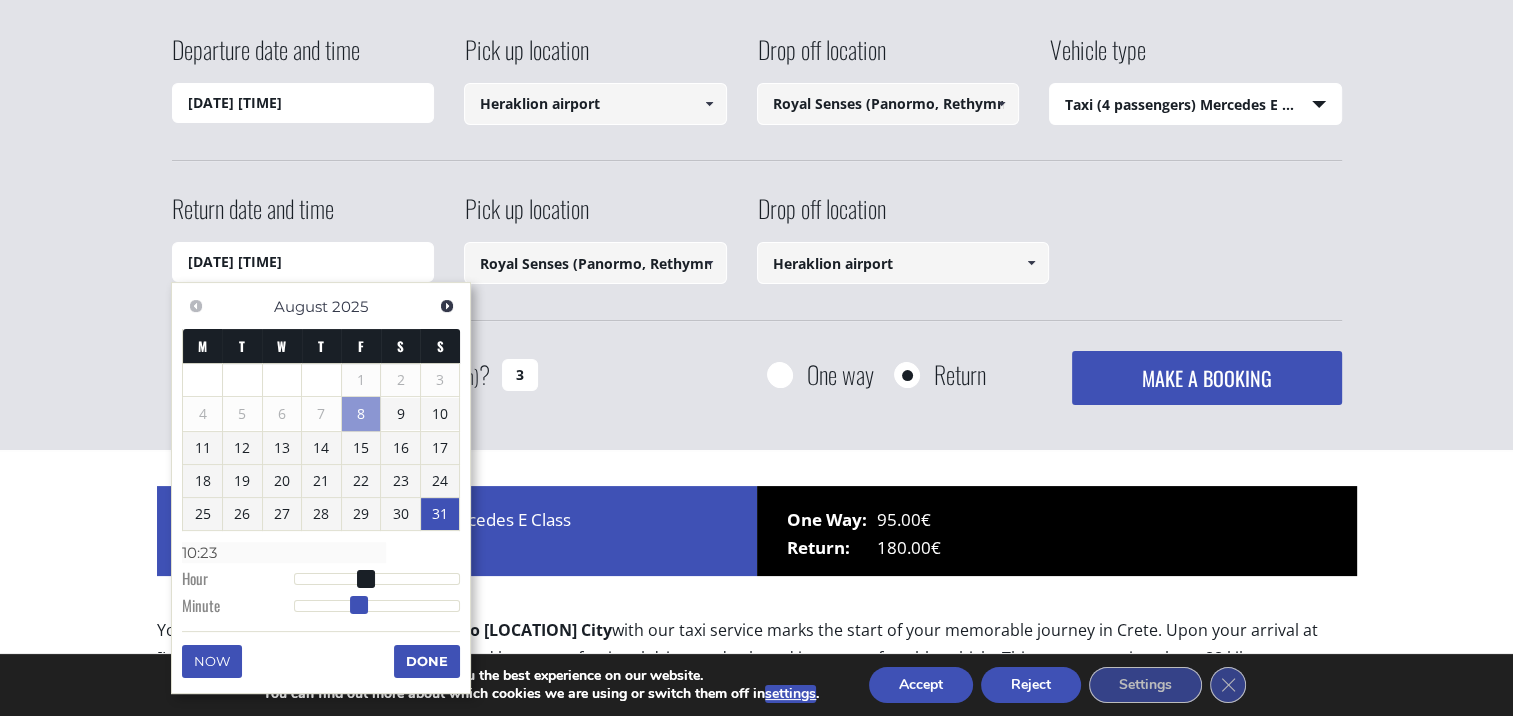 type on "10:24" 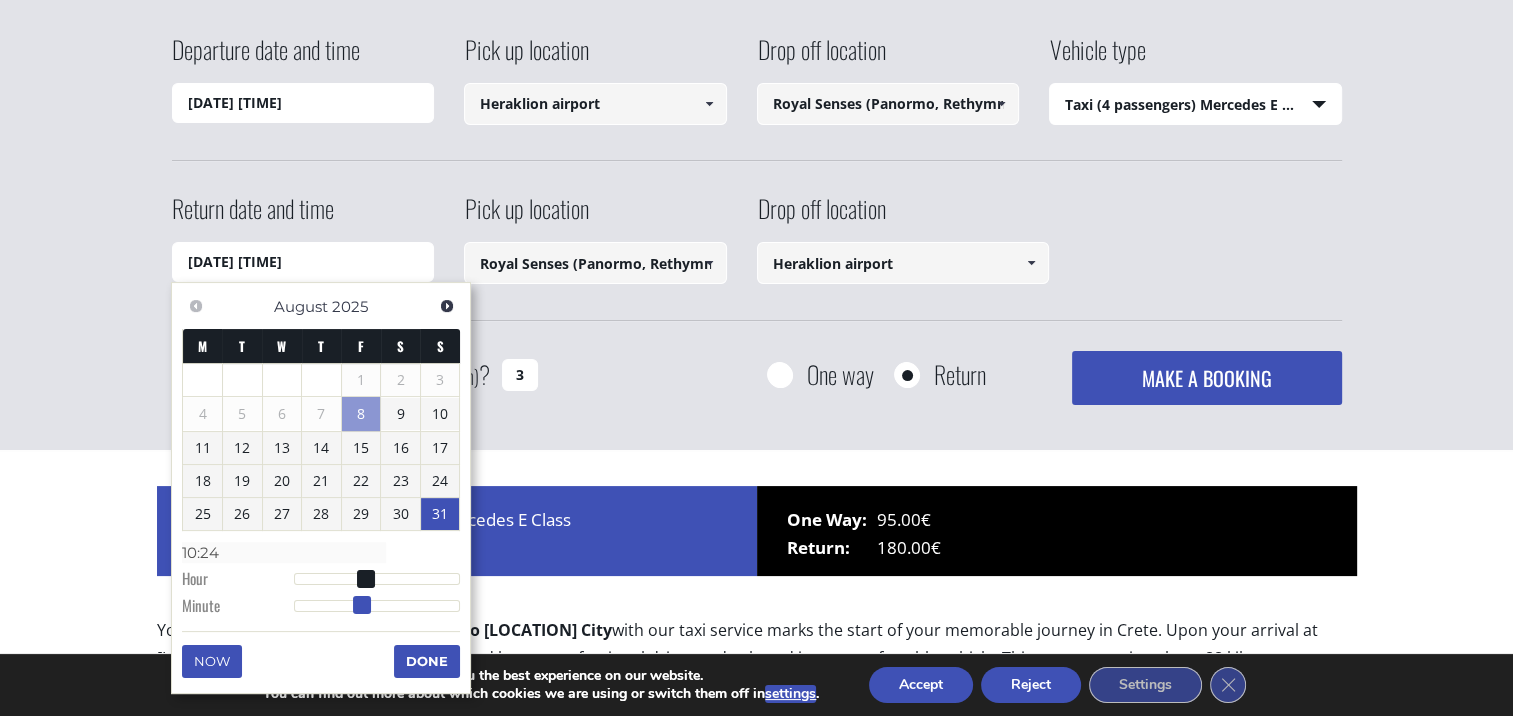 type on "31/08/2025 10:25" 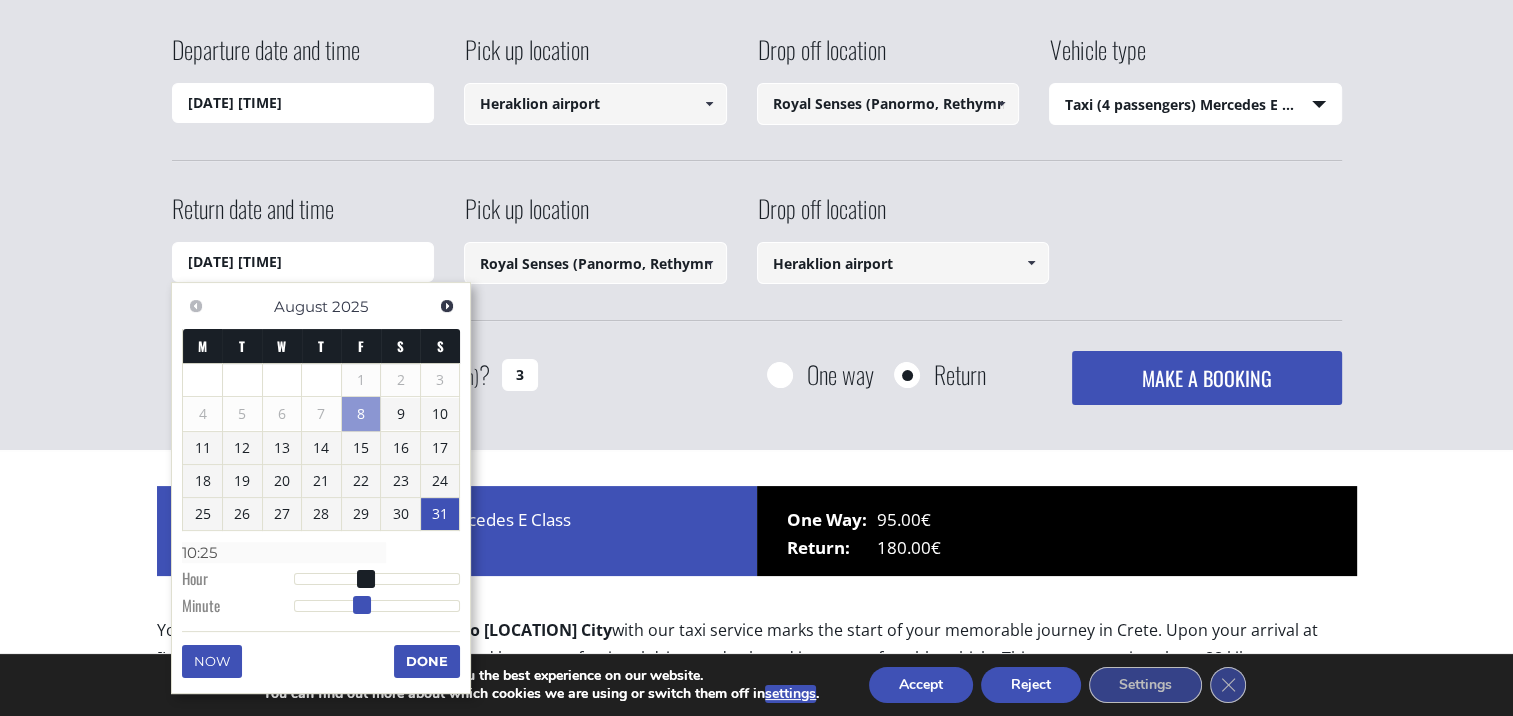 type on "31/08/2025 10:26" 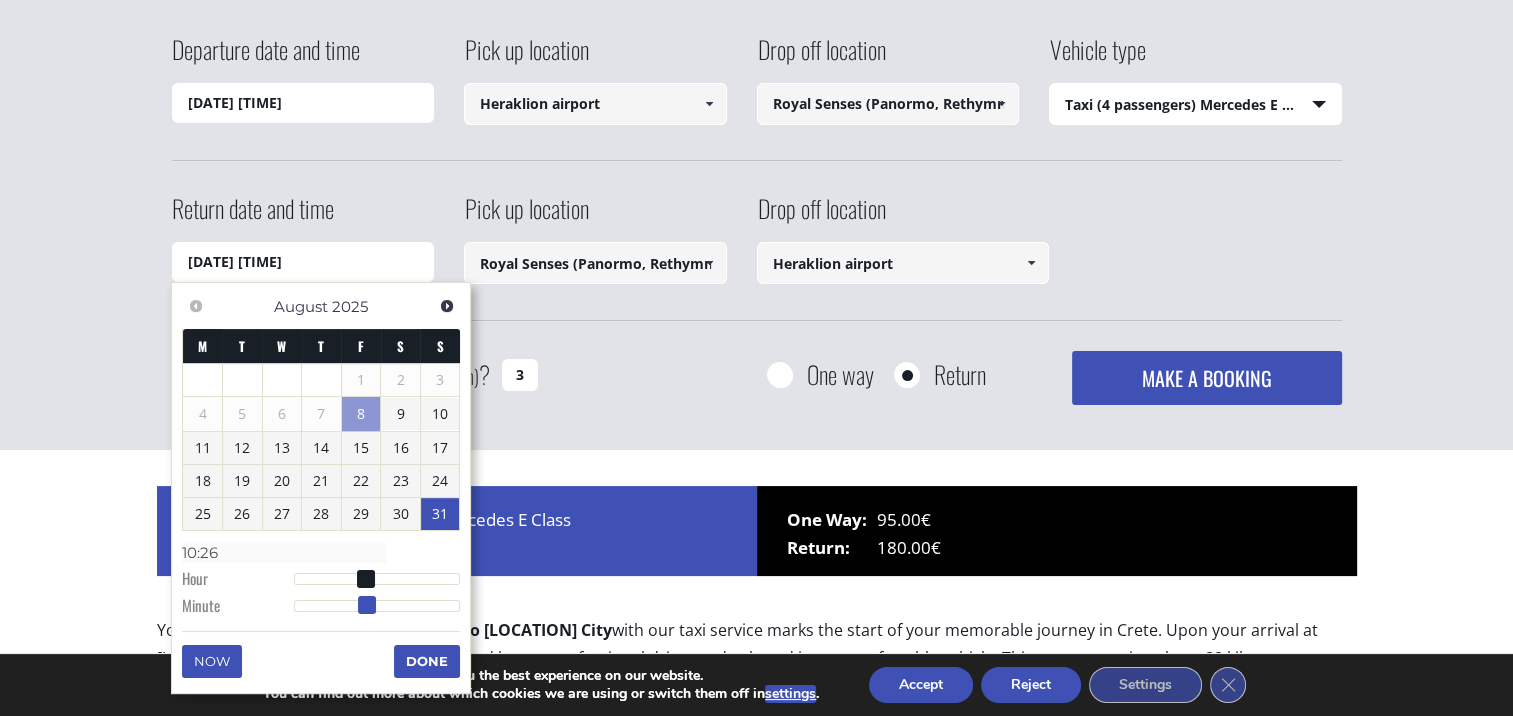 type on "31/08/2025 10:27" 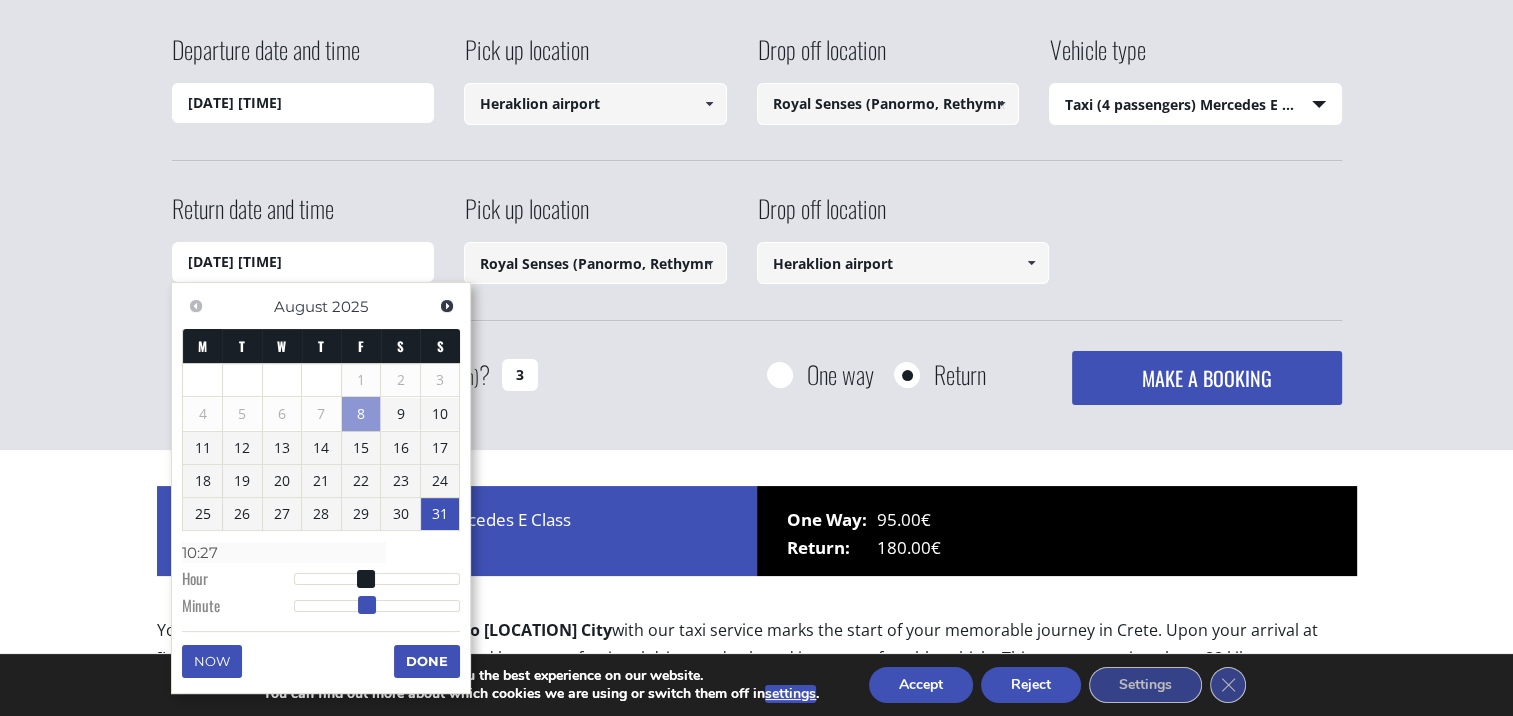 type on "31/08/2025 10:28" 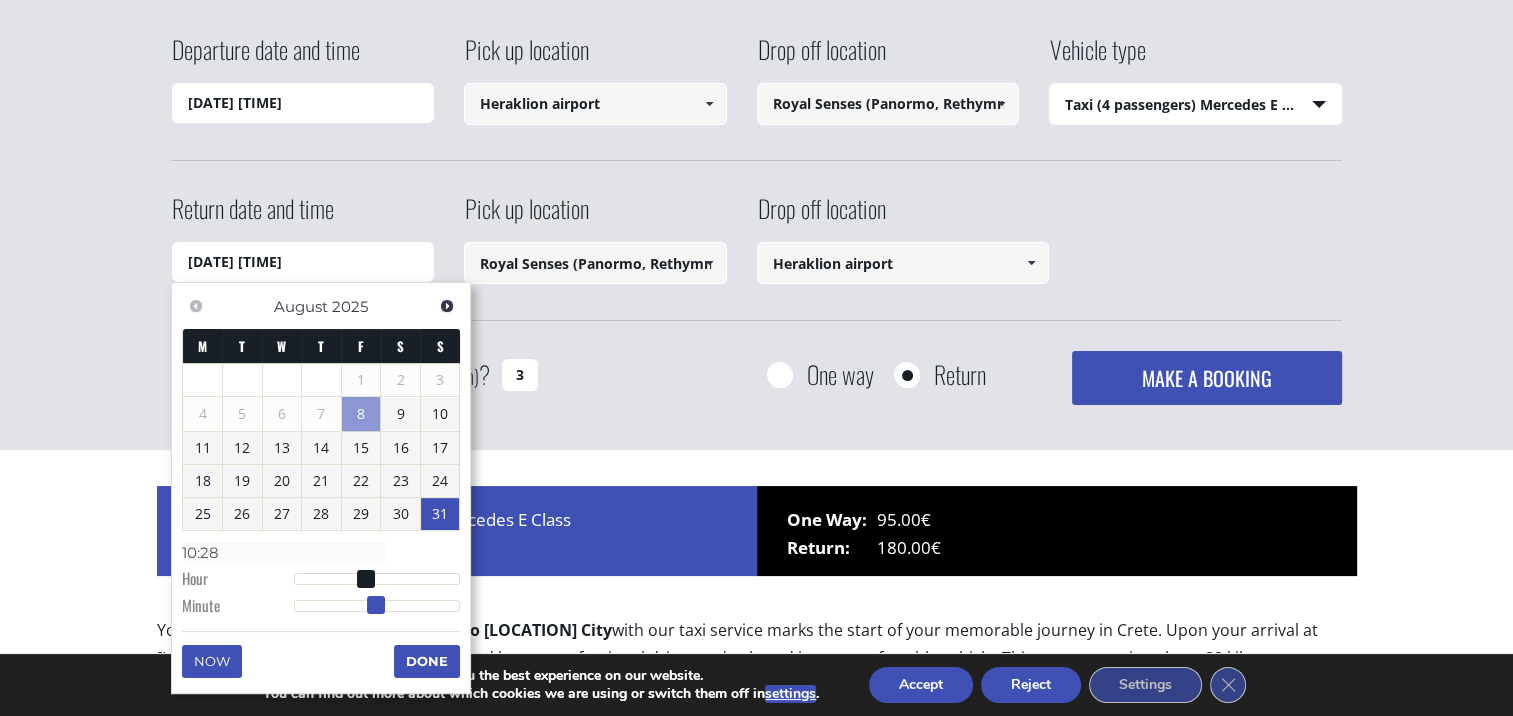 type on "31/08/2025 10:29" 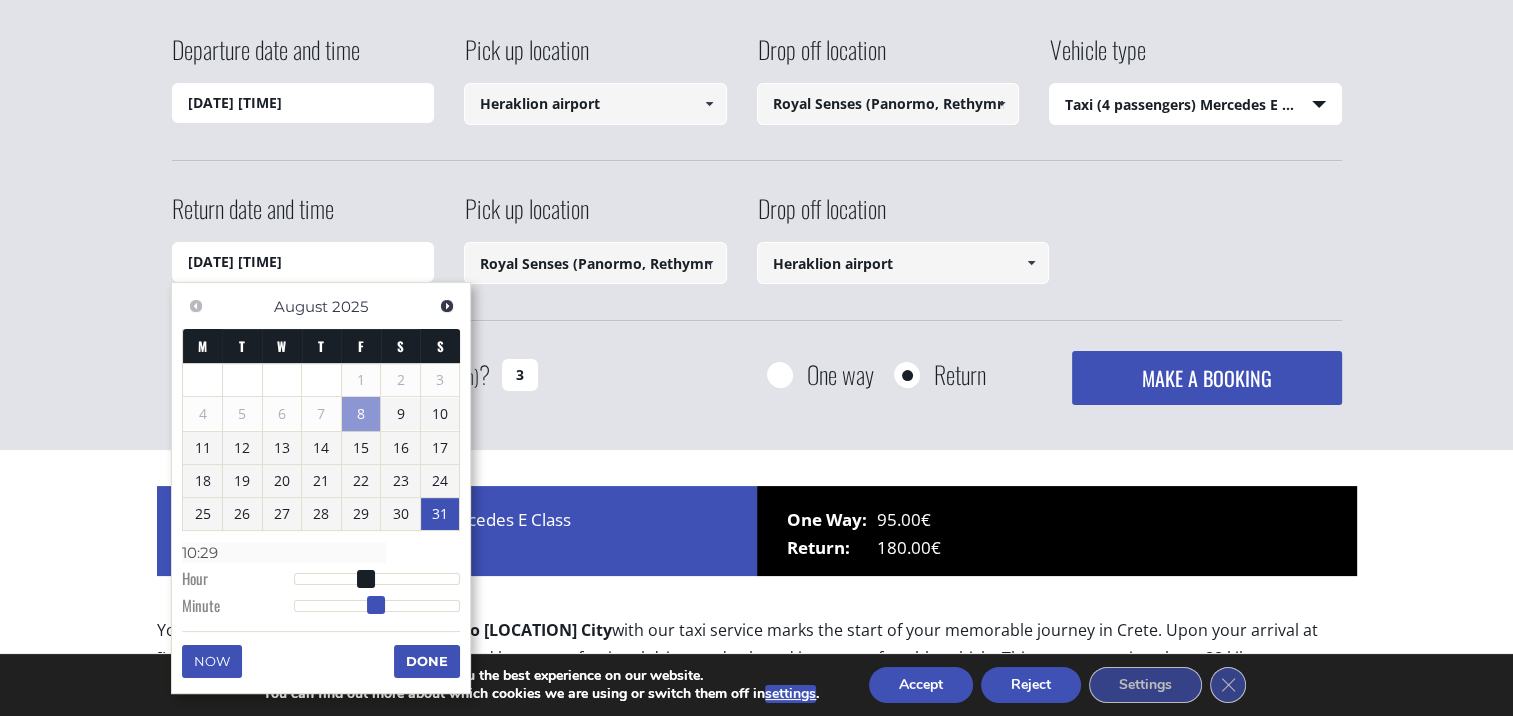 type on "31/08/2025 10:30" 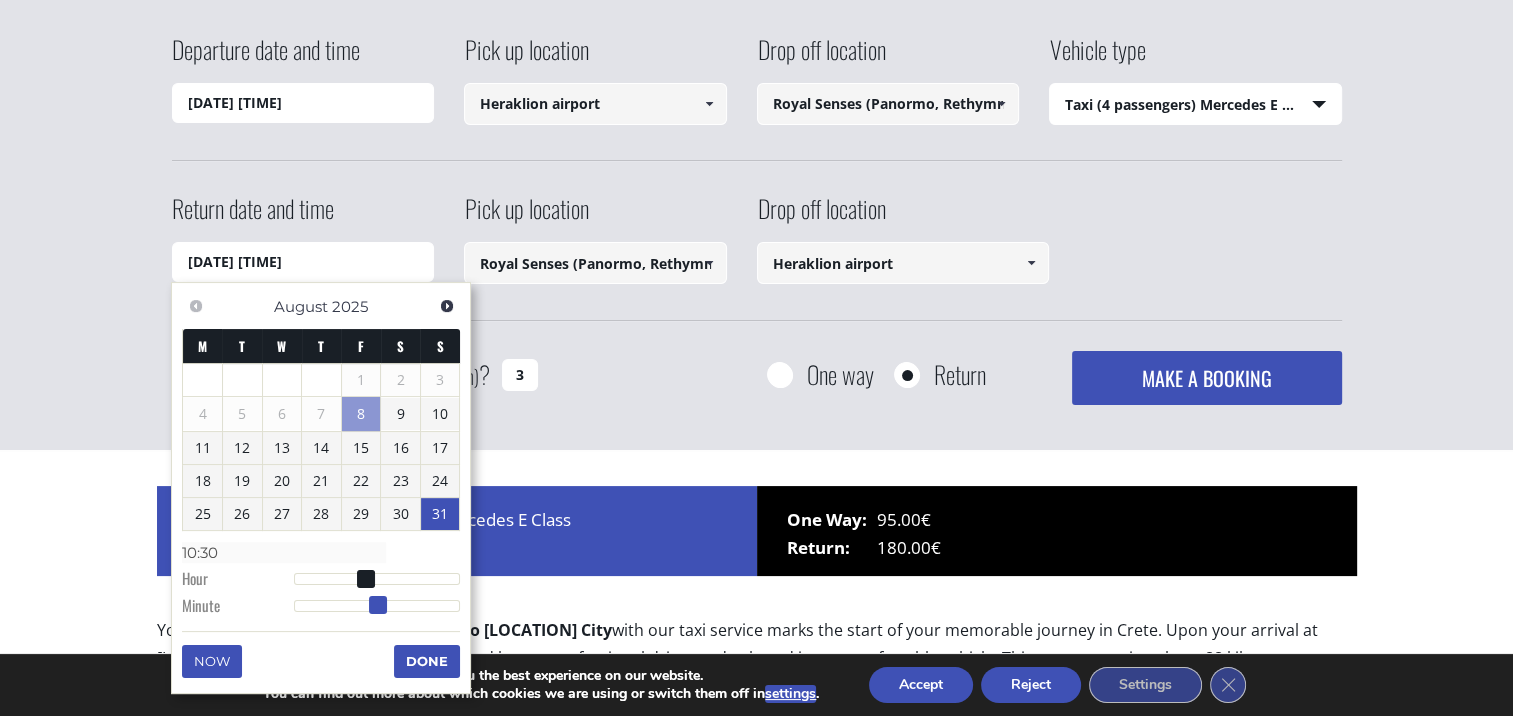 type on "31/08/2025 10:31" 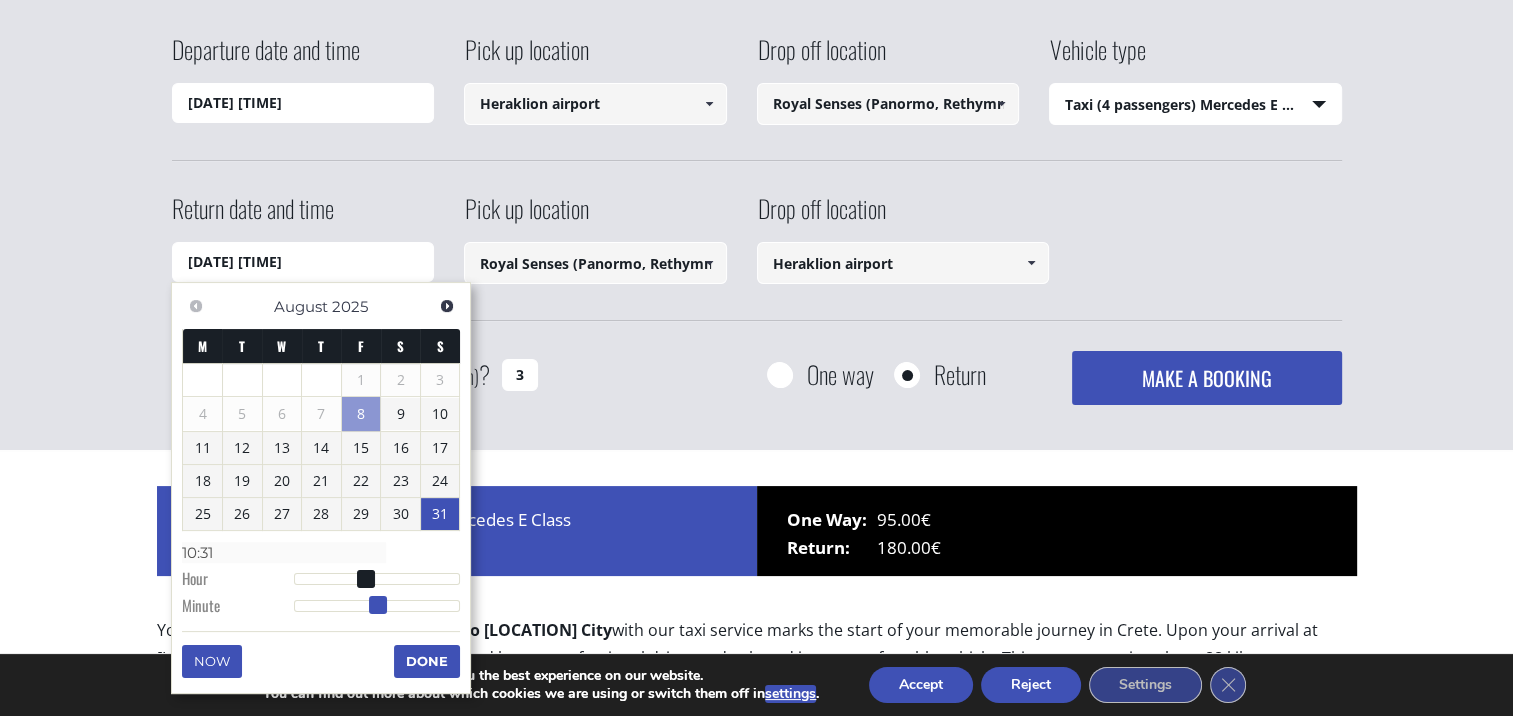 type on "31/08/2025 10:32" 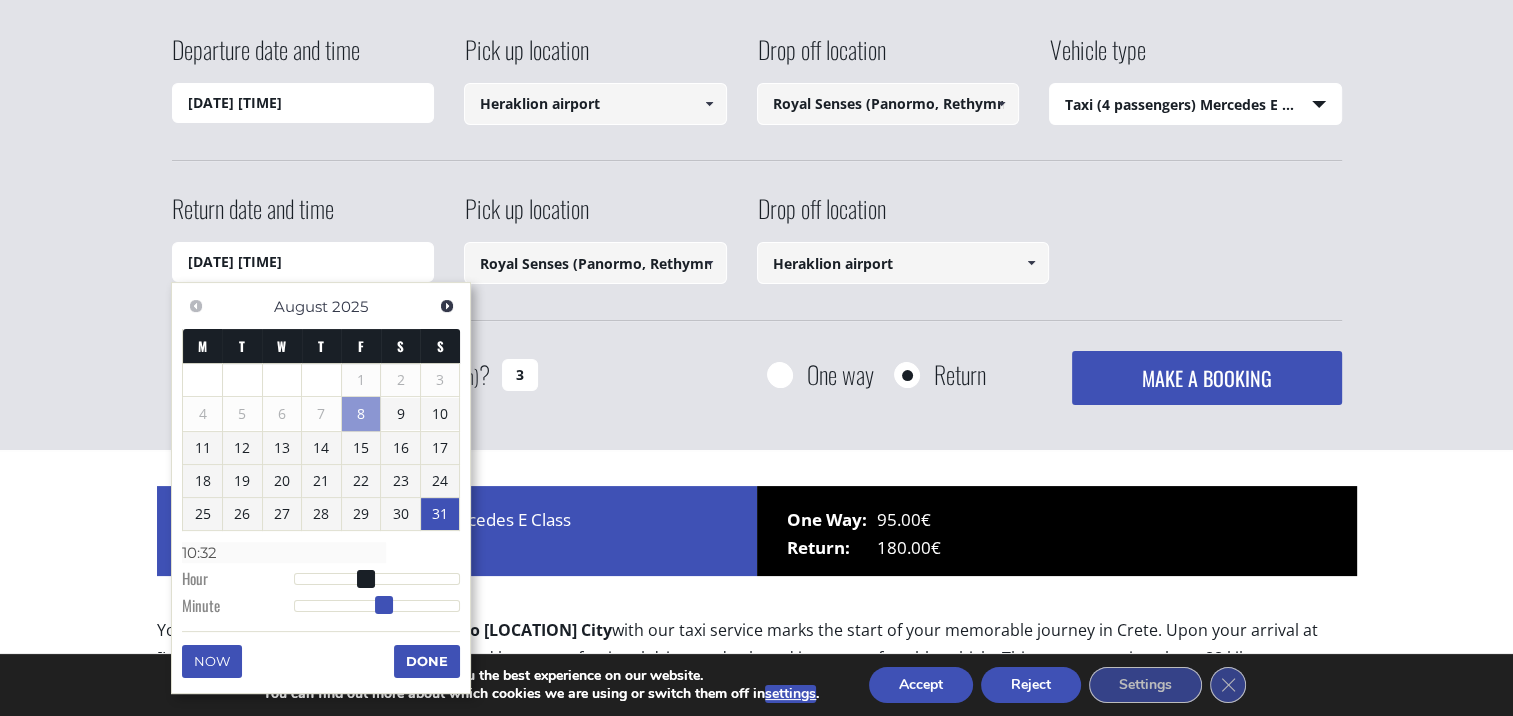 type on "31/08/2025 10:33" 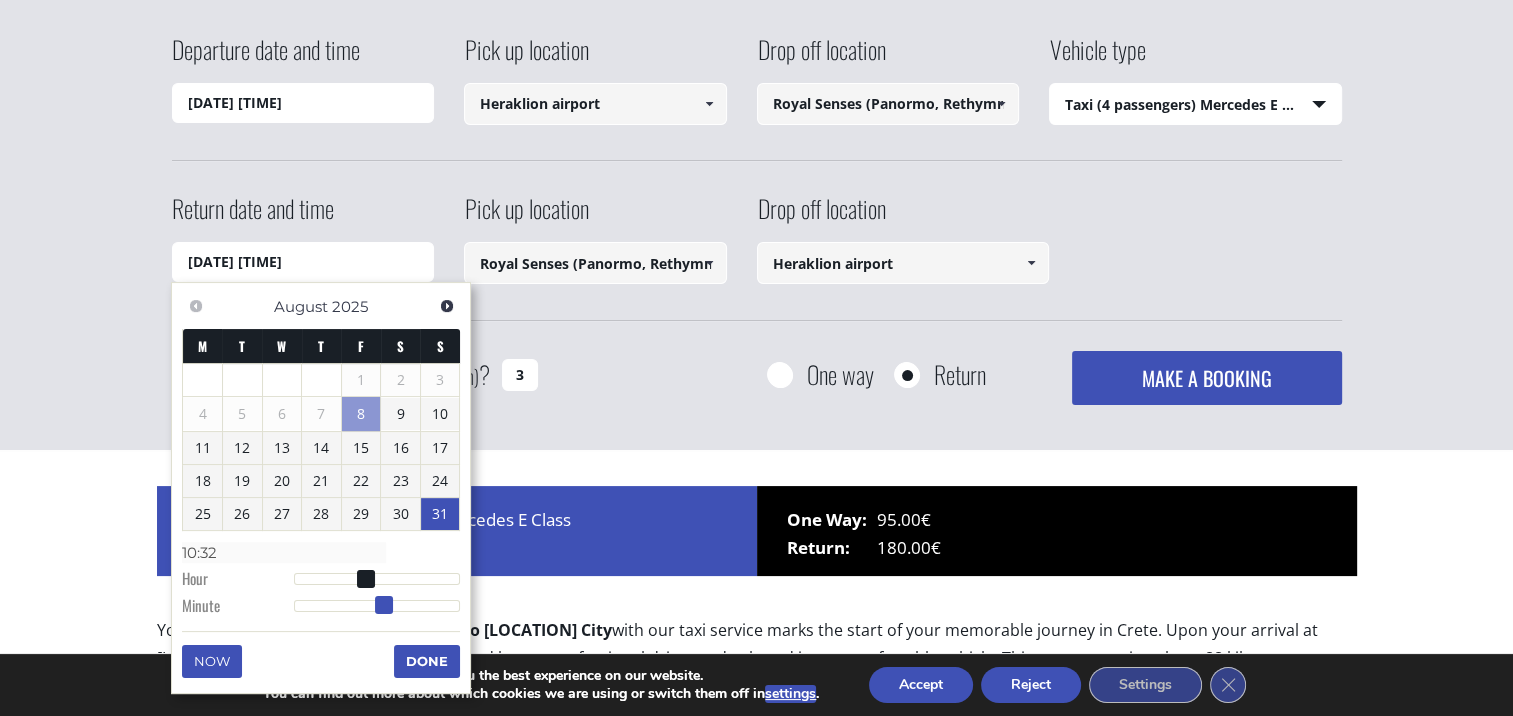 type on "10:33" 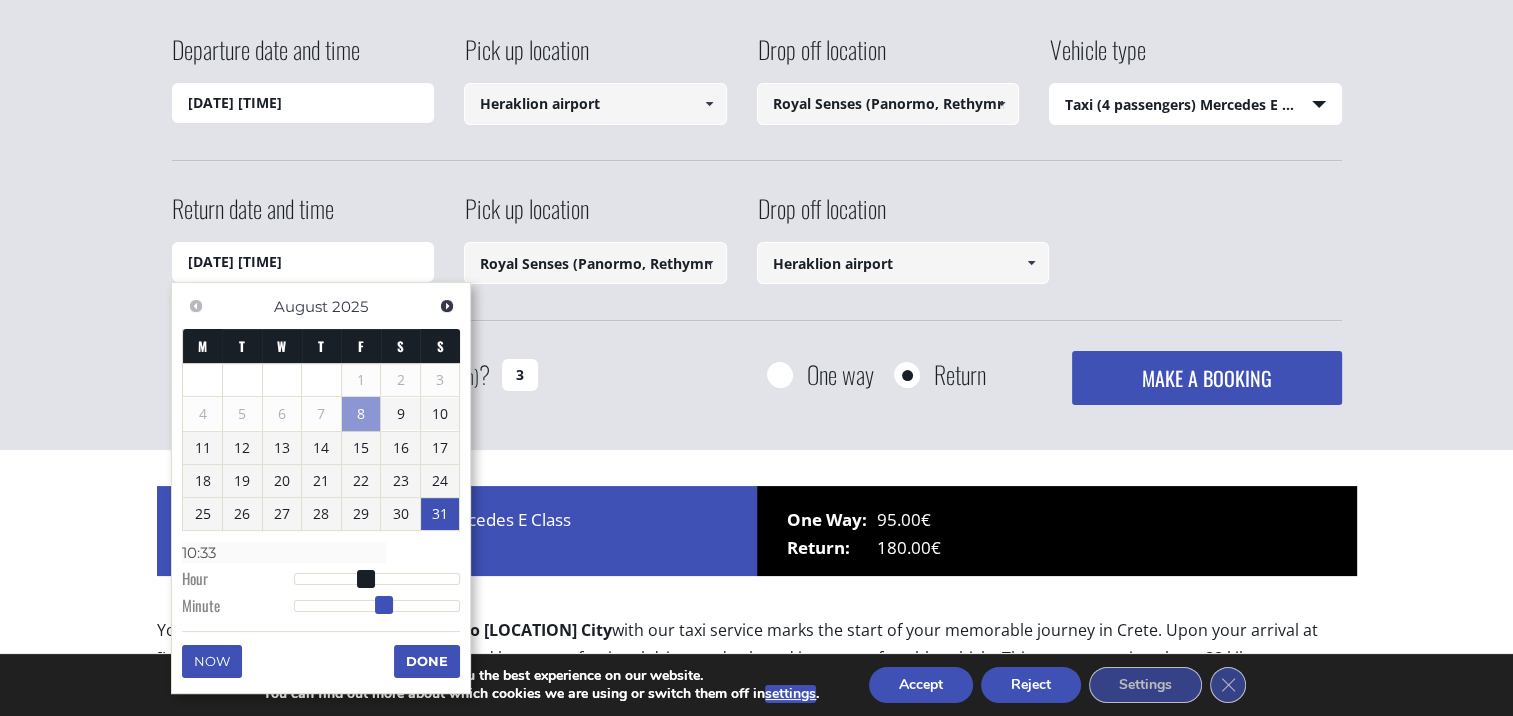 type on "31/08/2025 10:34" 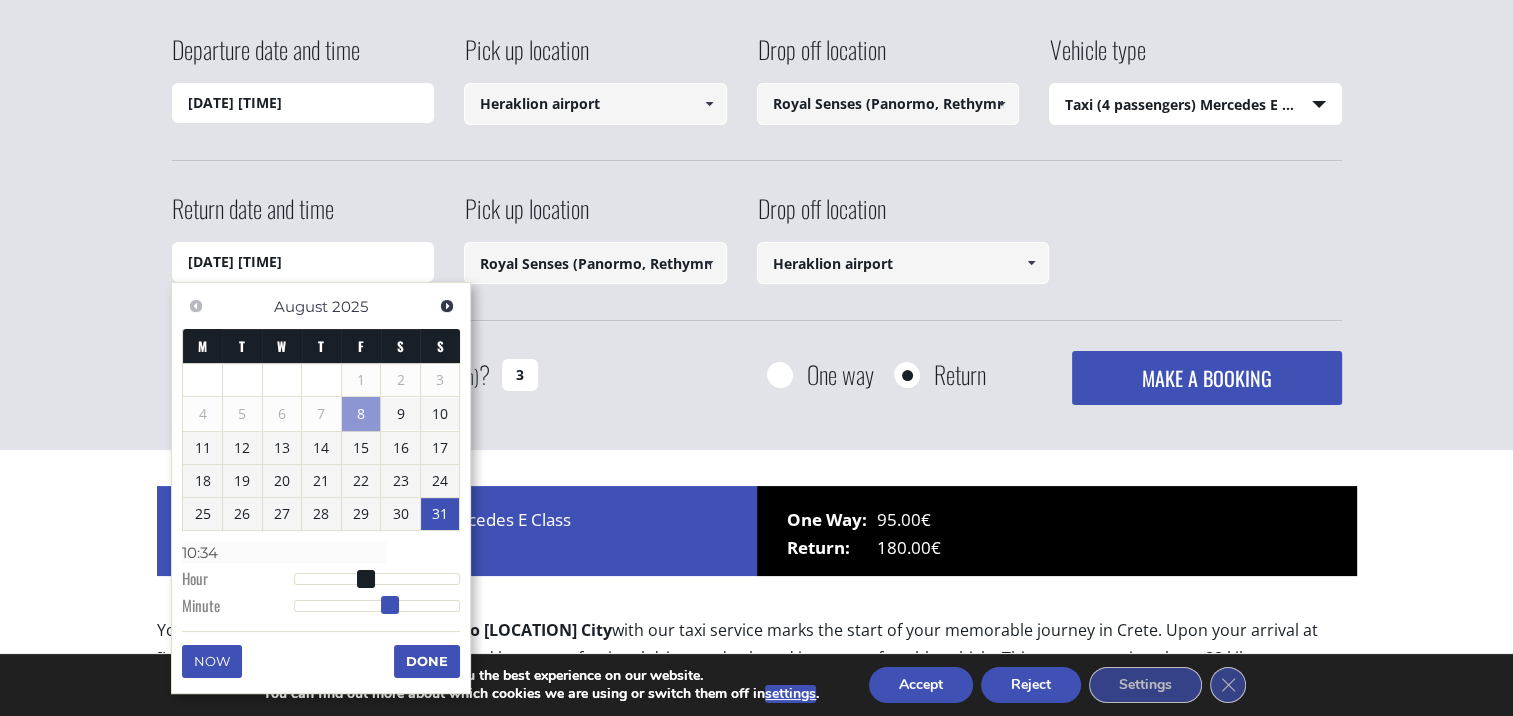 type on "31/08/2025 10:35" 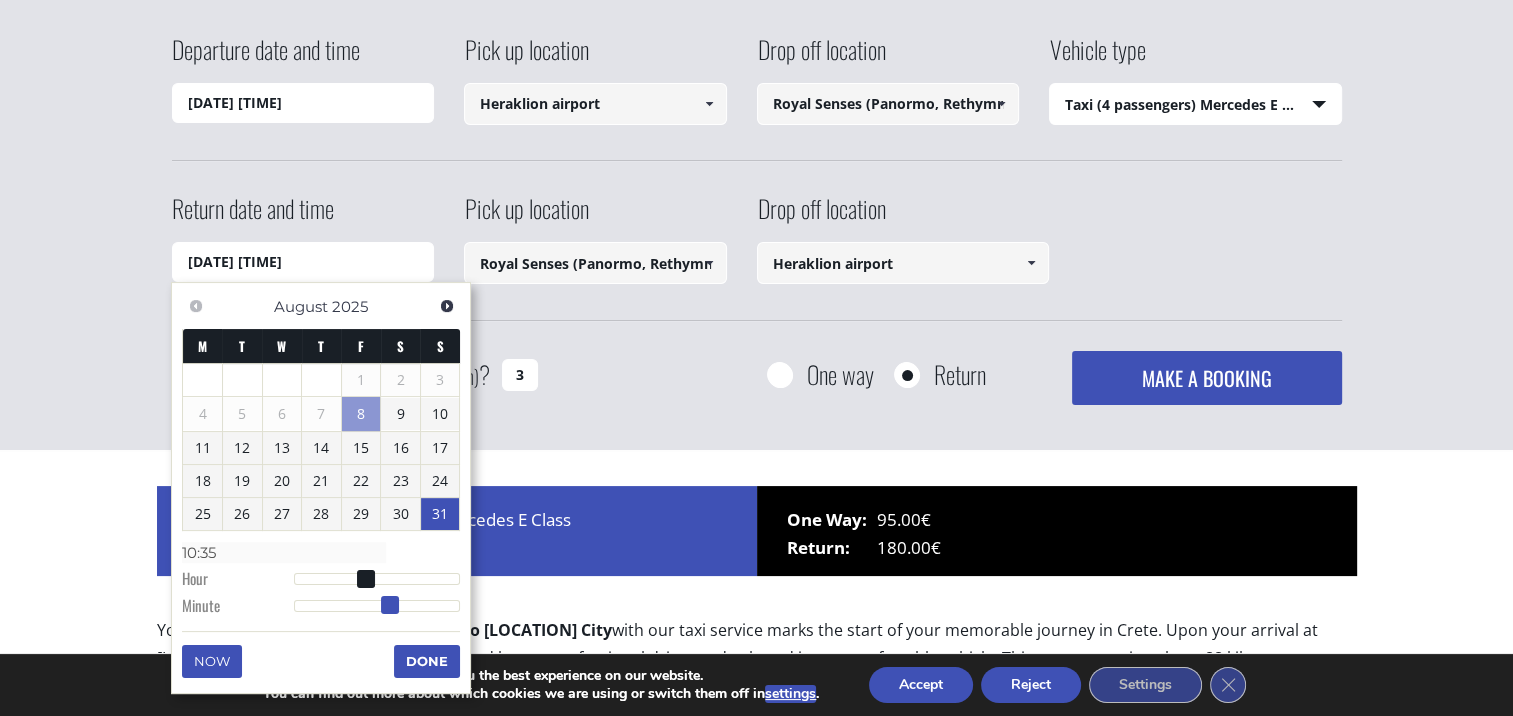 type on "31/08/2025 10:36" 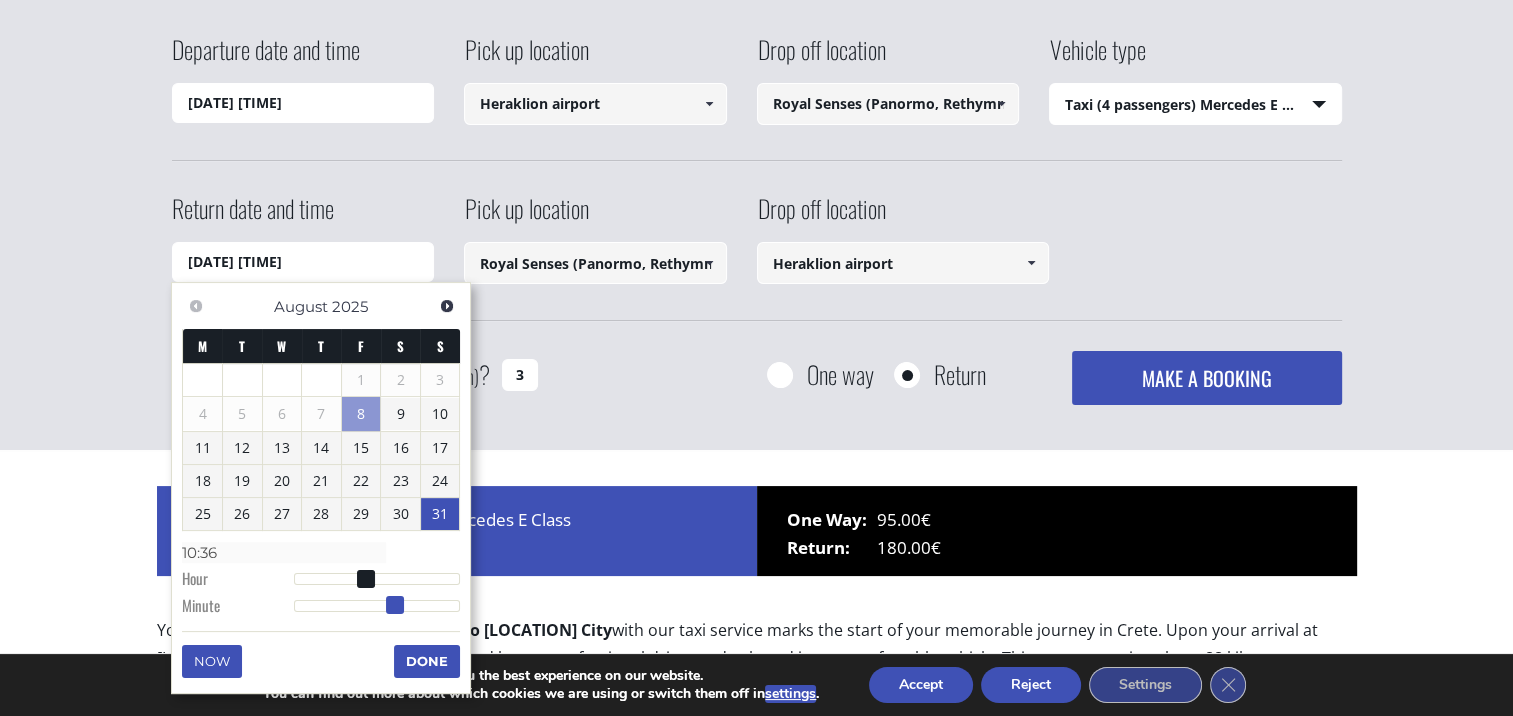 type on "31/08/2025 10:37" 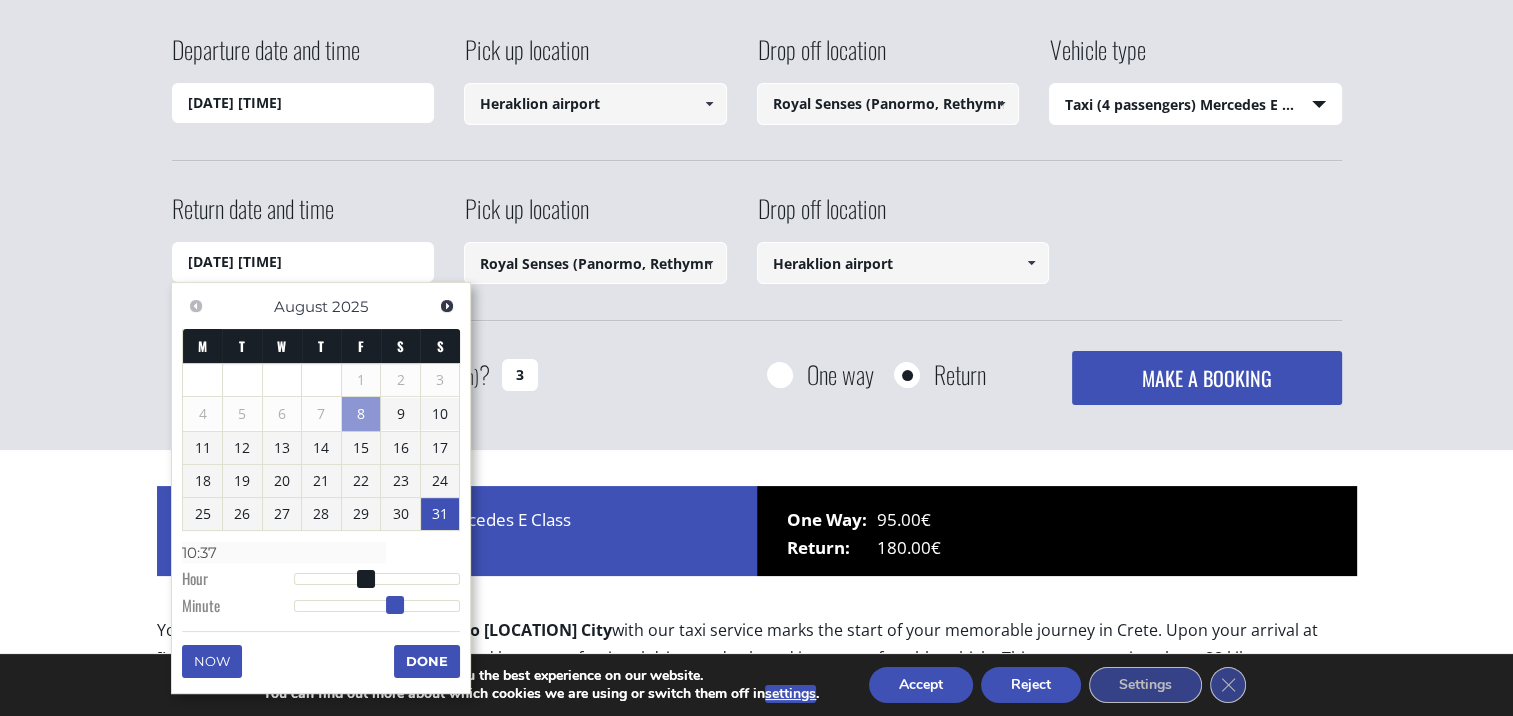 type on "31/08/2025 10:38" 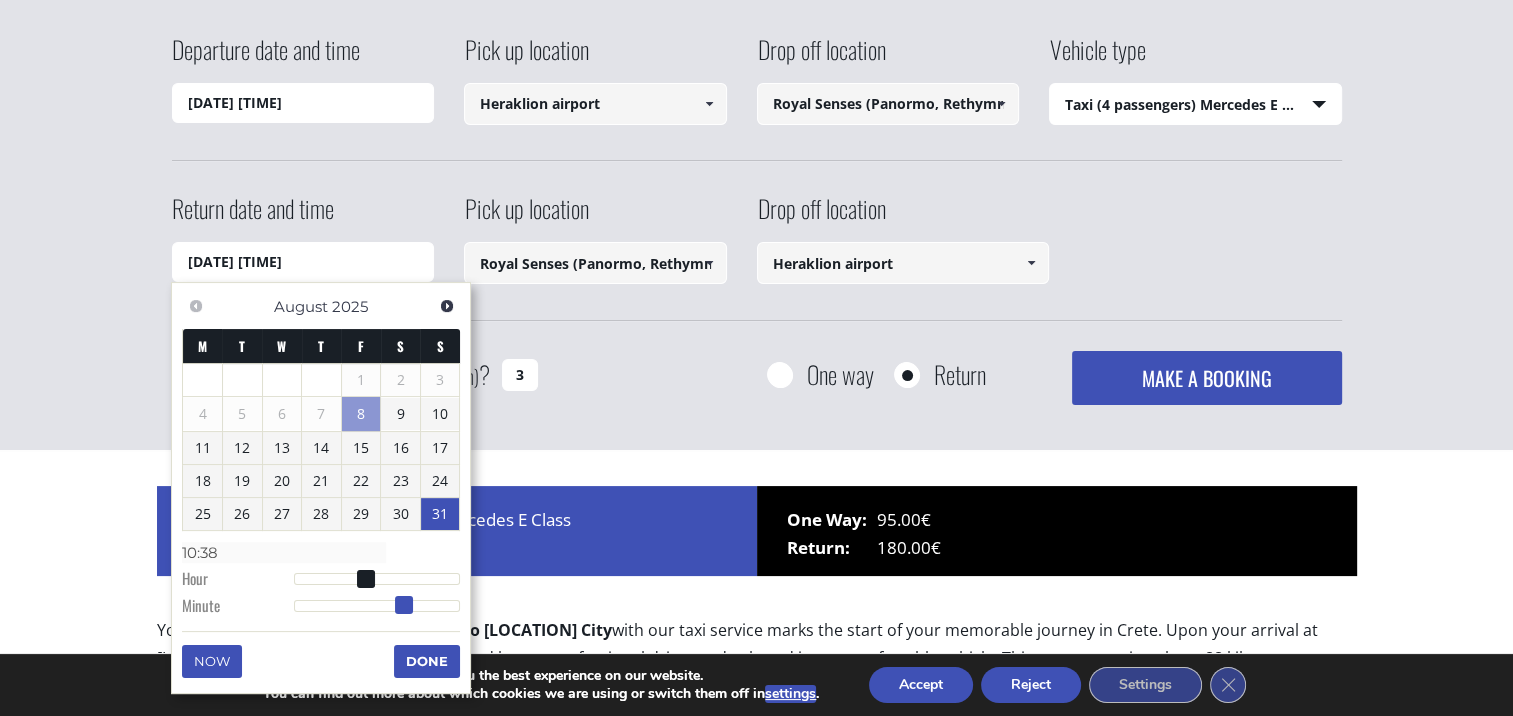 type on "31/08/2025 10:39" 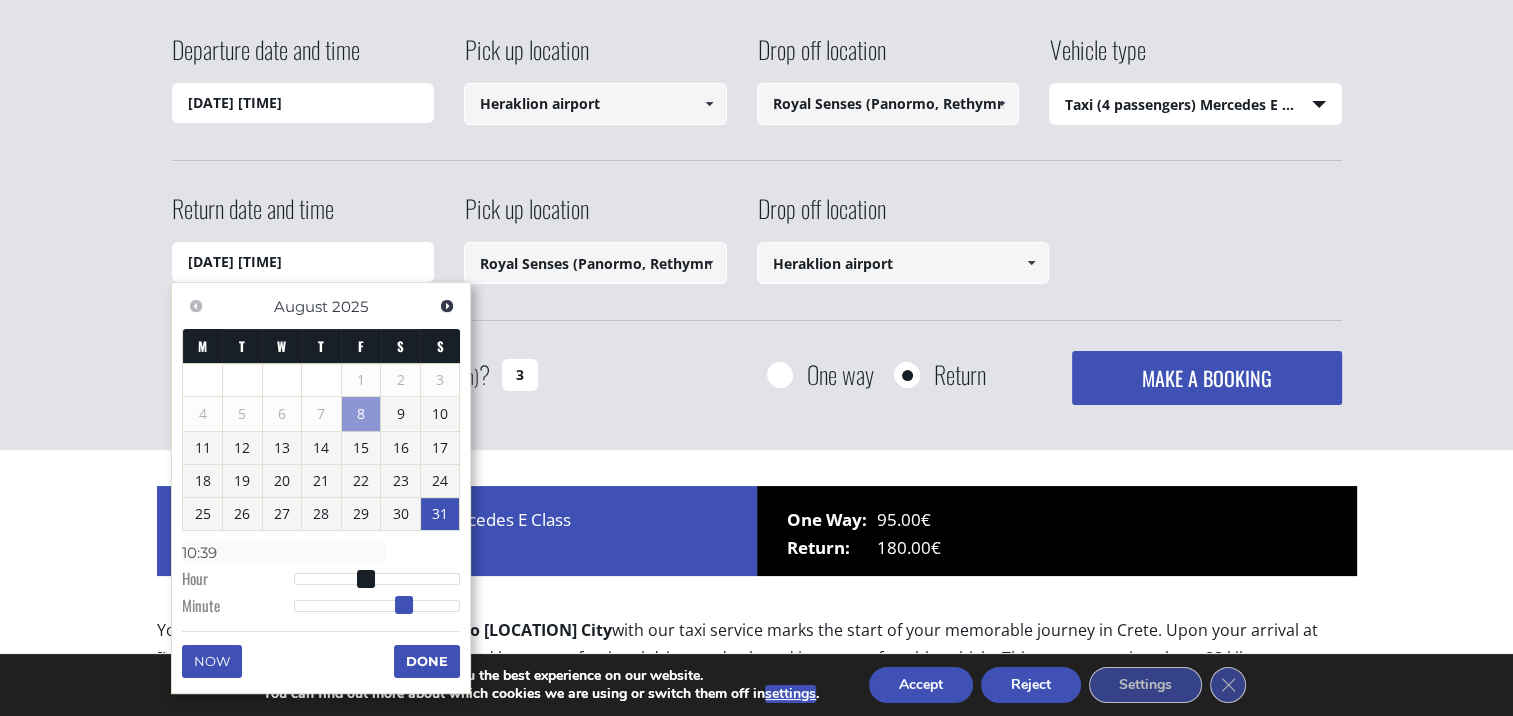 type on "31/08/2025 10:40" 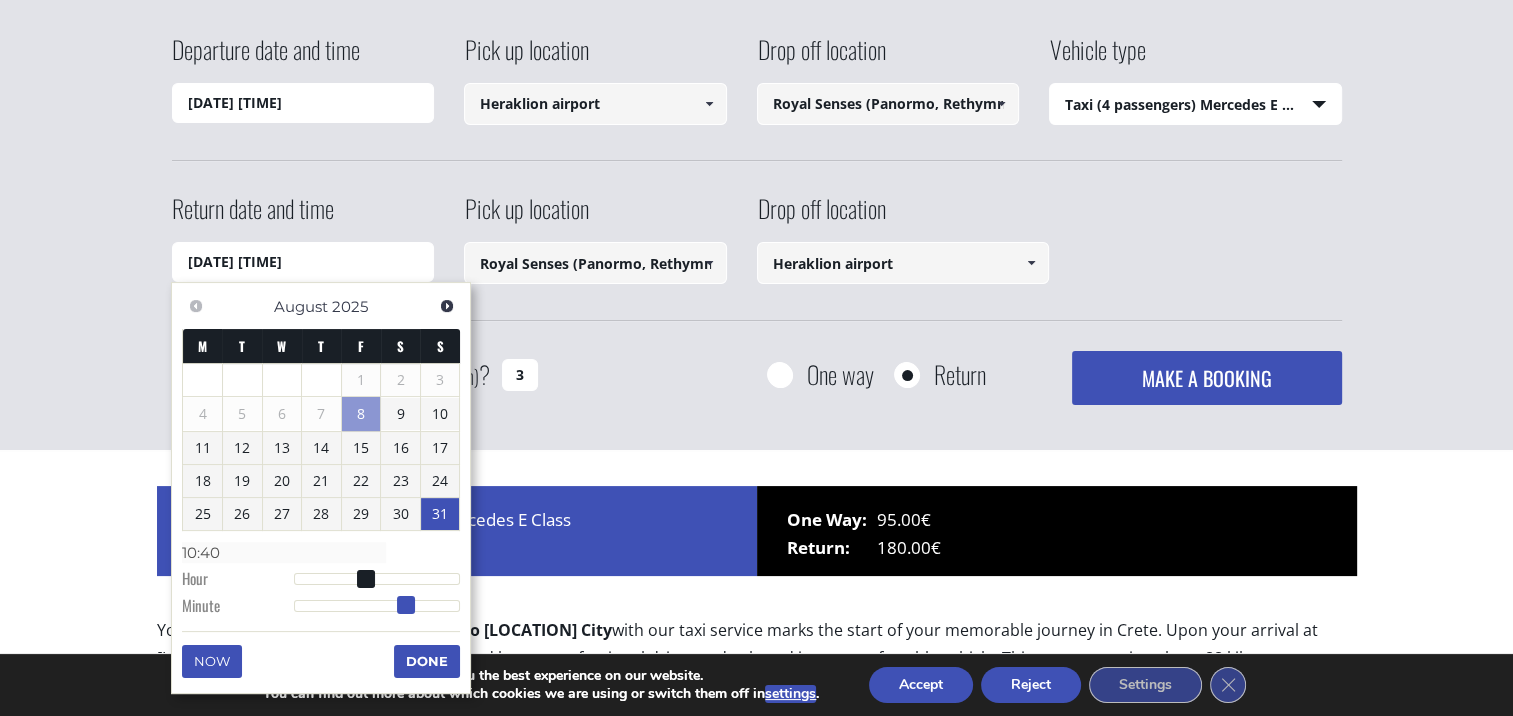 type on "31/08/2025 10:41" 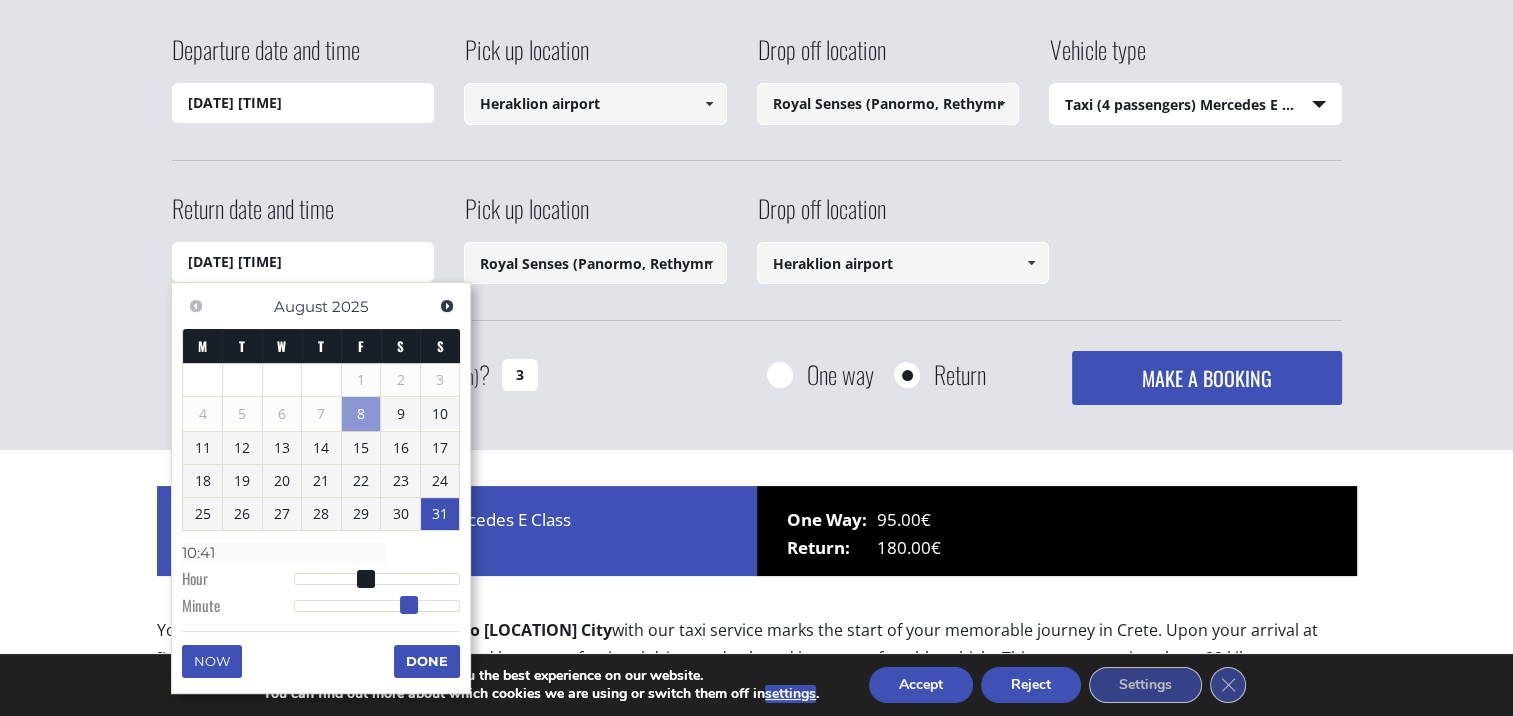 type on "31/08/2025 10:42" 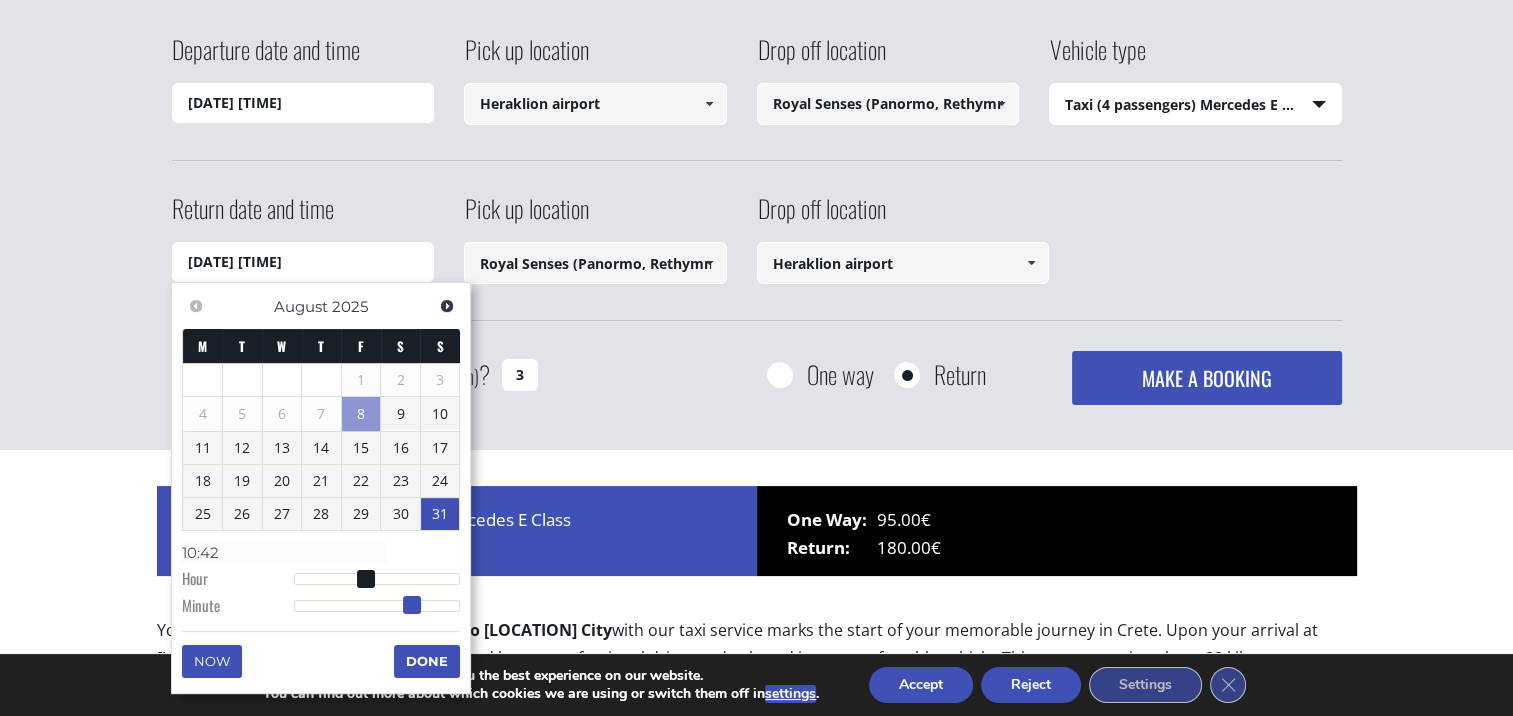 type on "31/08/2025 10:43" 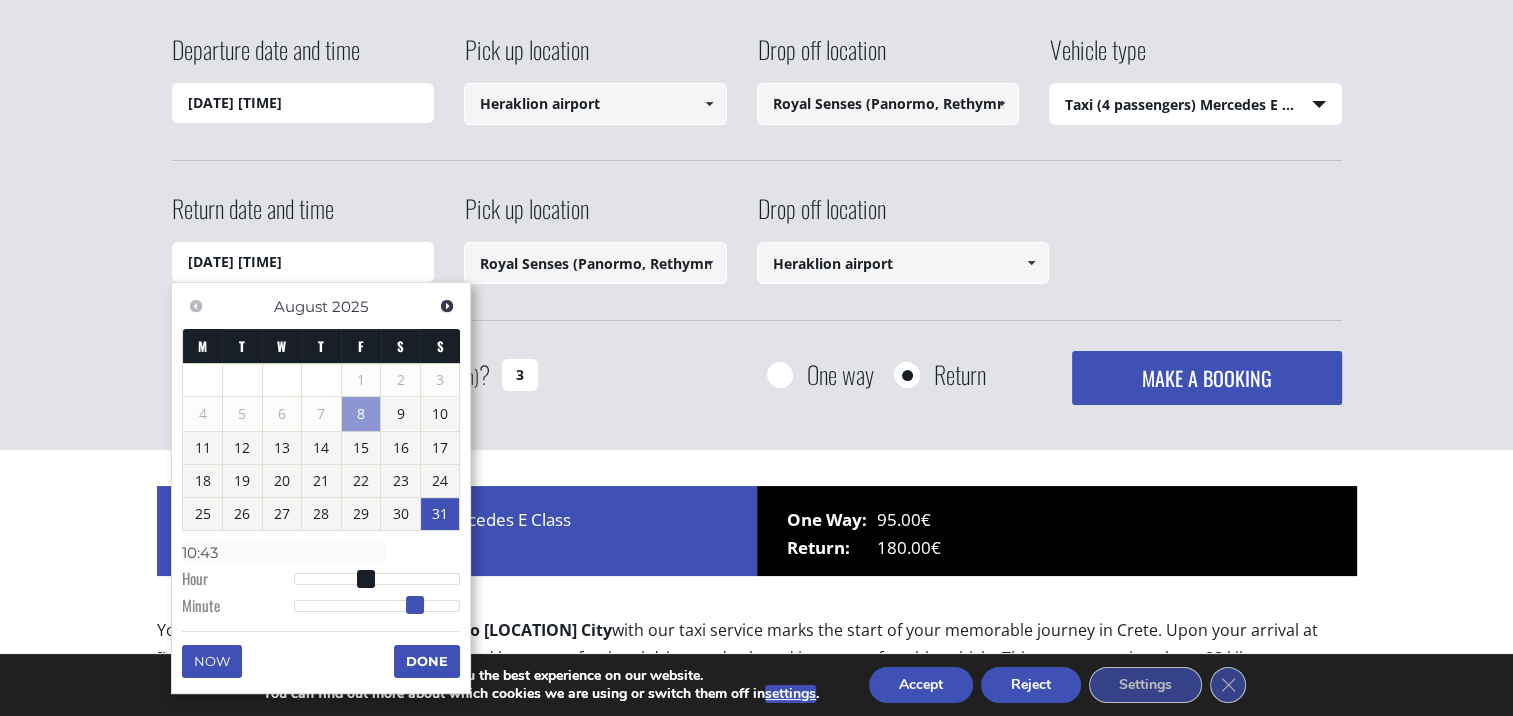 type on "31/08/2025 10:44" 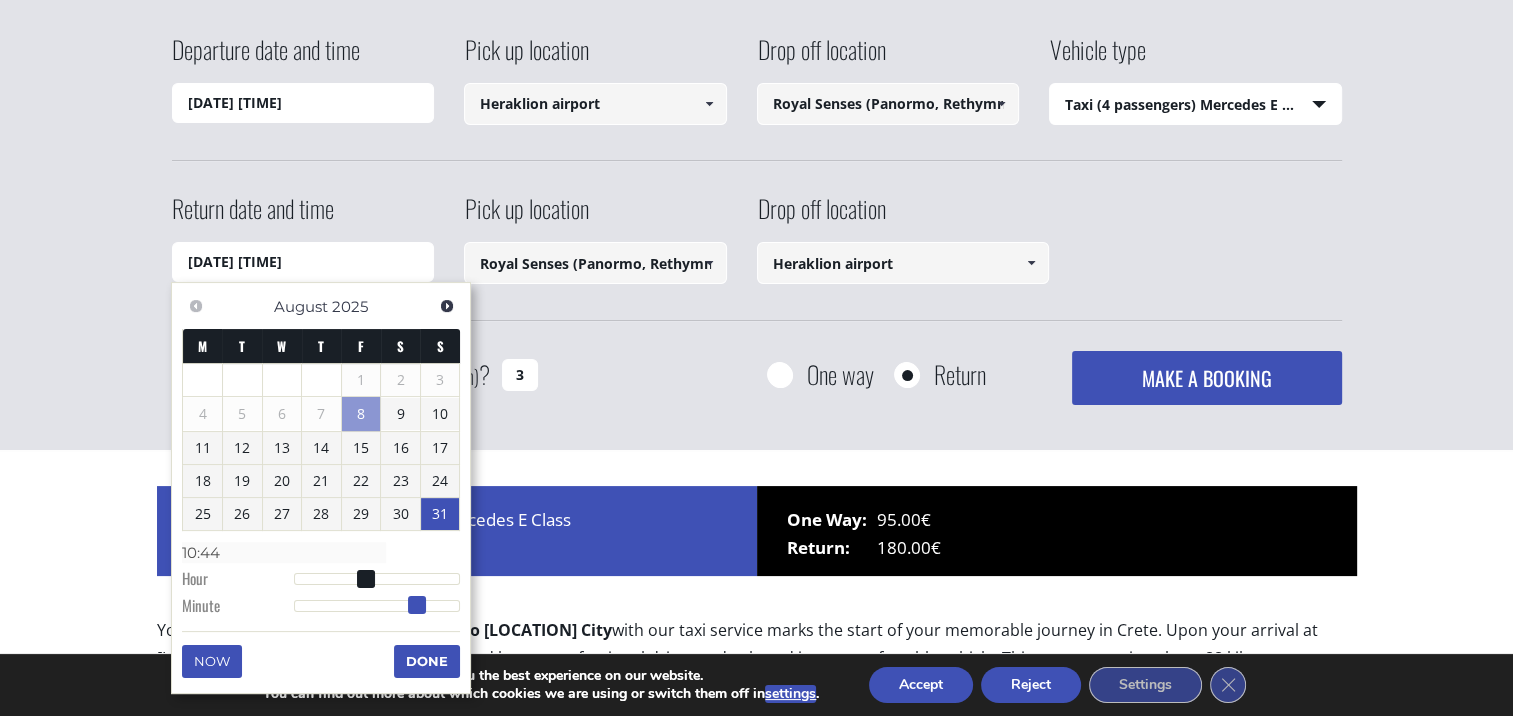 type on "31/08/2025 10:45" 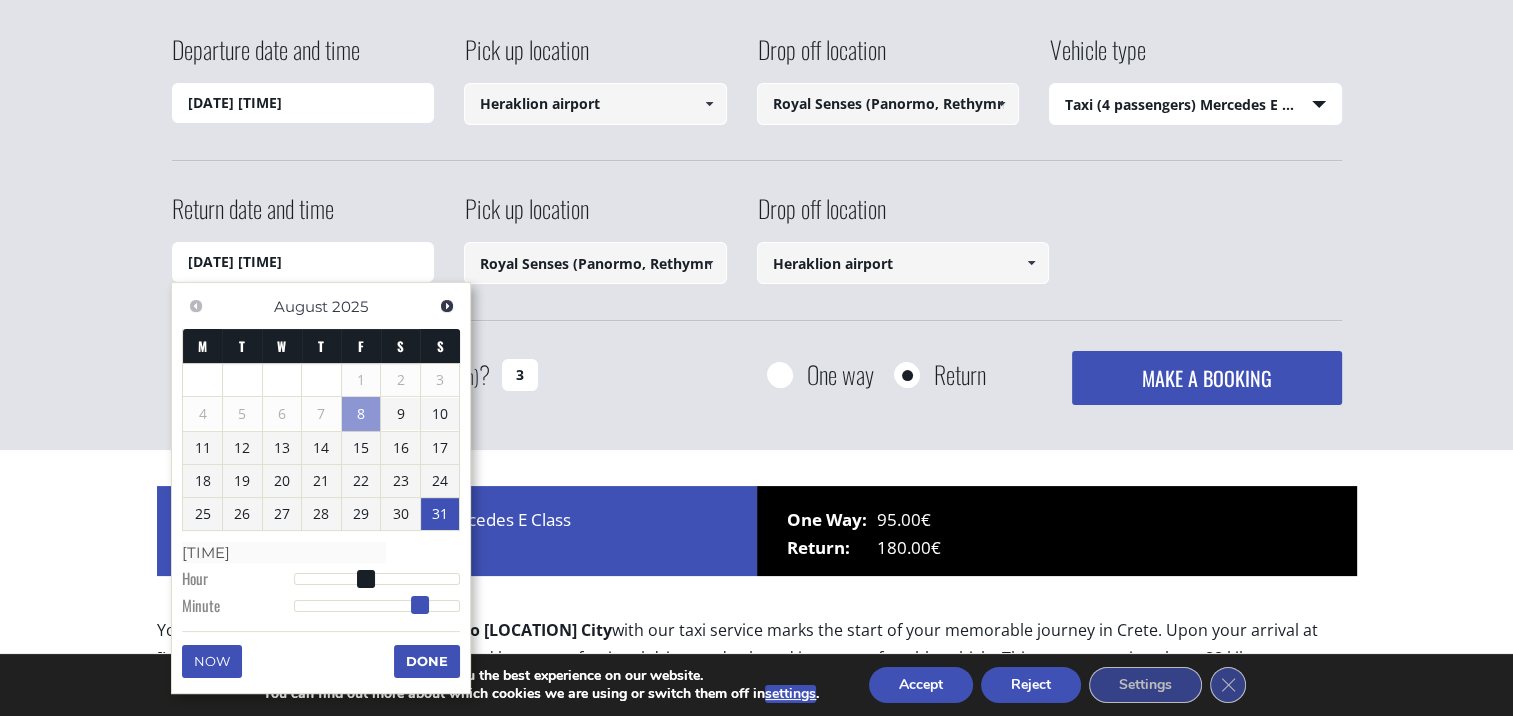 drag, startPoint x: 356, startPoint y: 608, endPoint x: 402, endPoint y: 616, distance: 46.69047 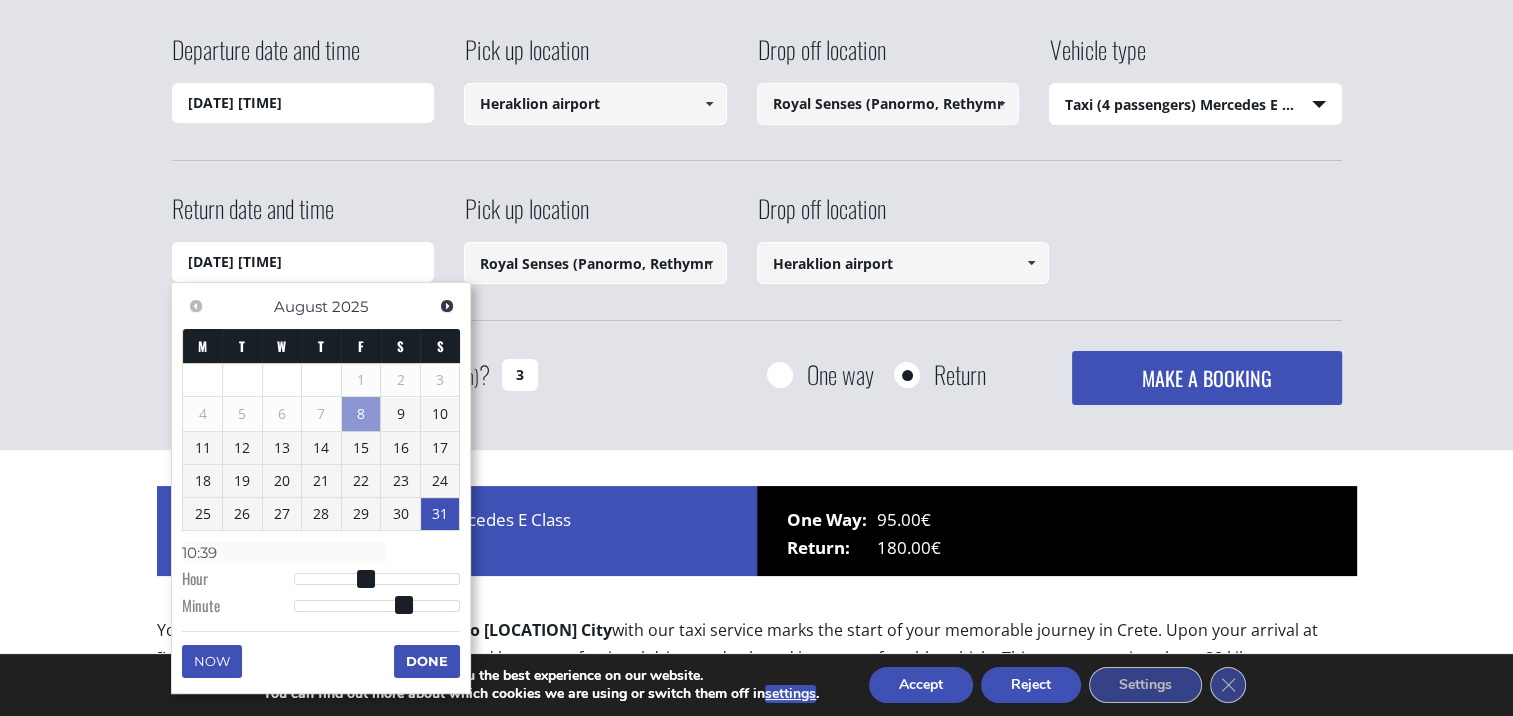 click on "Done" at bounding box center [427, 661] 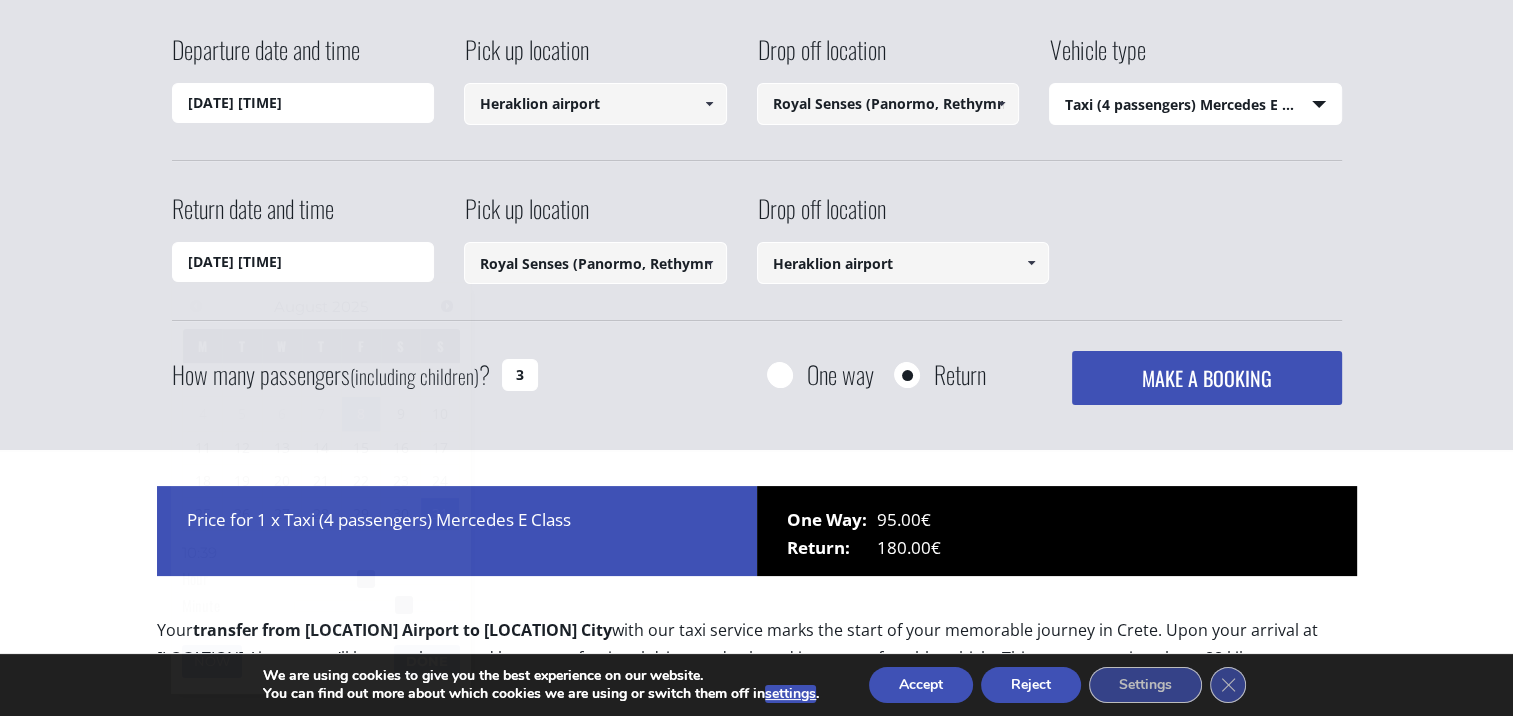 click on "31/08/2025 10:39" at bounding box center [303, 262] 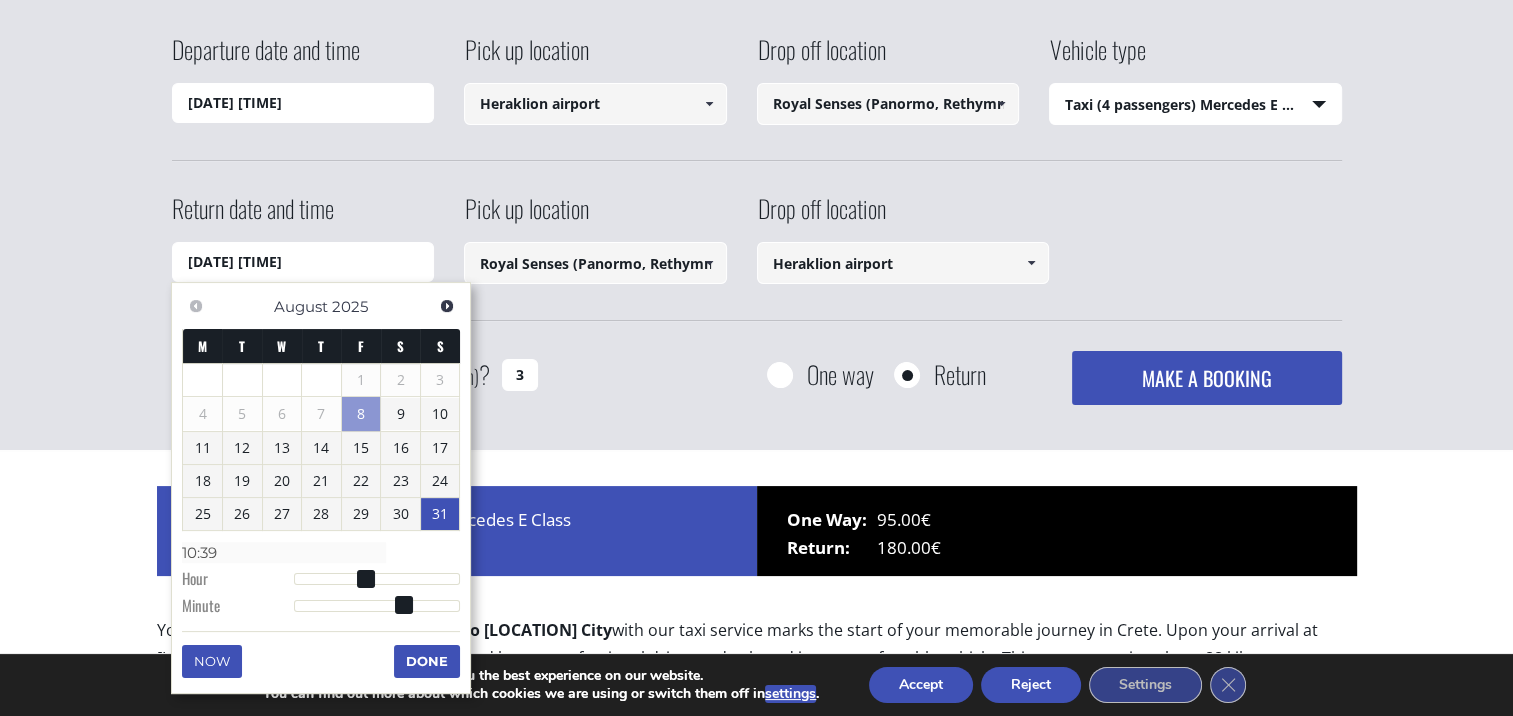 click on "31" at bounding box center [440, 514] 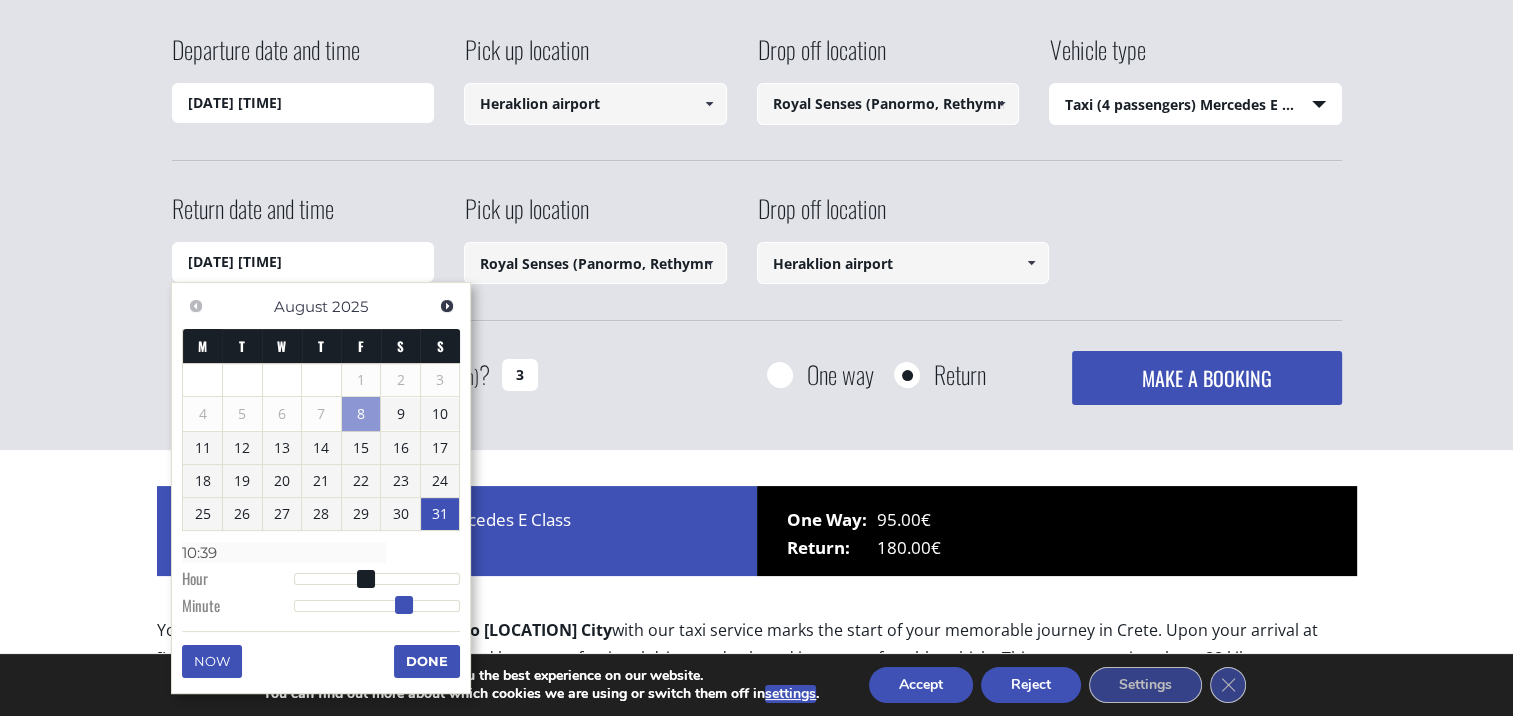 type on "31/08/2025 10:40" 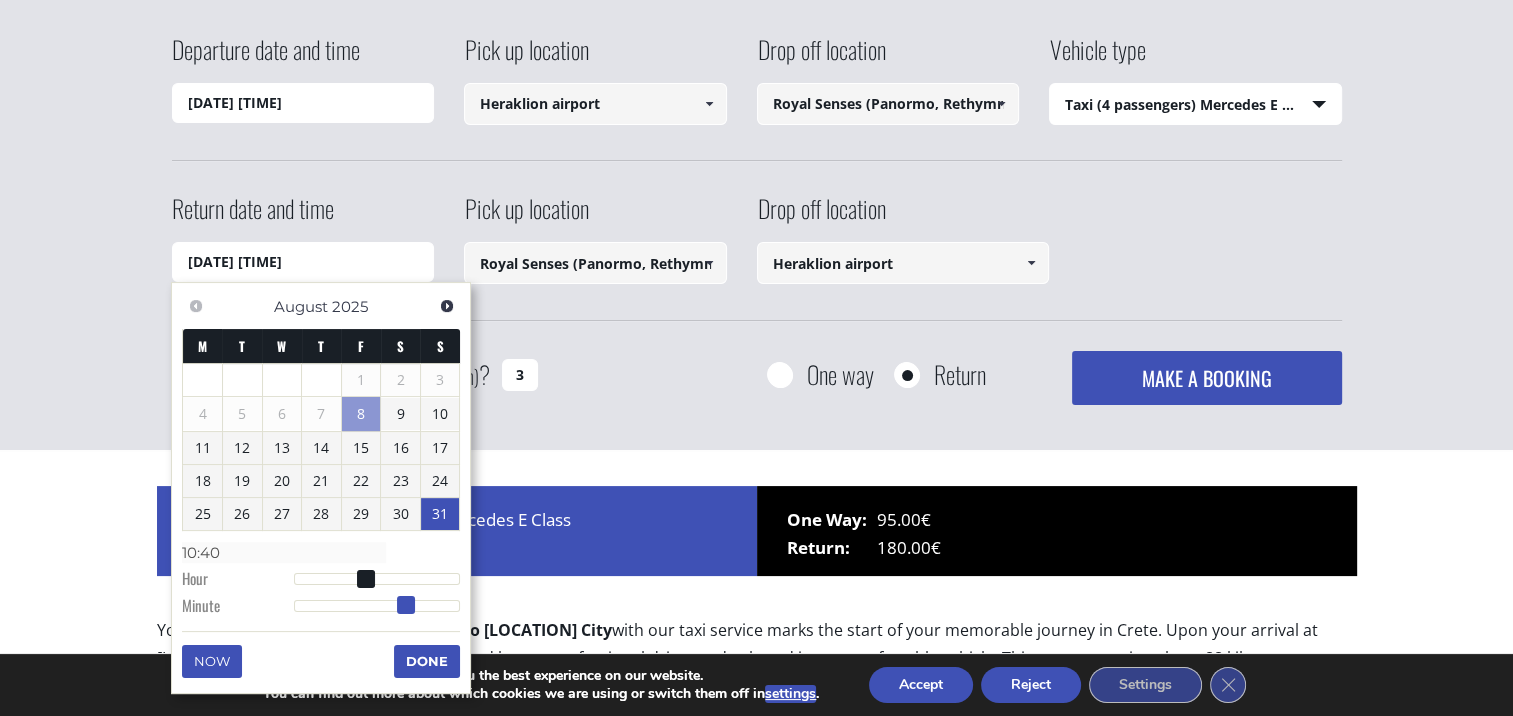 type on "31/08/2025 10:41" 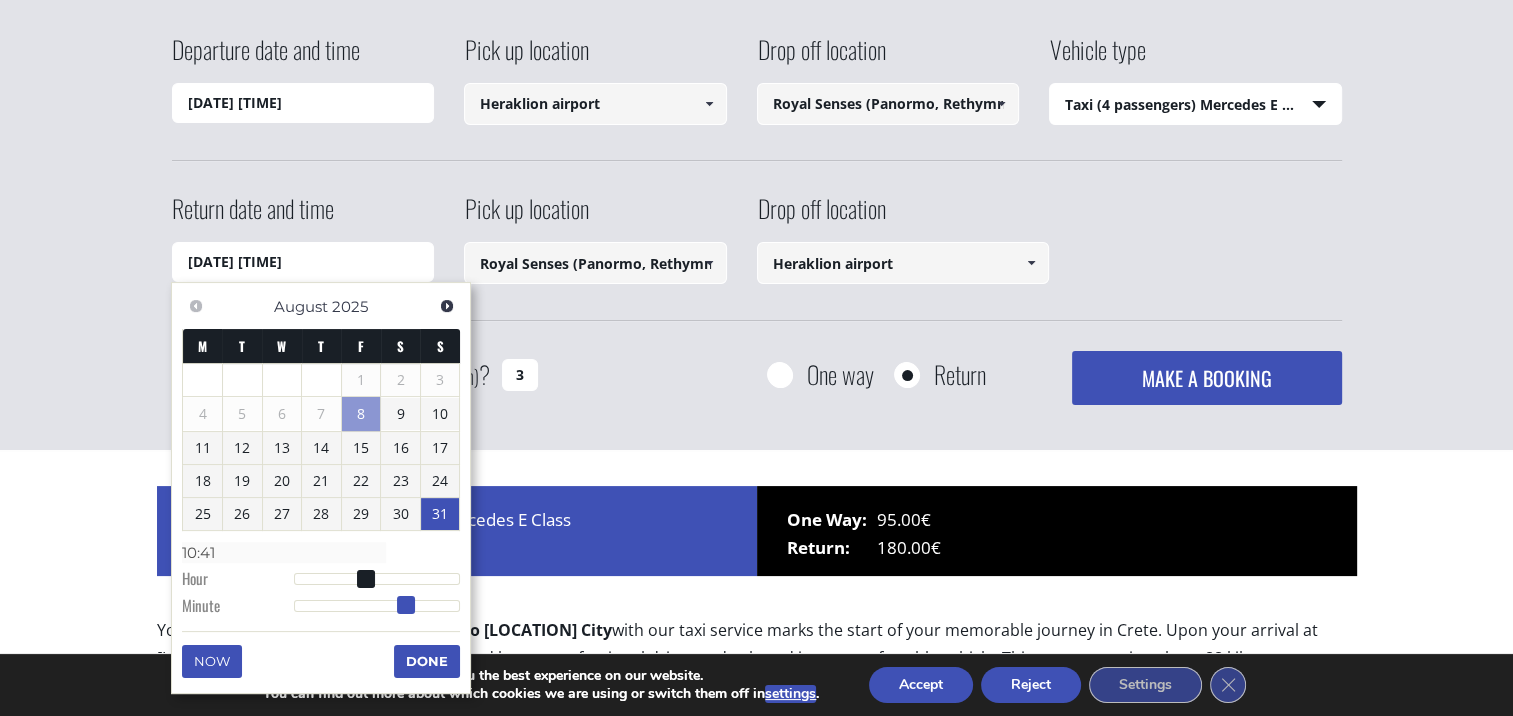 type on "31/08/2025 10:42" 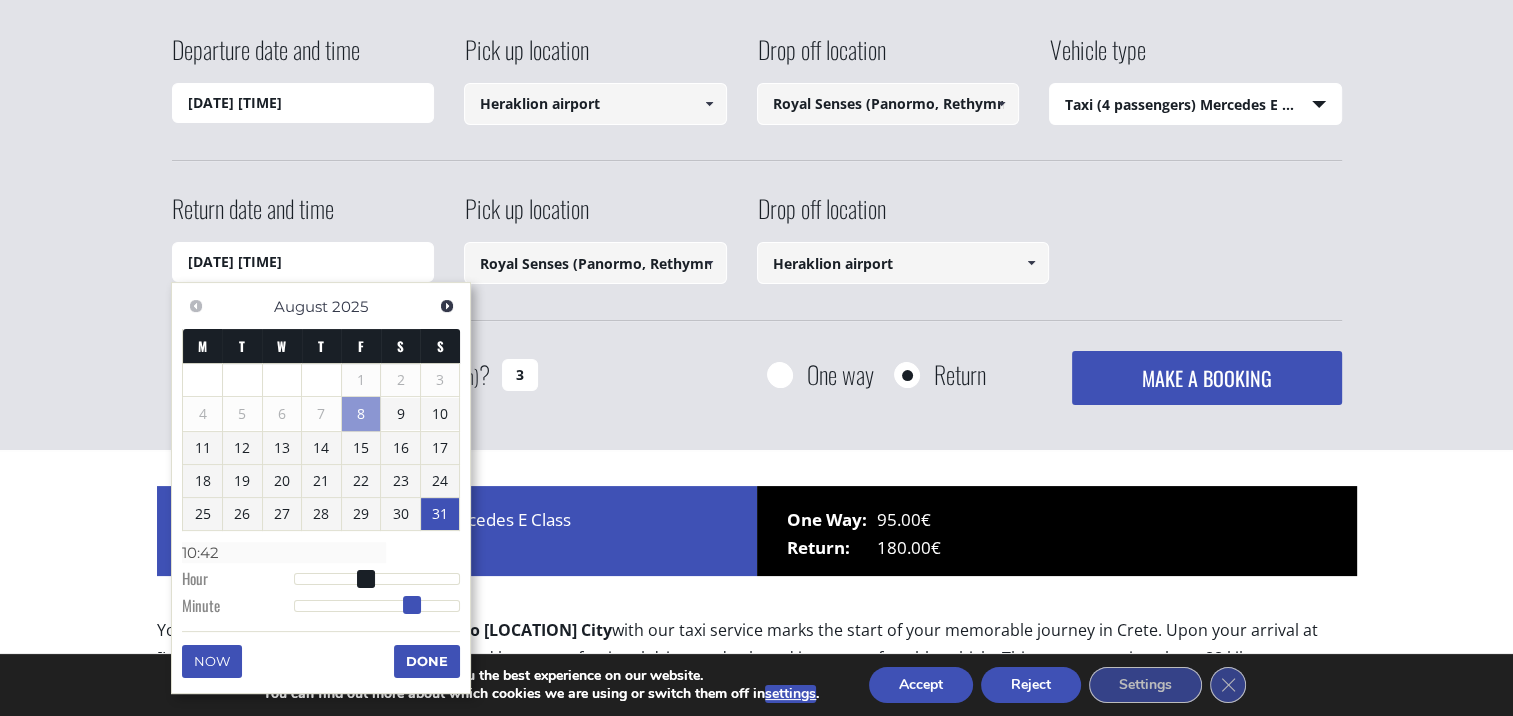 type on "31/08/2025 10:43" 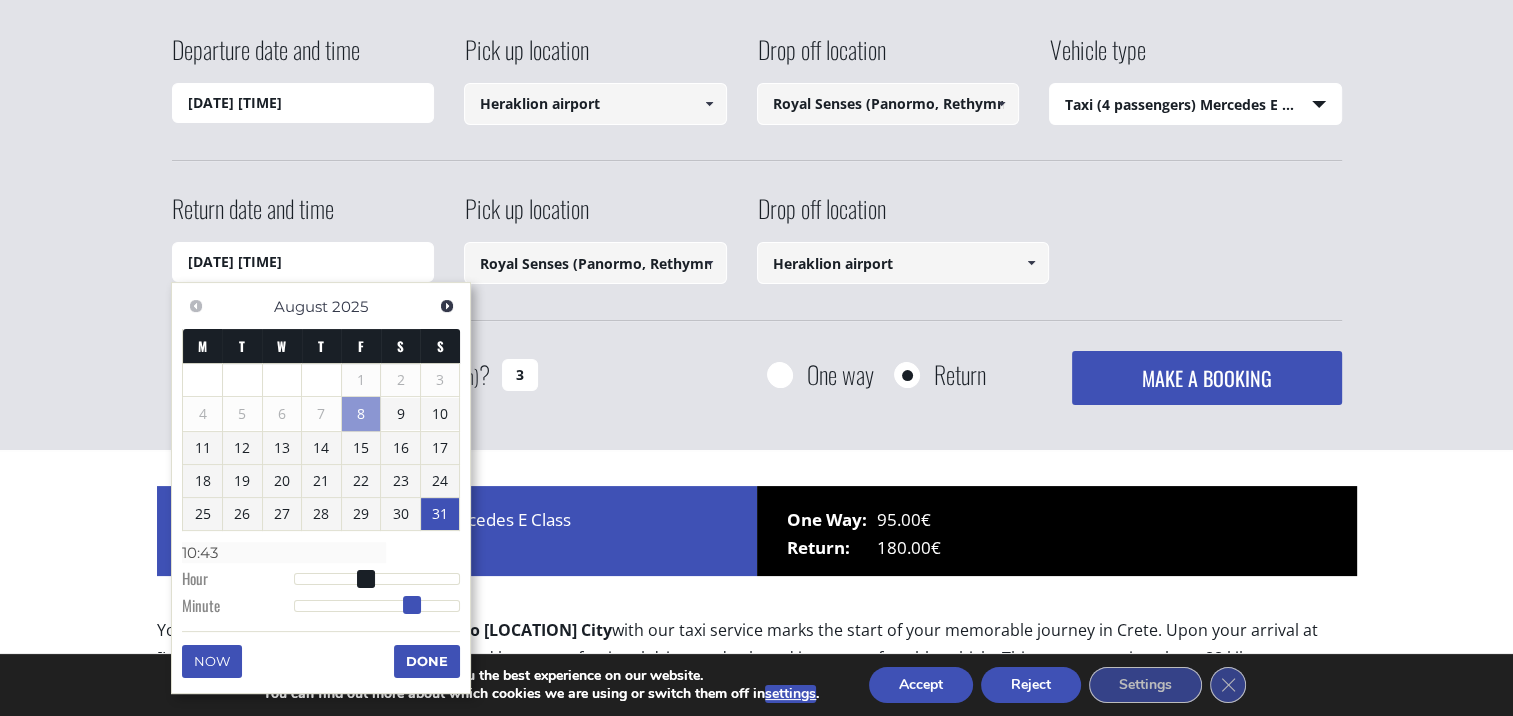 type on "31/08/2025 10:44" 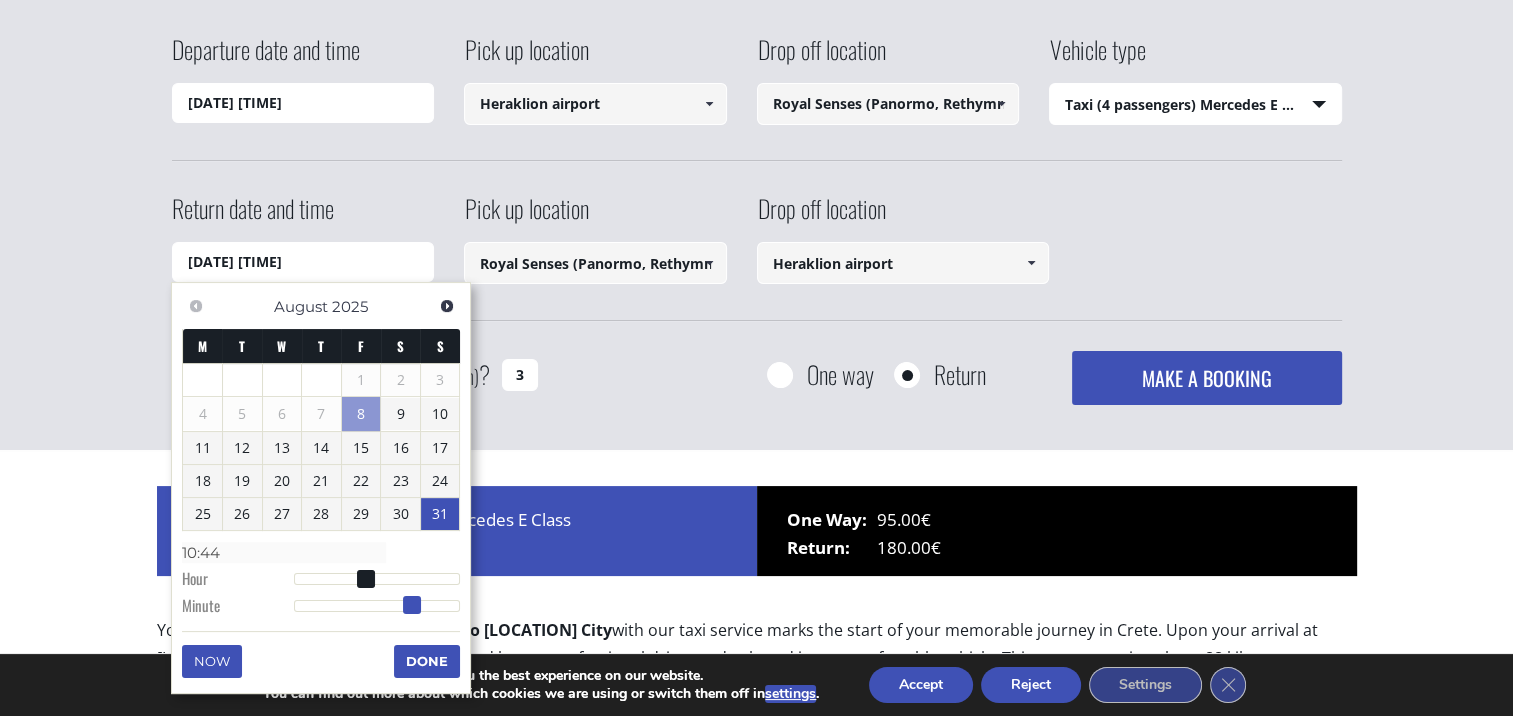 type on "31/08/2025 10:45" 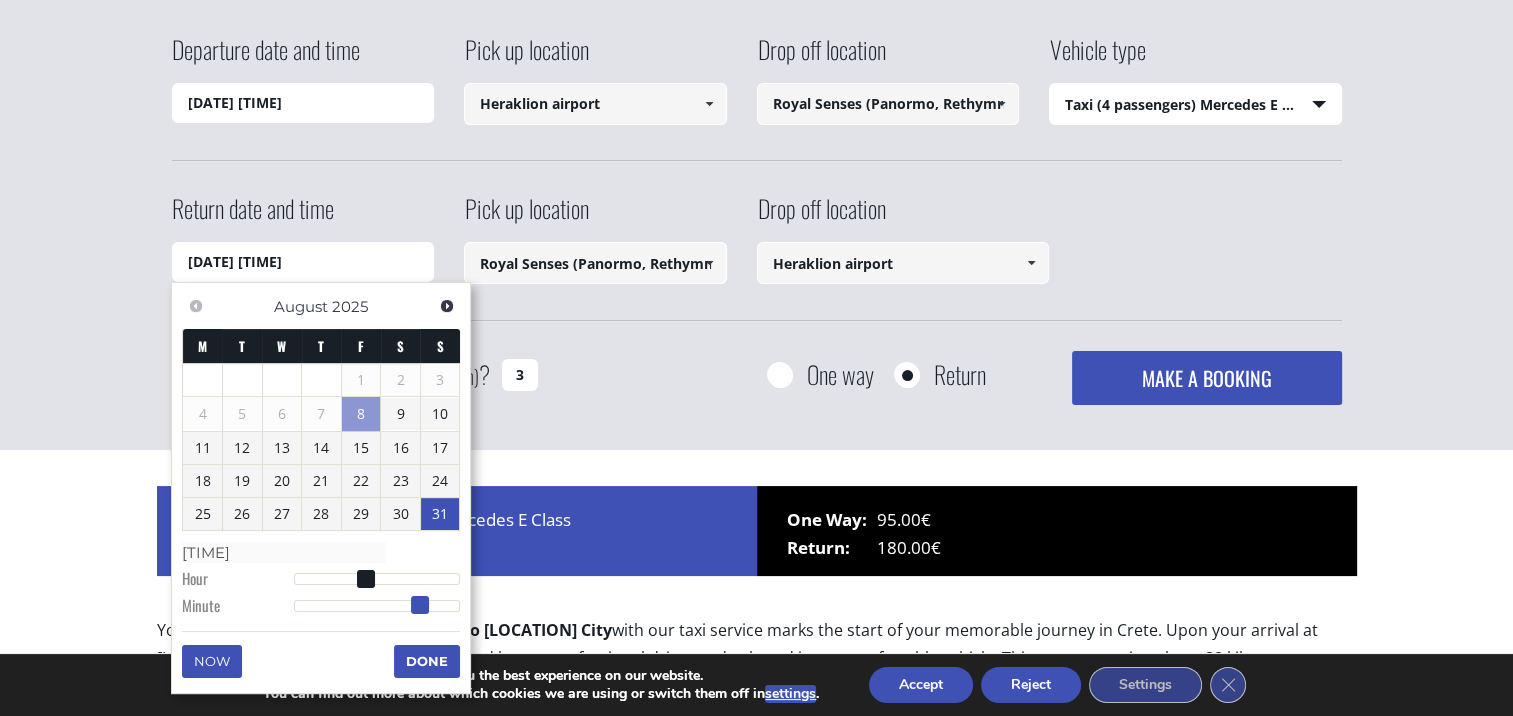 drag, startPoint x: 401, startPoint y: 600, endPoint x: 417, endPoint y: 600, distance: 16 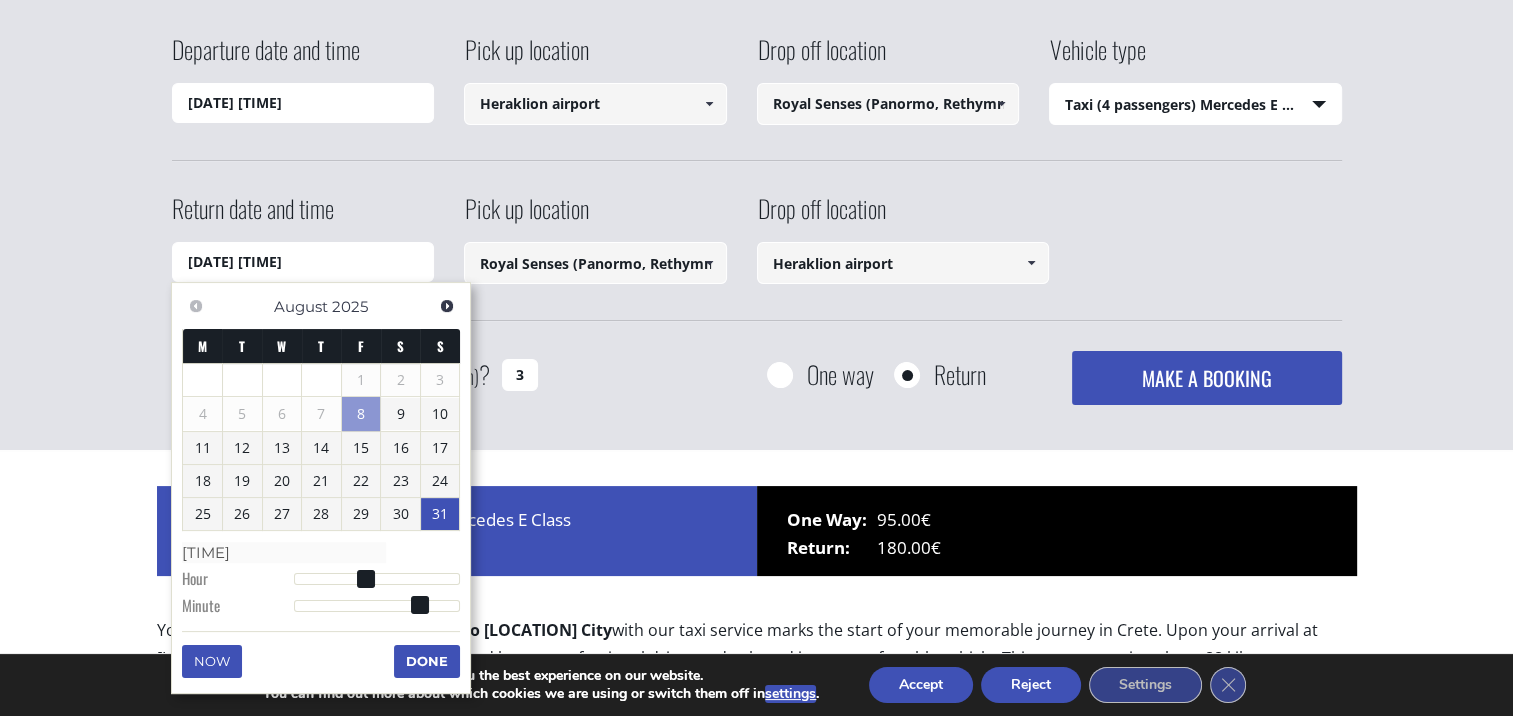 click on "Done" at bounding box center [427, 661] 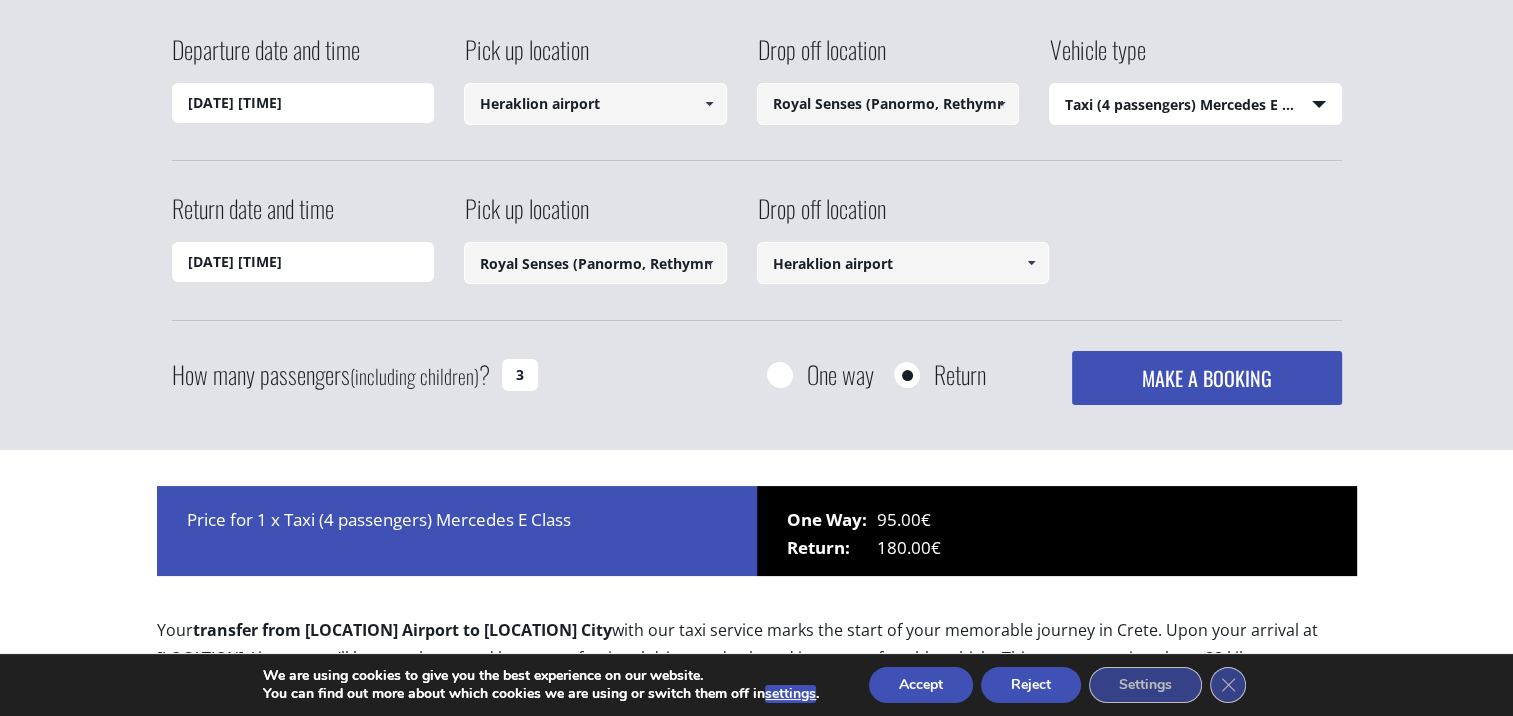 click on "MAKE A BOOKING" at bounding box center (1206, 378) 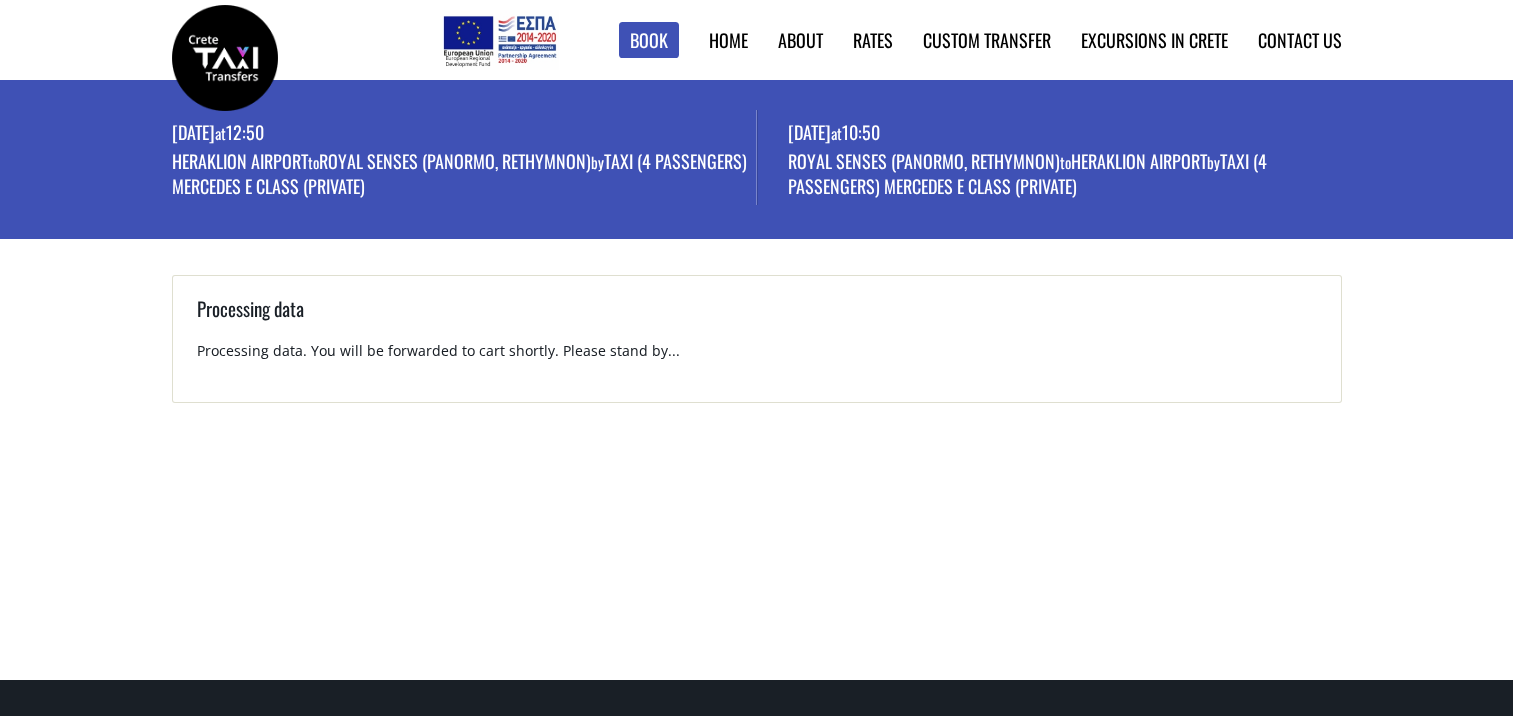 scroll, scrollTop: 0, scrollLeft: 0, axis: both 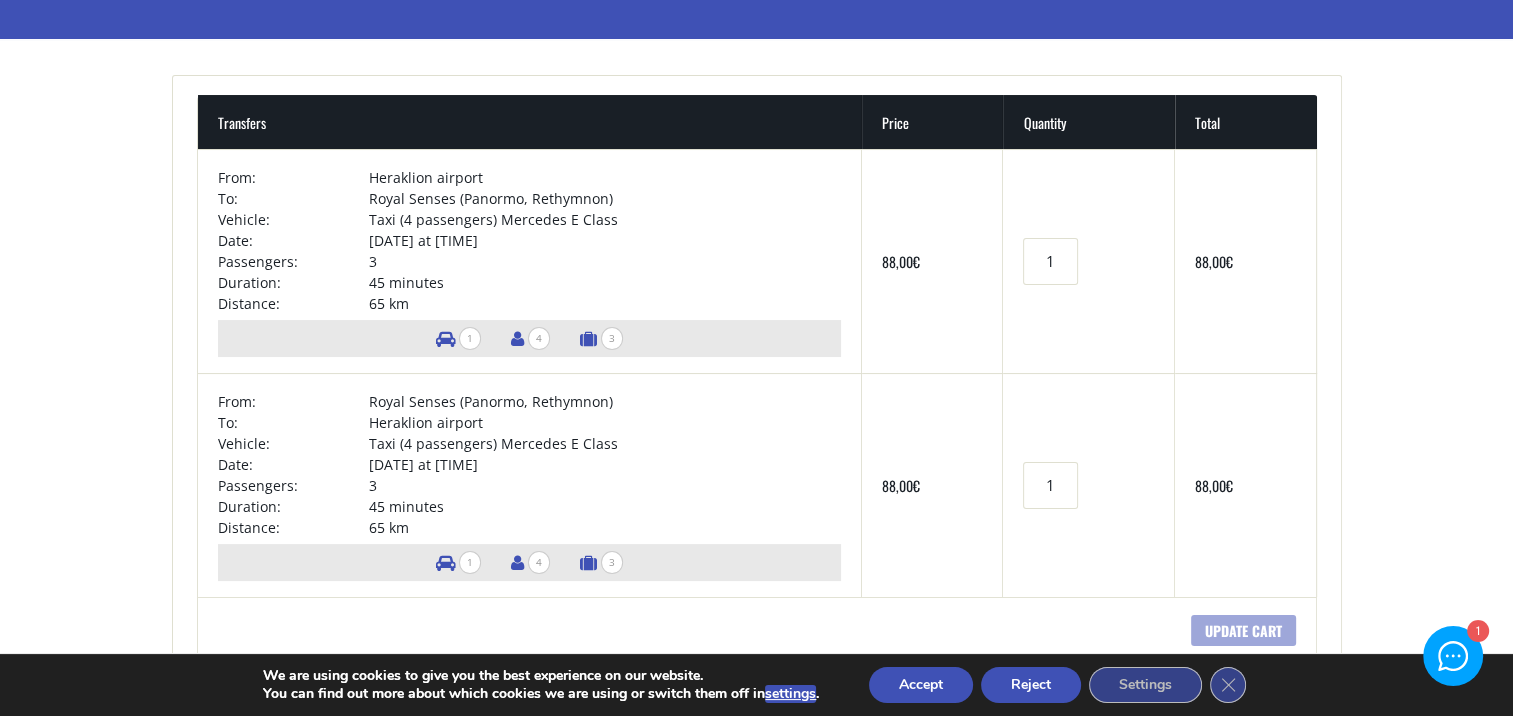 click on "1" at bounding box center (470, 338) 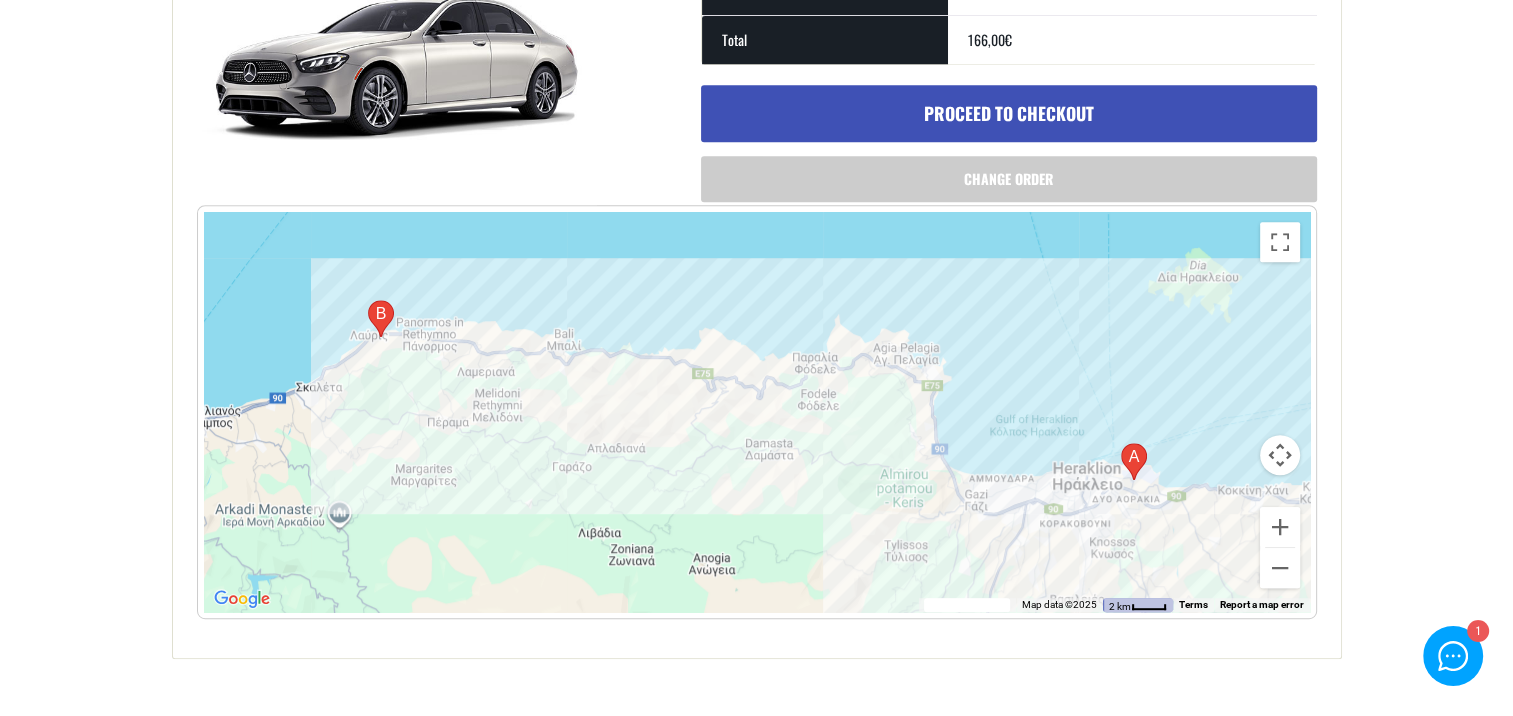 scroll, scrollTop: 1019, scrollLeft: 0, axis: vertical 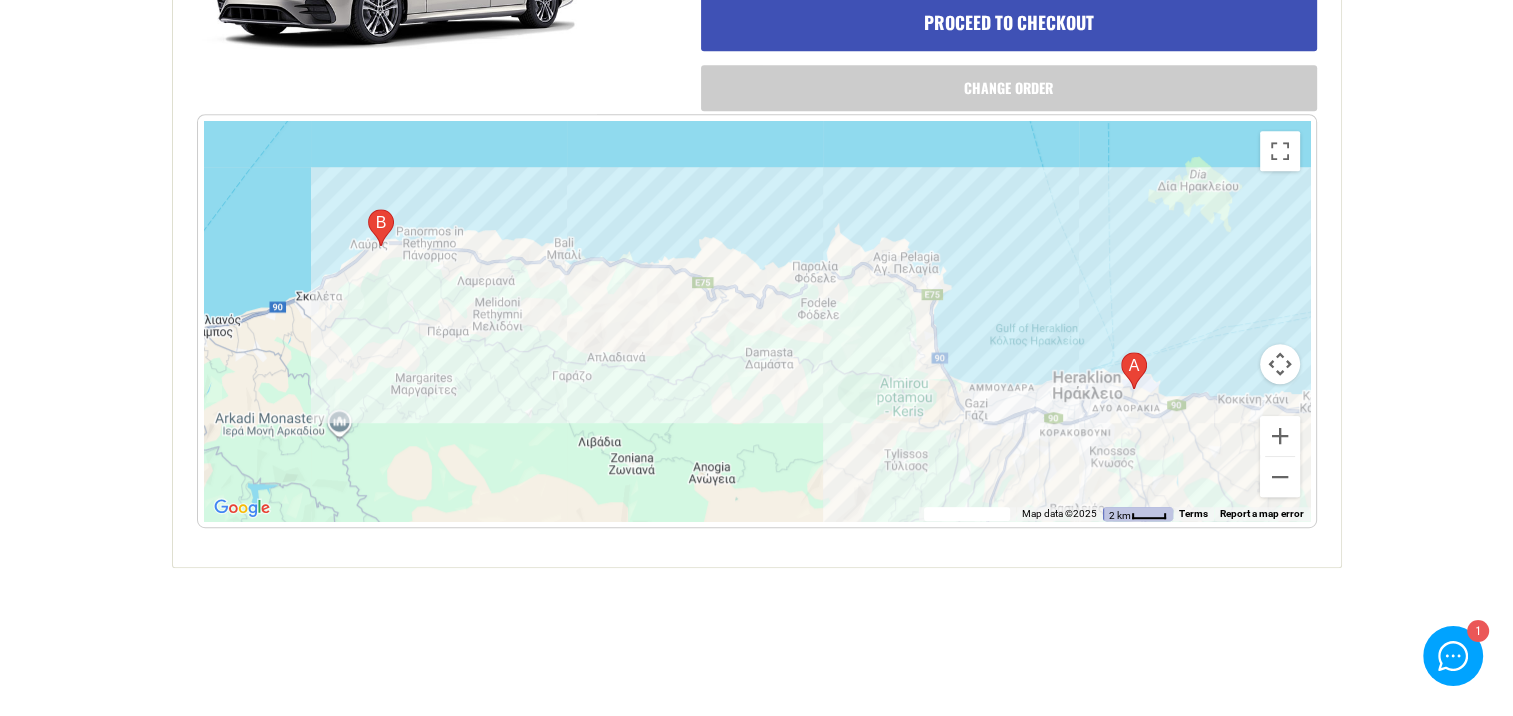 click on "Change order" at bounding box center (1009, 88) 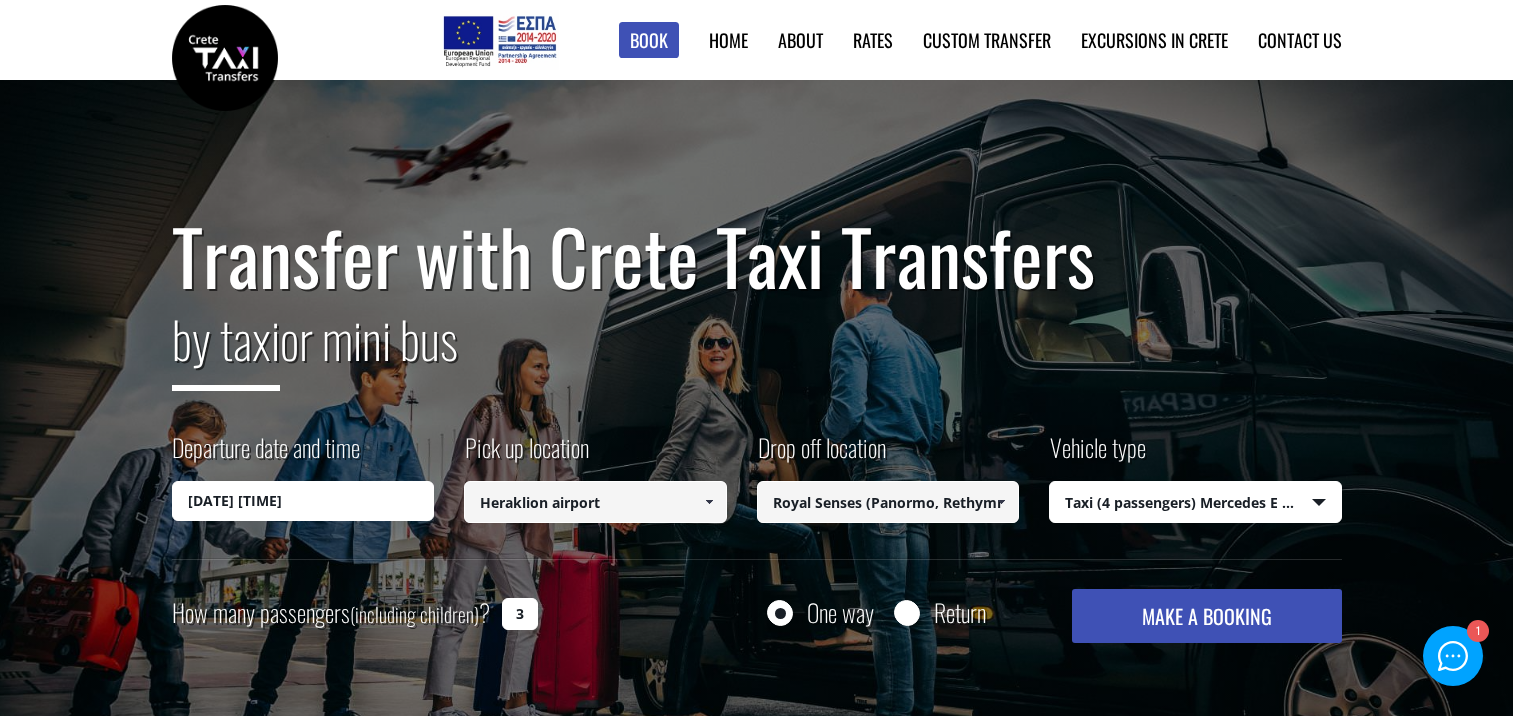 scroll, scrollTop: 0, scrollLeft: 0, axis: both 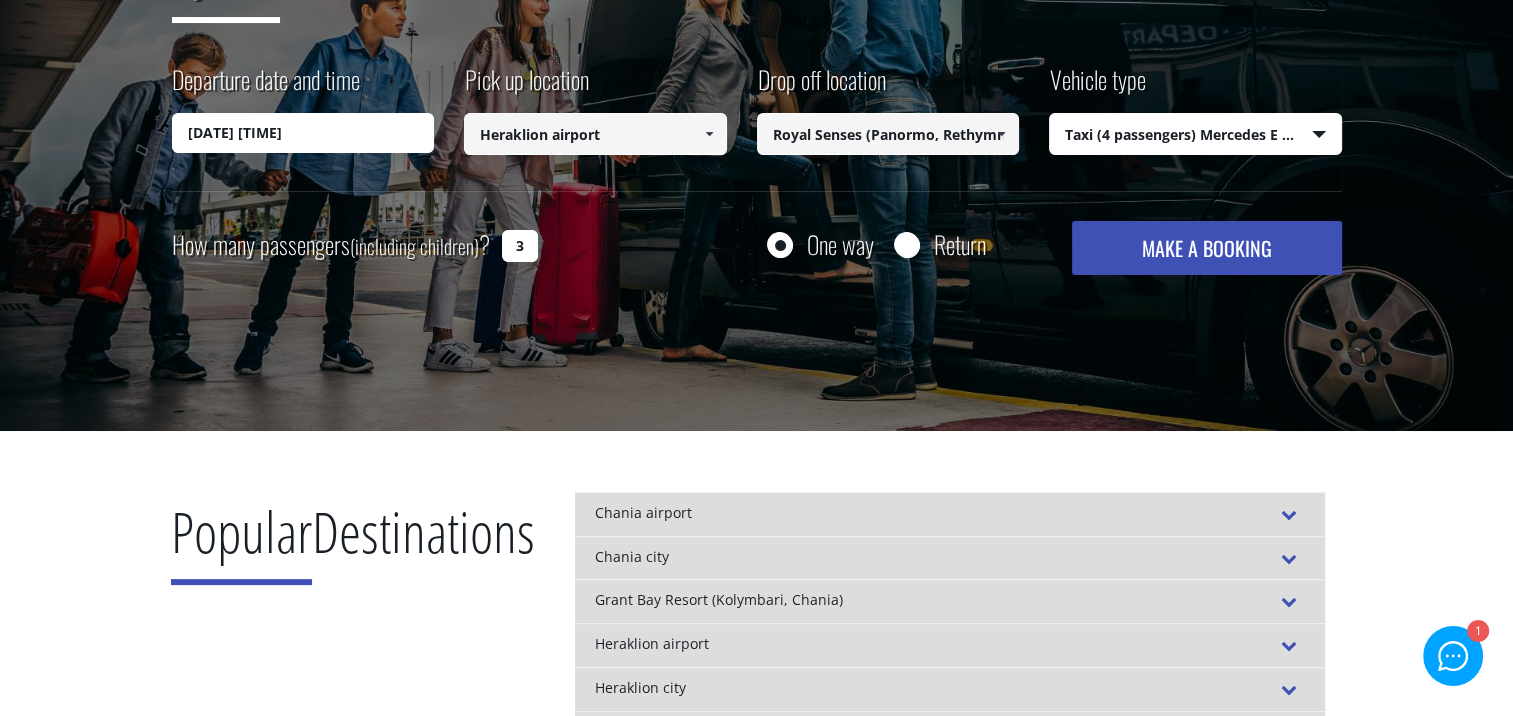 click on "Return" at bounding box center (906, 246) 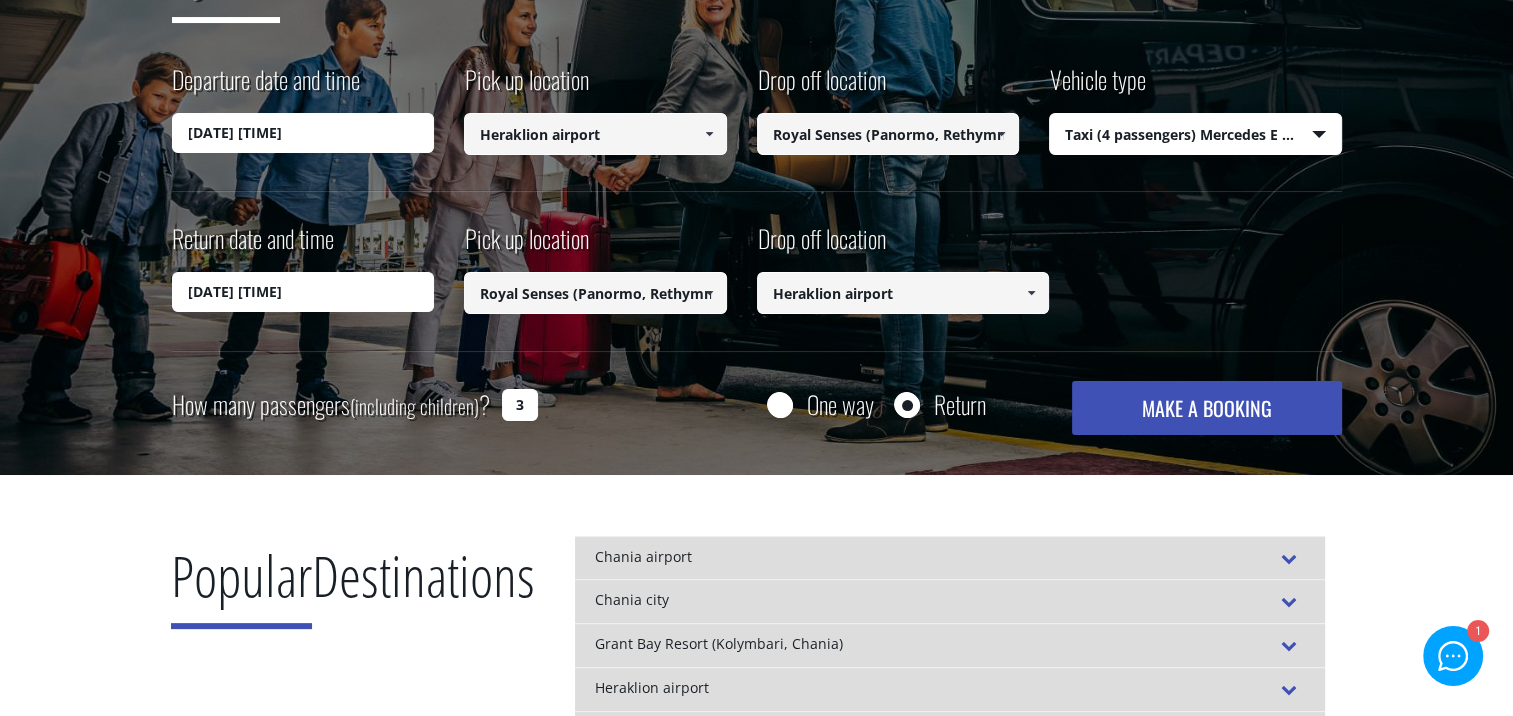 click on "Select vehicle type Taxi (4 passengers) Mercedes E Class Mini Van (7 passengers) Mercedes Vito Mini Bus (10 passengers) Mercedes Sprinter Mini Bus 16 (16 passengers) Mercedes Sprinter" at bounding box center (1195, 135) 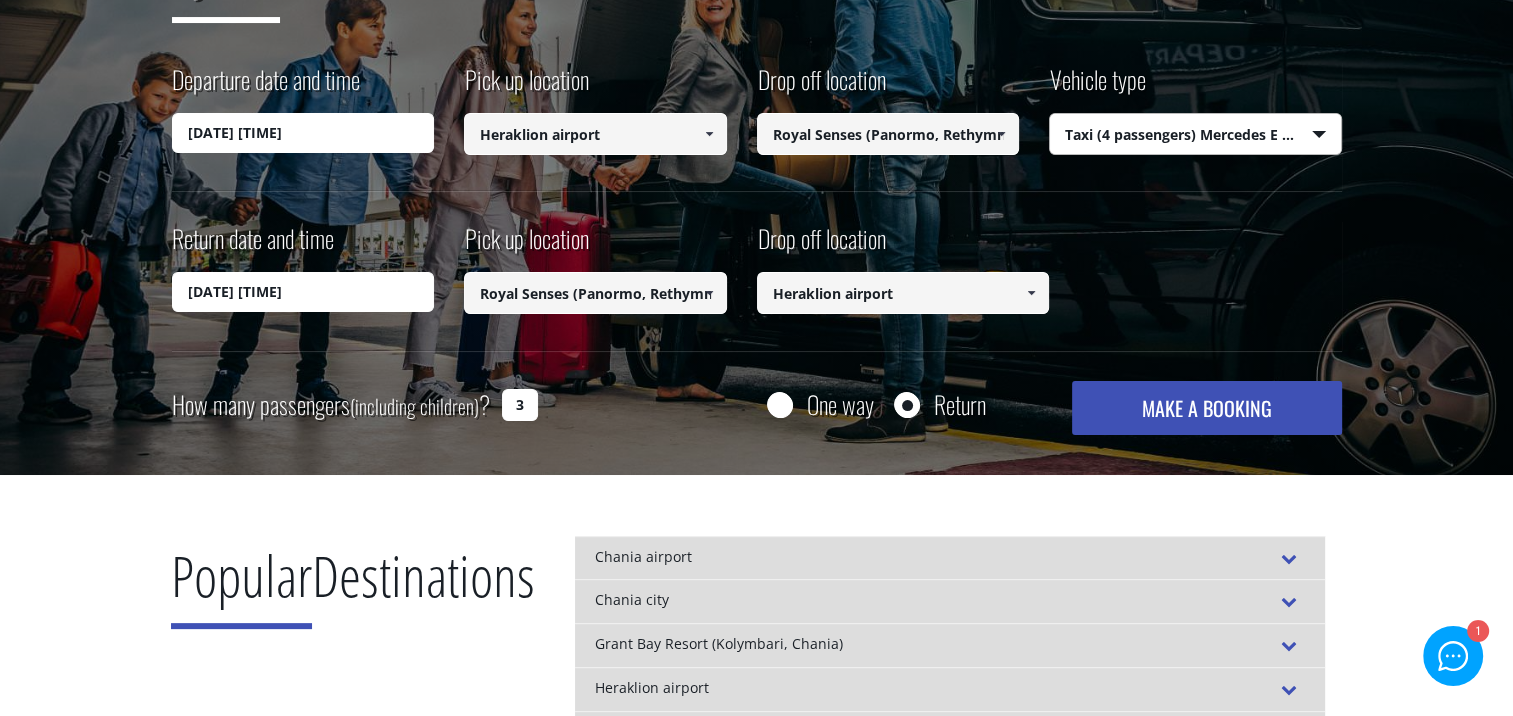 select on "541" 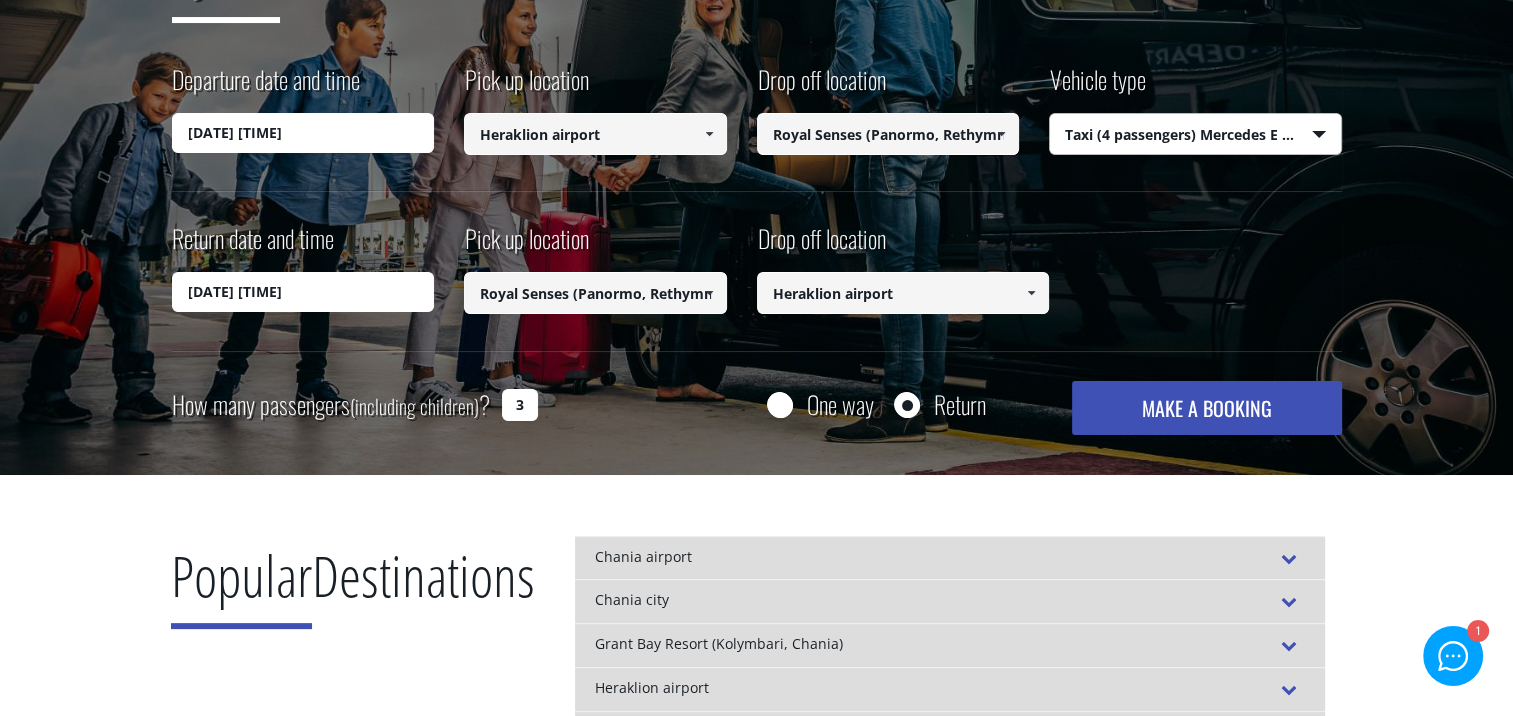 click on "Select vehicle type Taxi (4 passengers) Mercedes E Class Mini Van (7 passengers) Mercedes Vito Mini Bus (10 passengers) Mercedes Sprinter Mini Bus 16 (16 passengers) Mercedes Sprinter" at bounding box center (1195, 135) 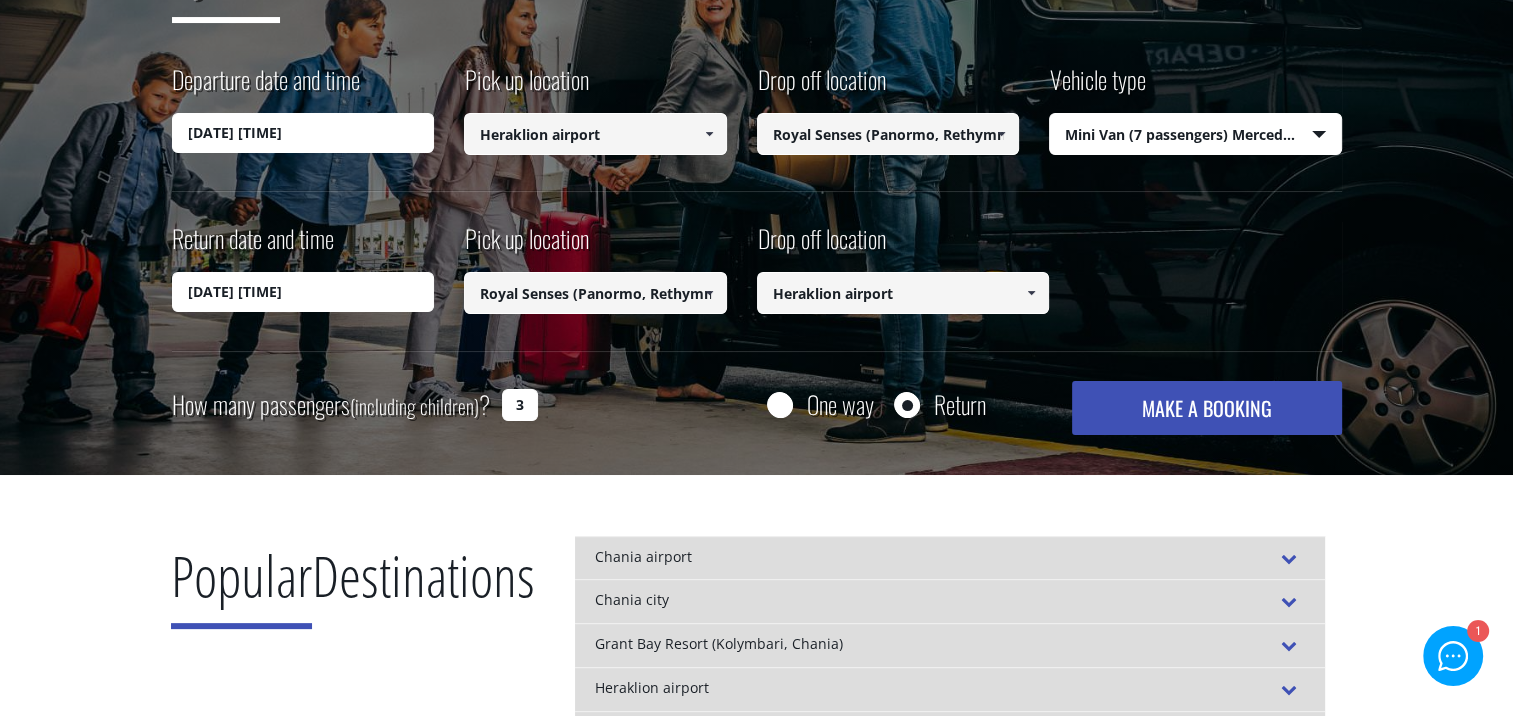click on "MAKE A BOOKING" at bounding box center (1206, 408) 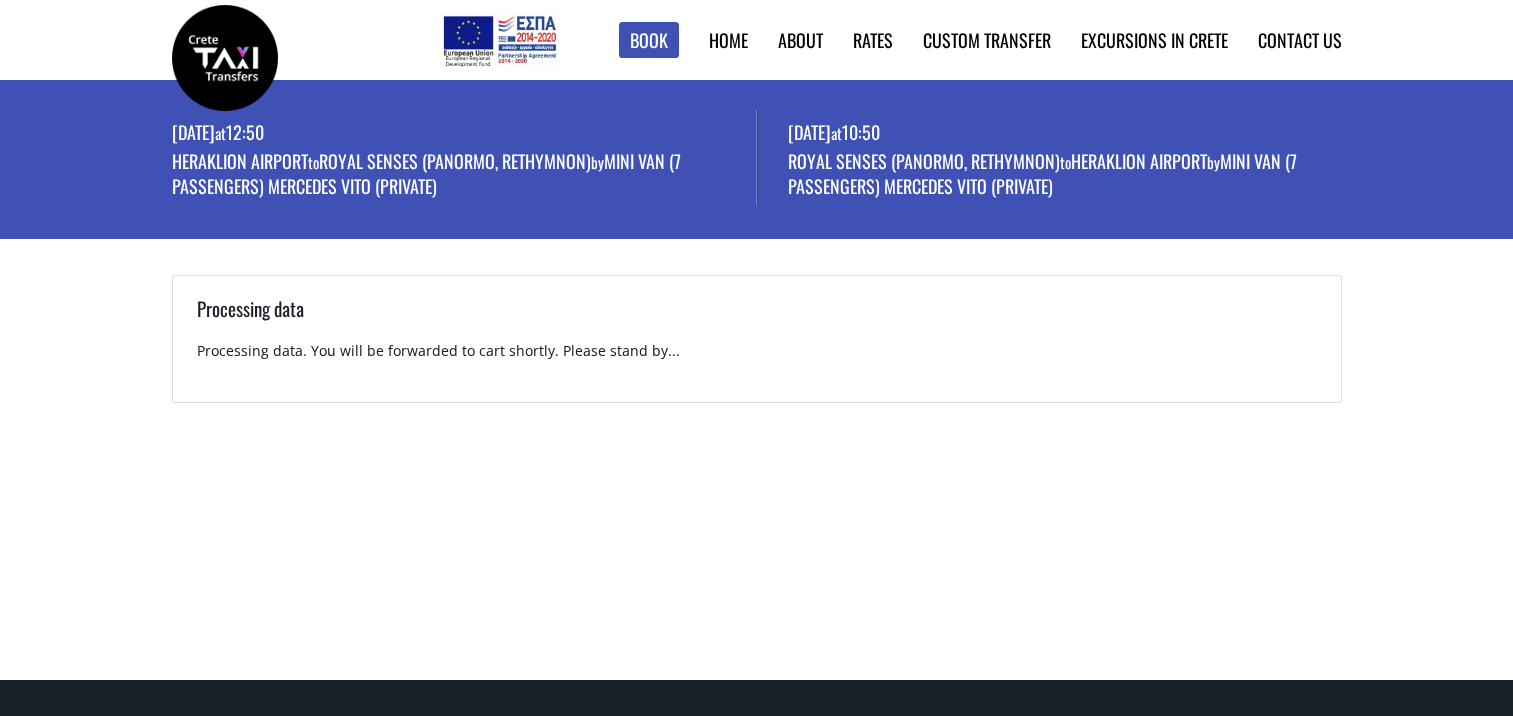 scroll, scrollTop: 0, scrollLeft: 0, axis: both 